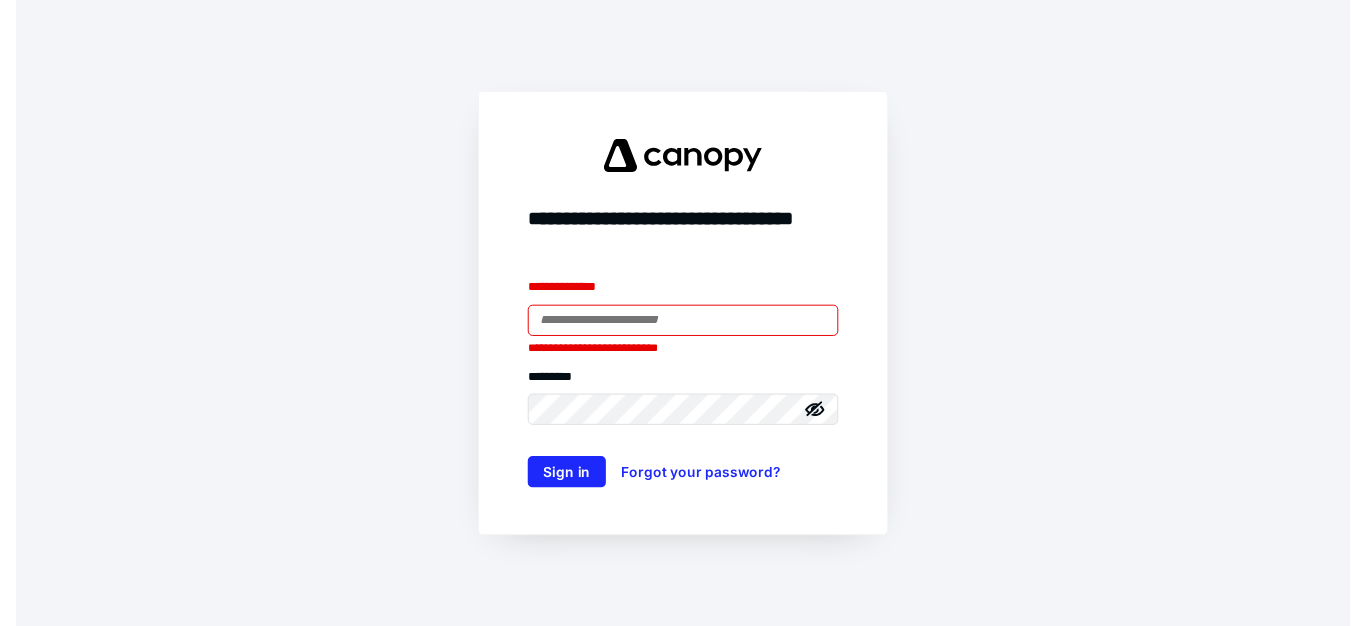 scroll, scrollTop: 0, scrollLeft: 0, axis: both 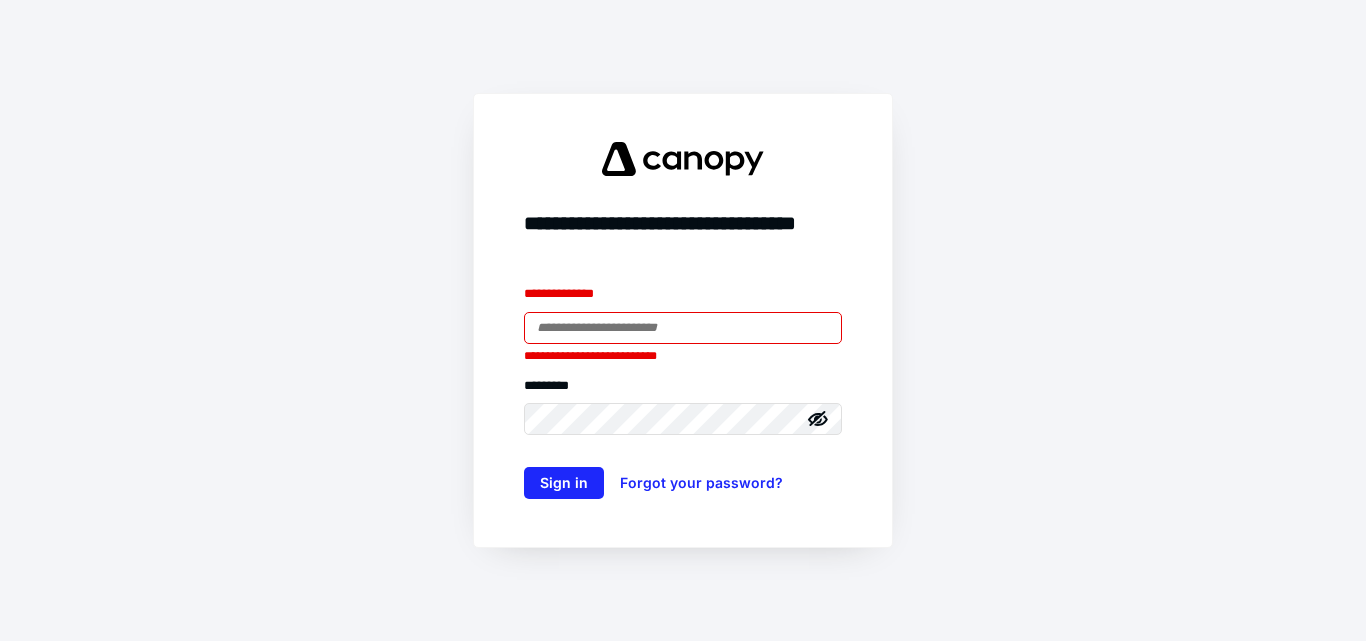 type on "**********" 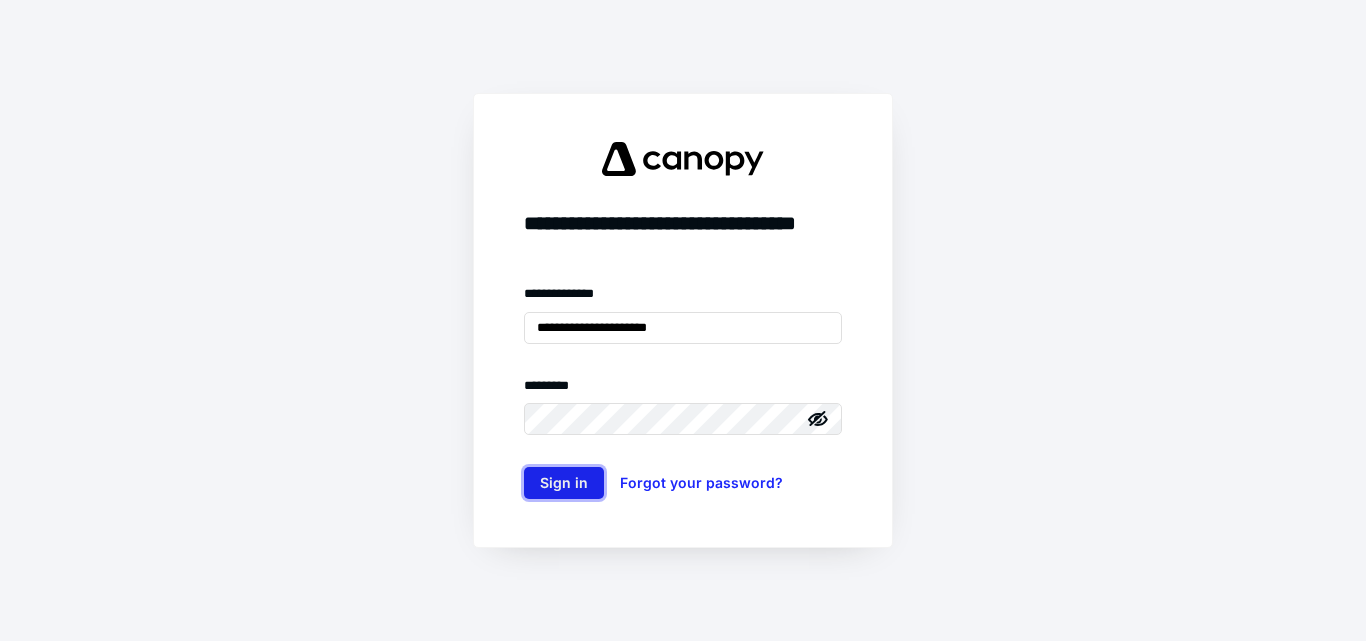 click on "Sign in" at bounding box center [564, 483] 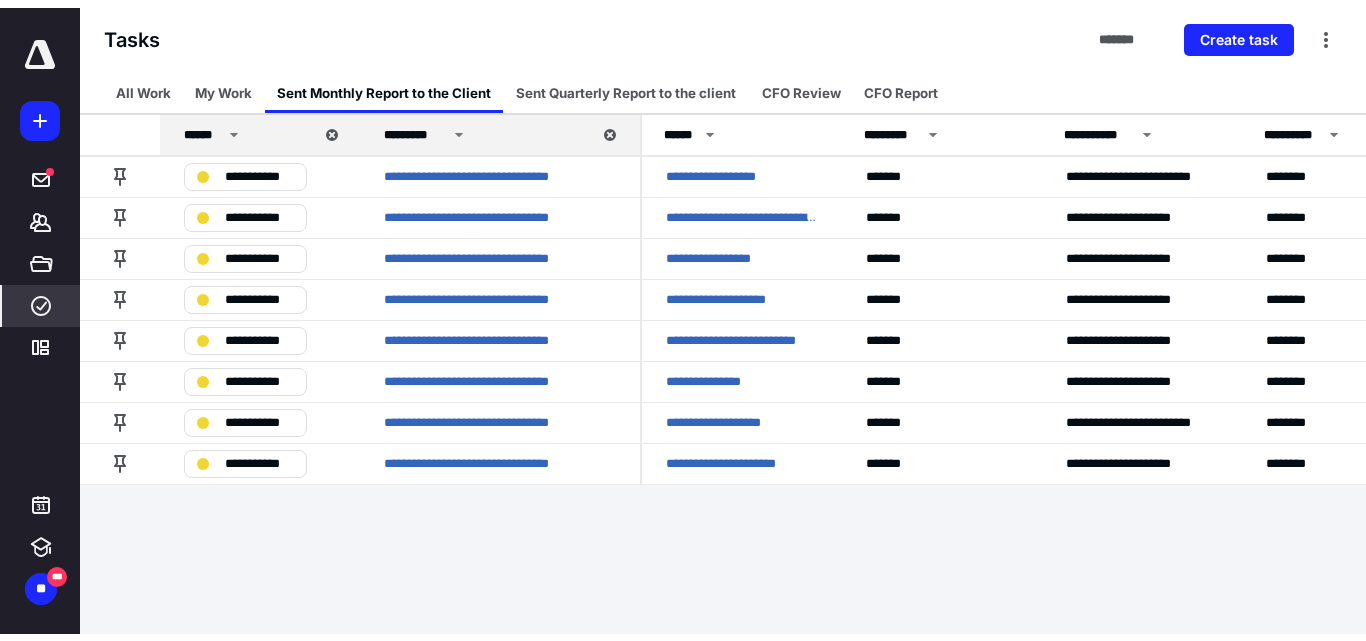 scroll, scrollTop: 0, scrollLeft: 0, axis: both 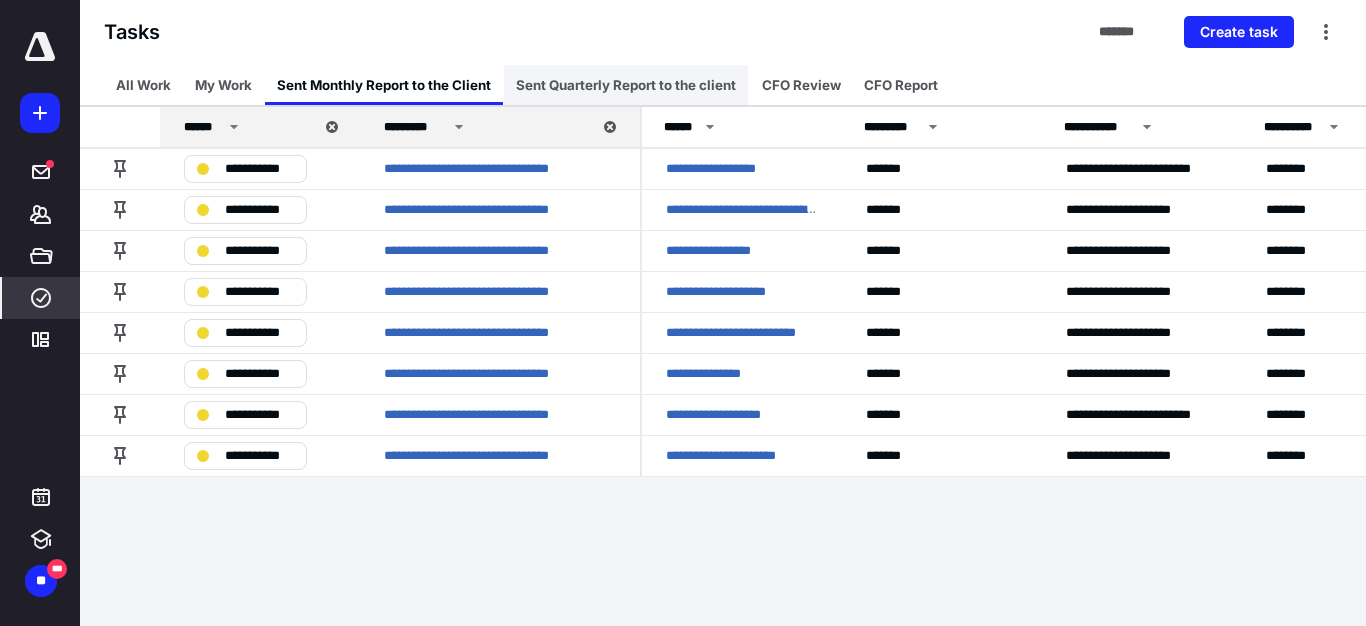 click on "Sent Quarterly Report to the client" at bounding box center [626, 85] 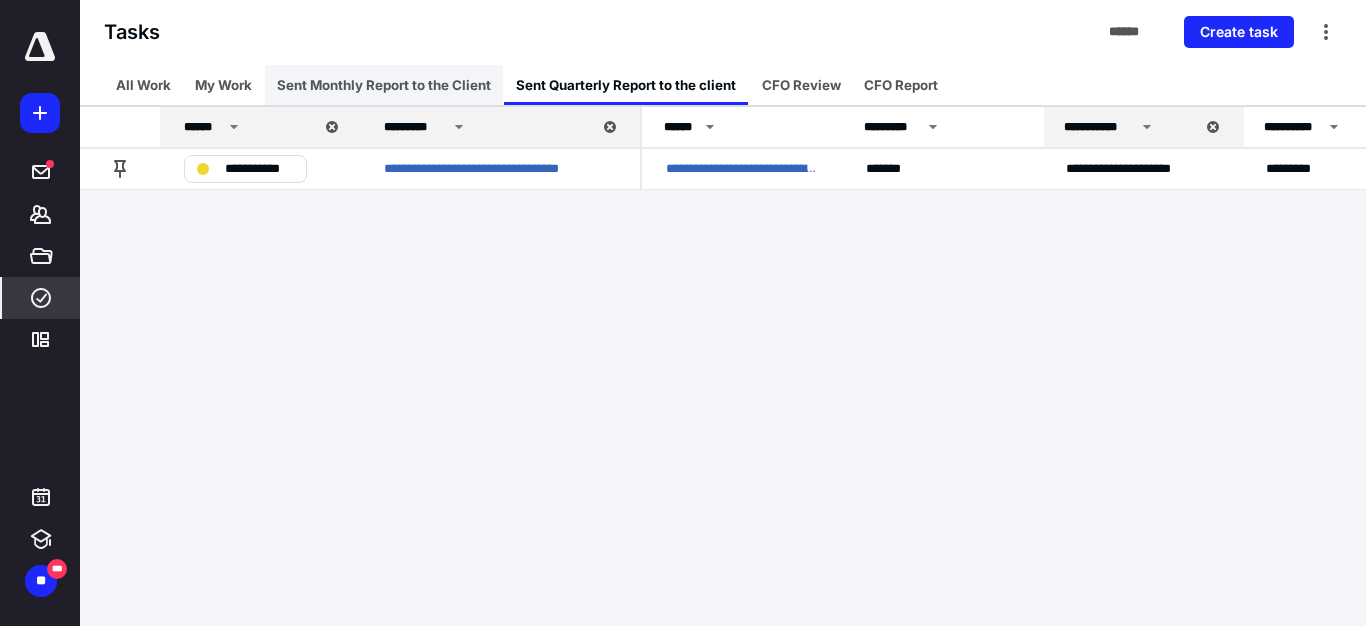 click on "Sent Monthly Report to the Client" at bounding box center [384, 85] 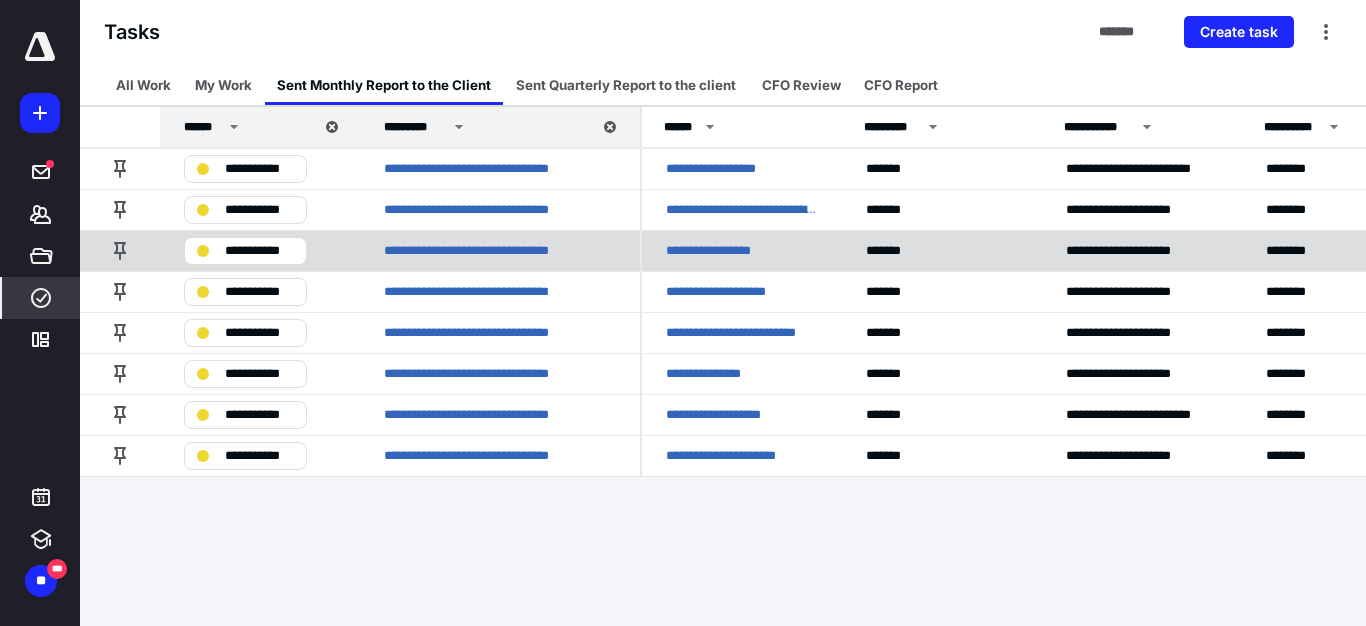 click on "**********" at bounding box center [724, 251] 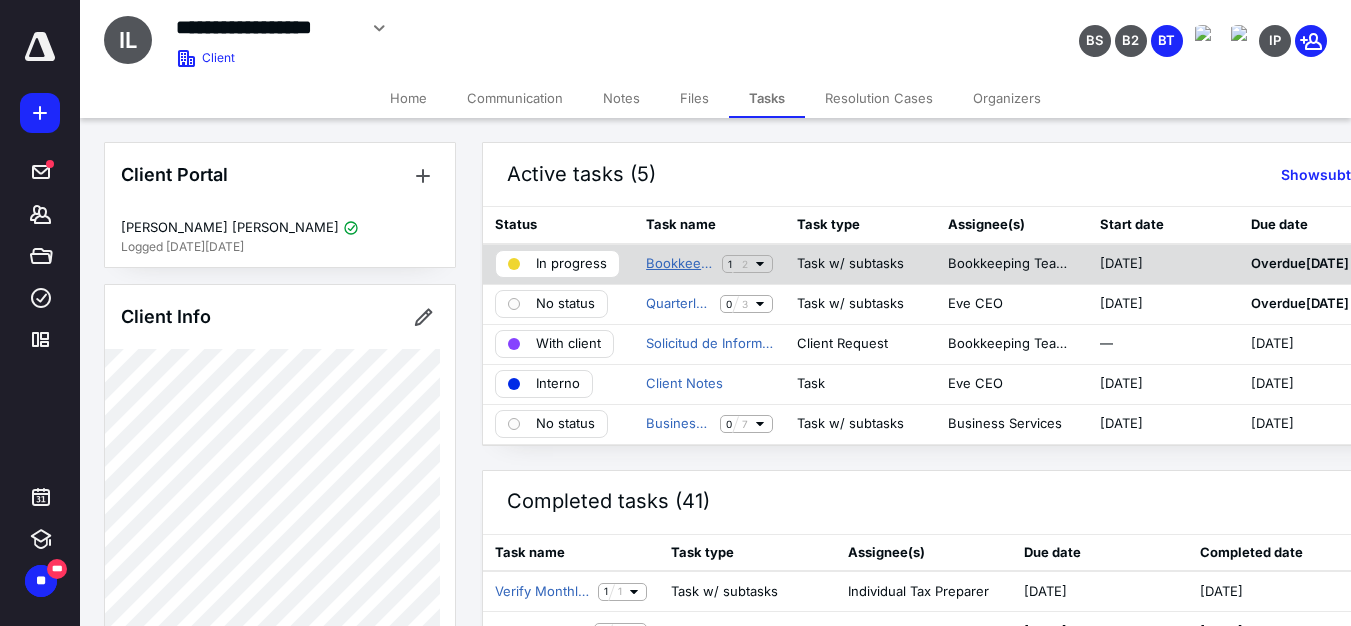 click on "Bookkeeping Monthly - Total Access" at bounding box center [680, 264] 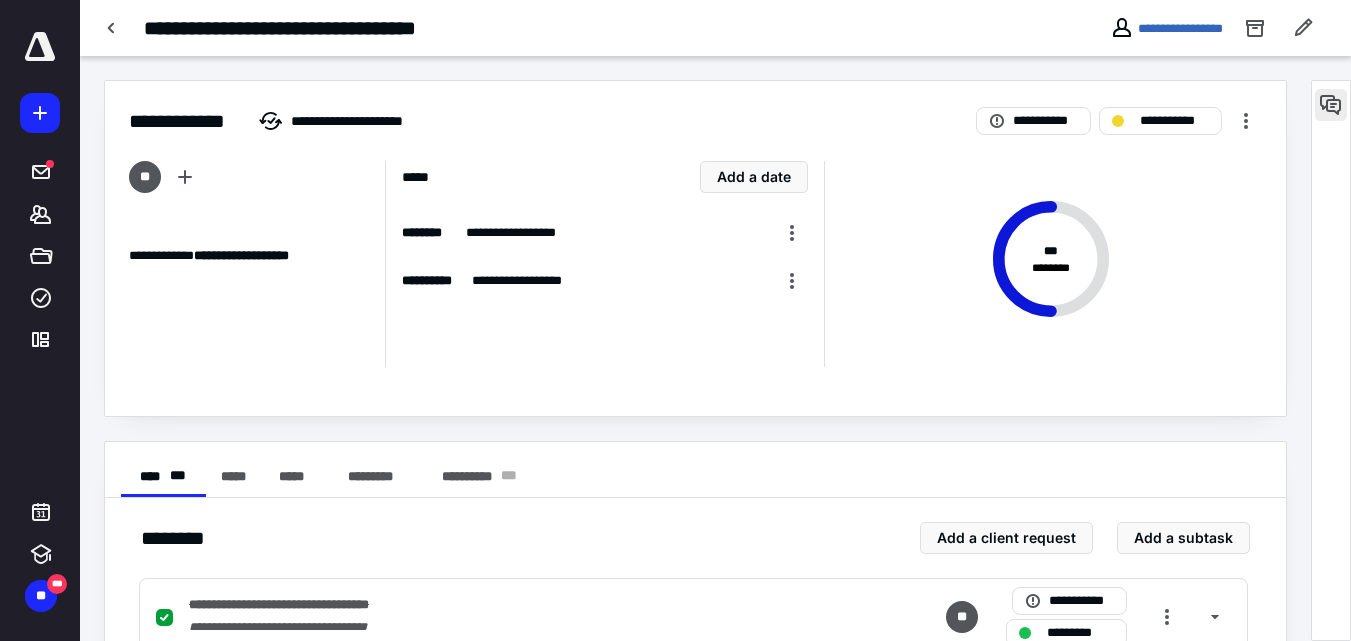 click at bounding box center (1331, 105) 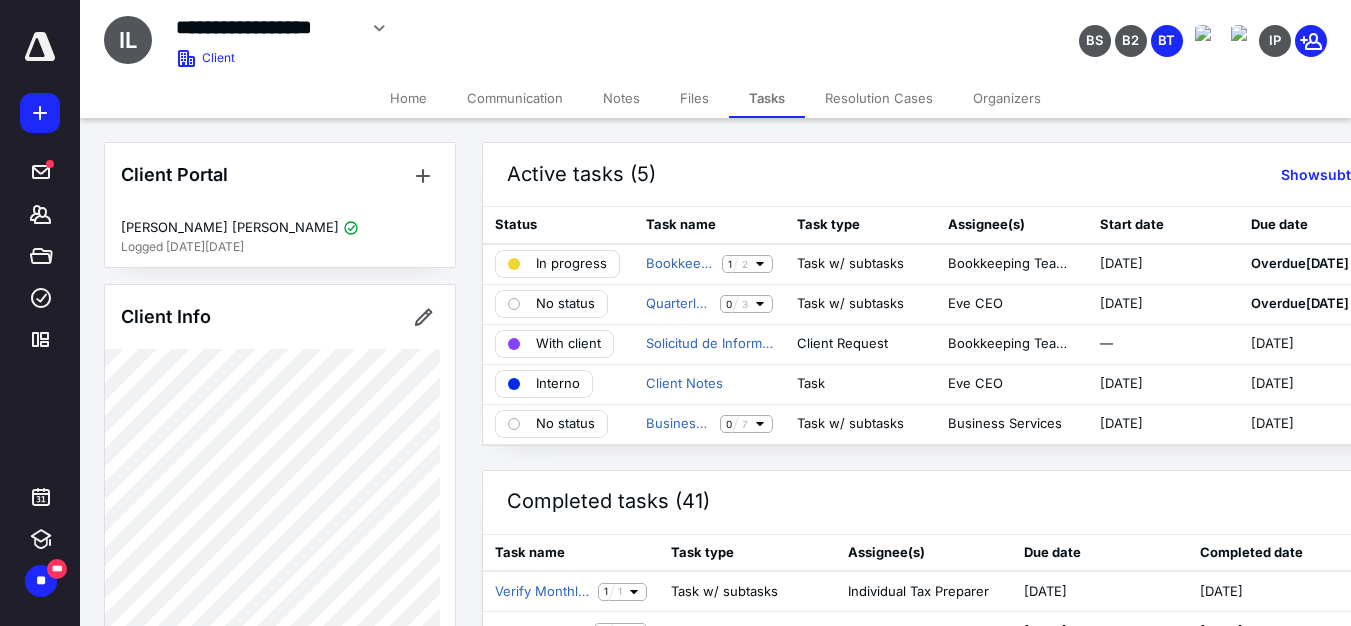 click on "Files" at bounding box center [694, 98] 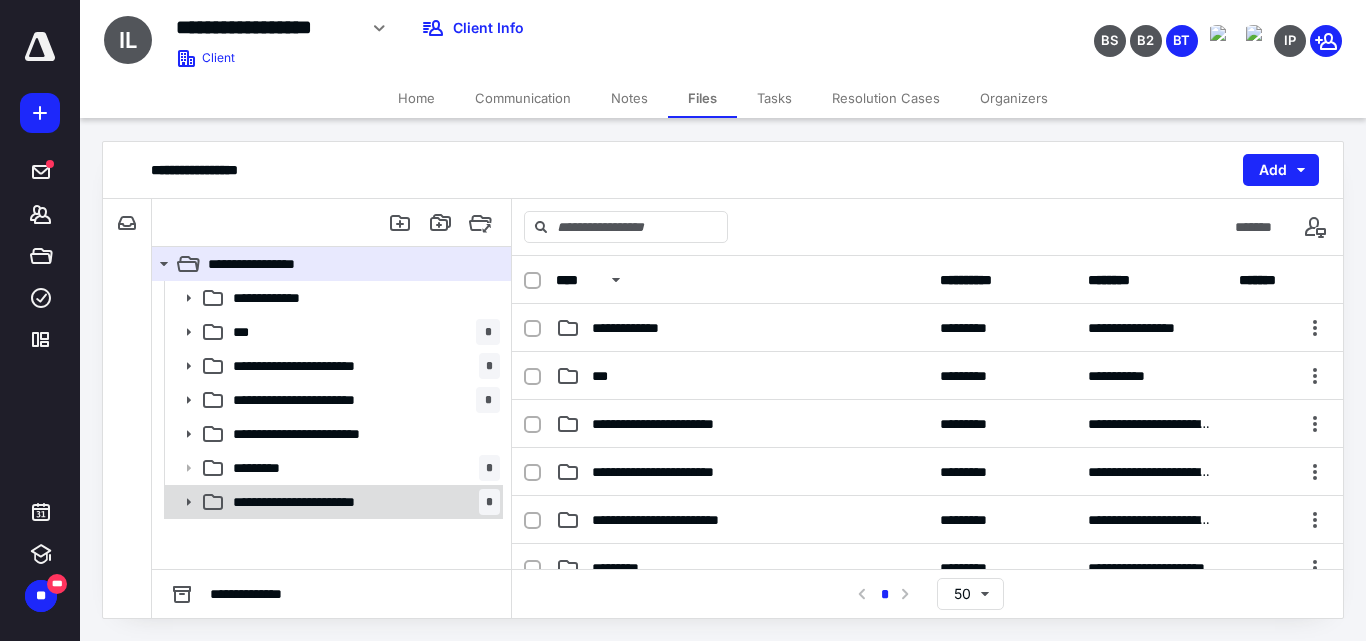 click 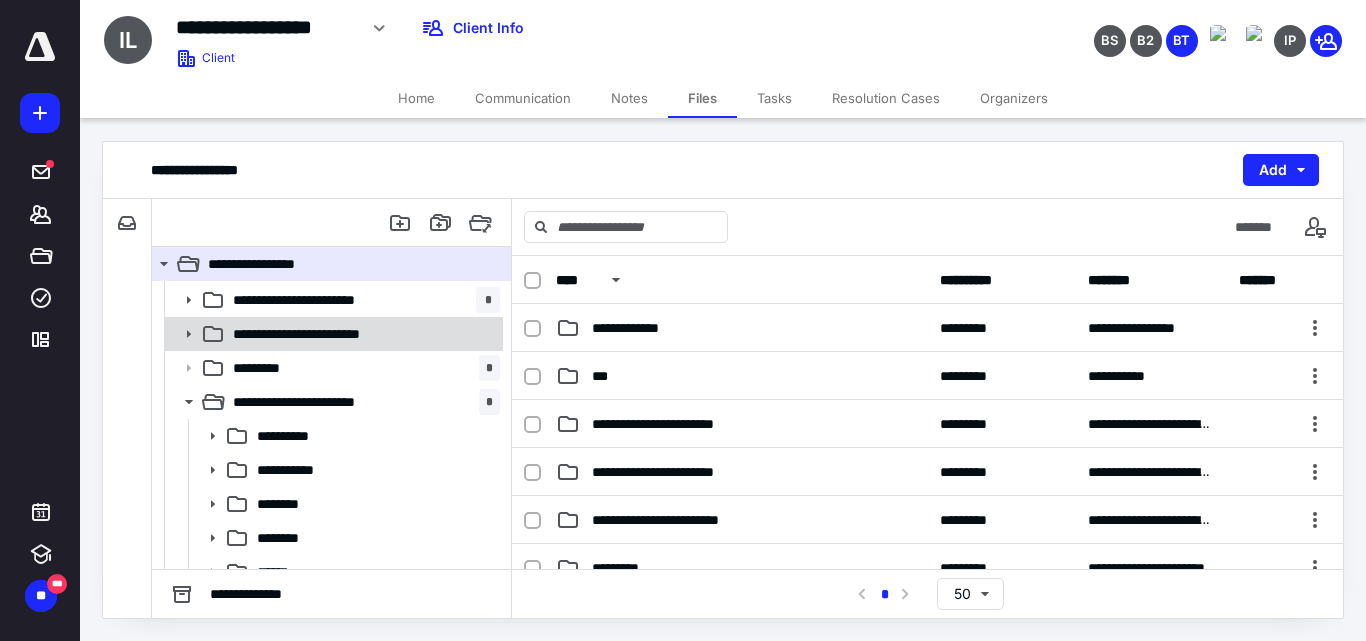 scroll, scrollTop: 200, scrollLeft: 0, axis: vertical 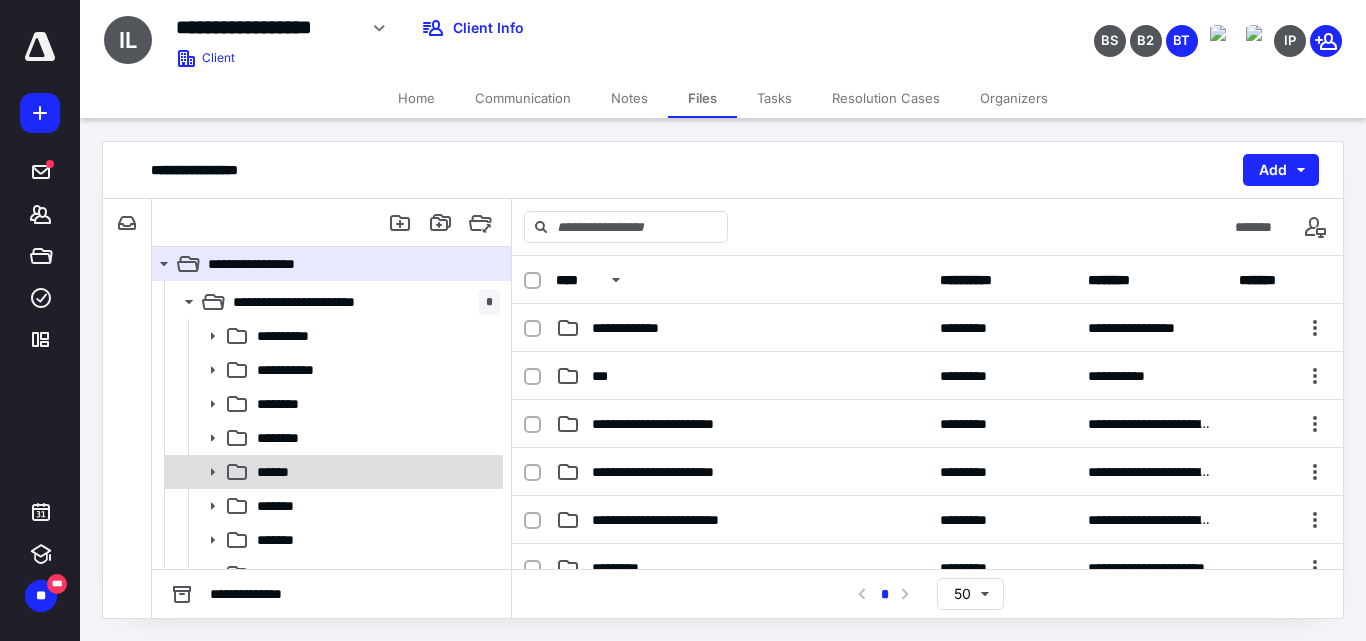 click 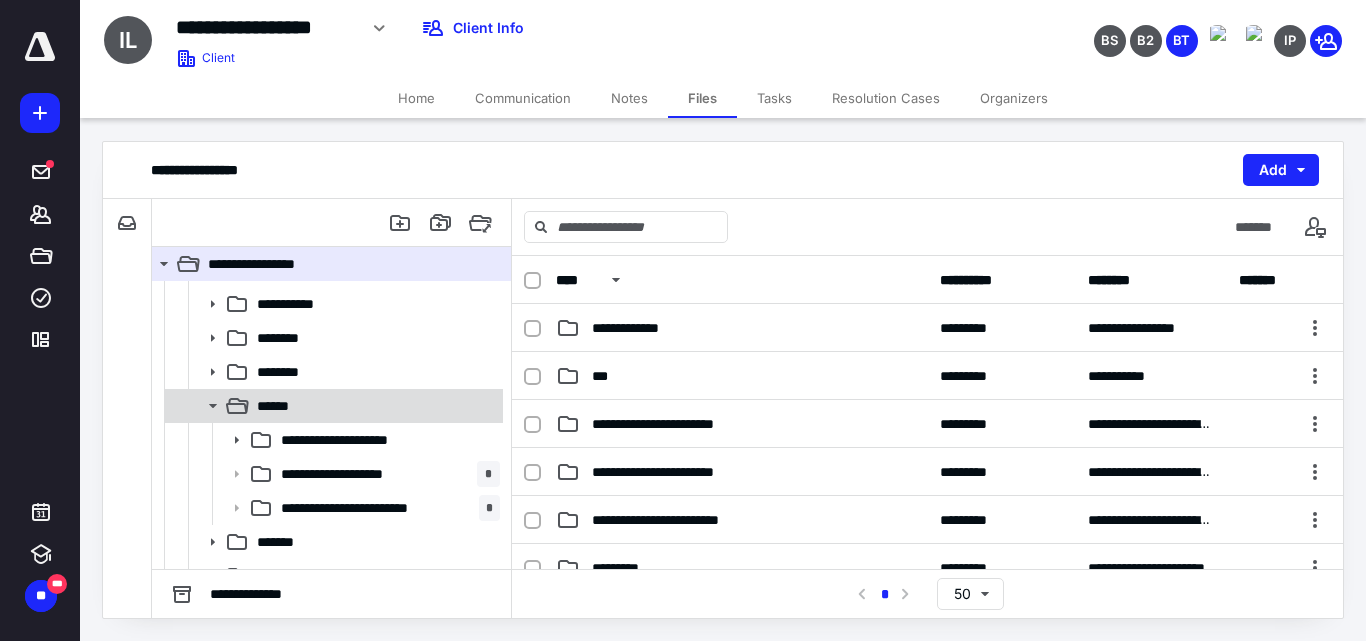 scroll, scrollTop: 300, scrollLeft: 0, axis: vertical 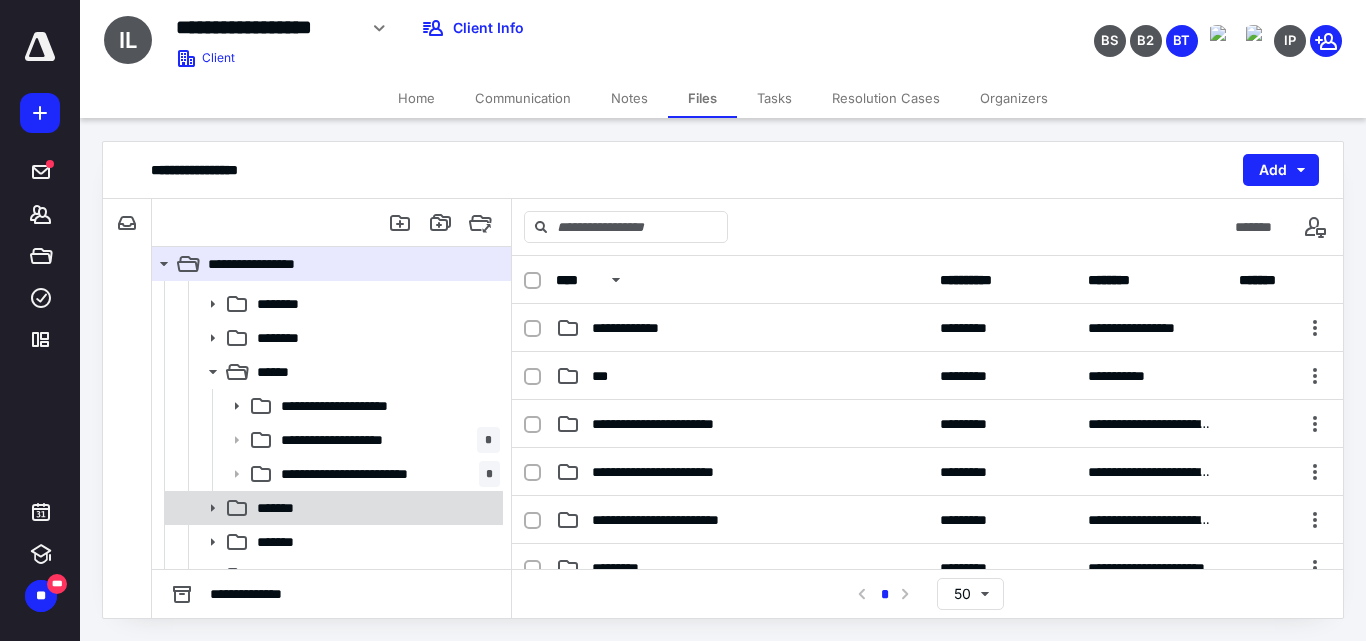 click 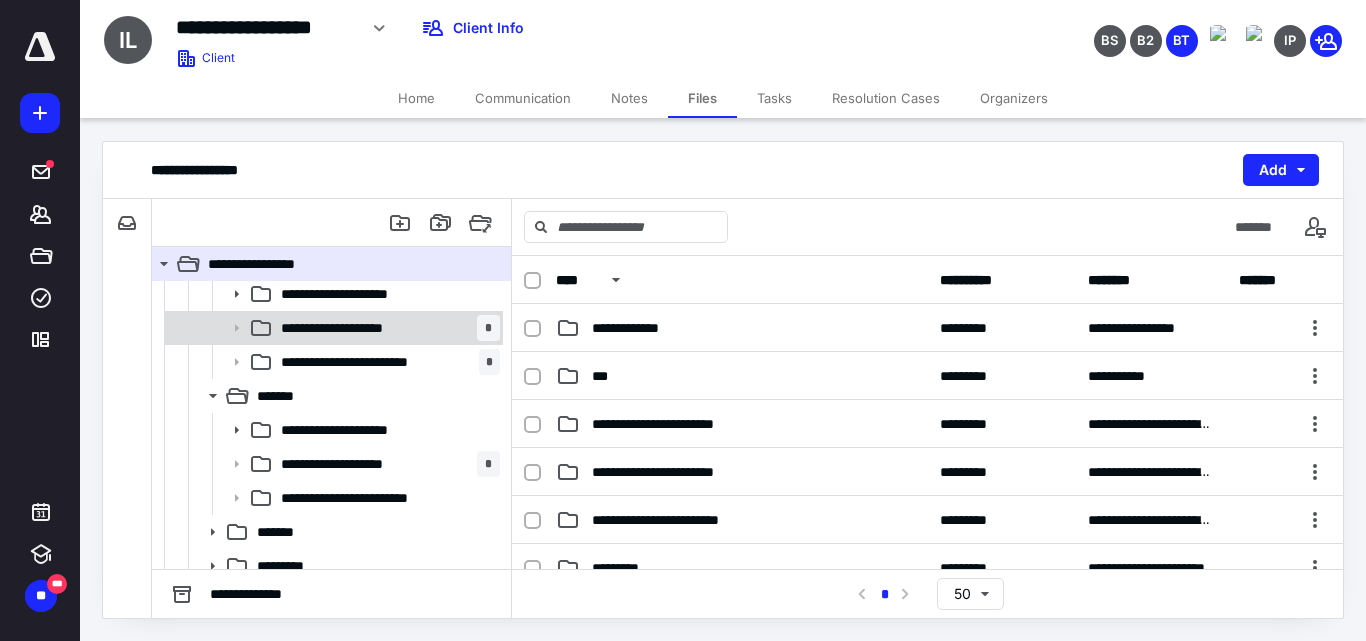 scroll, scrollTop: 500, scrollLeft: 0, axis: vertical 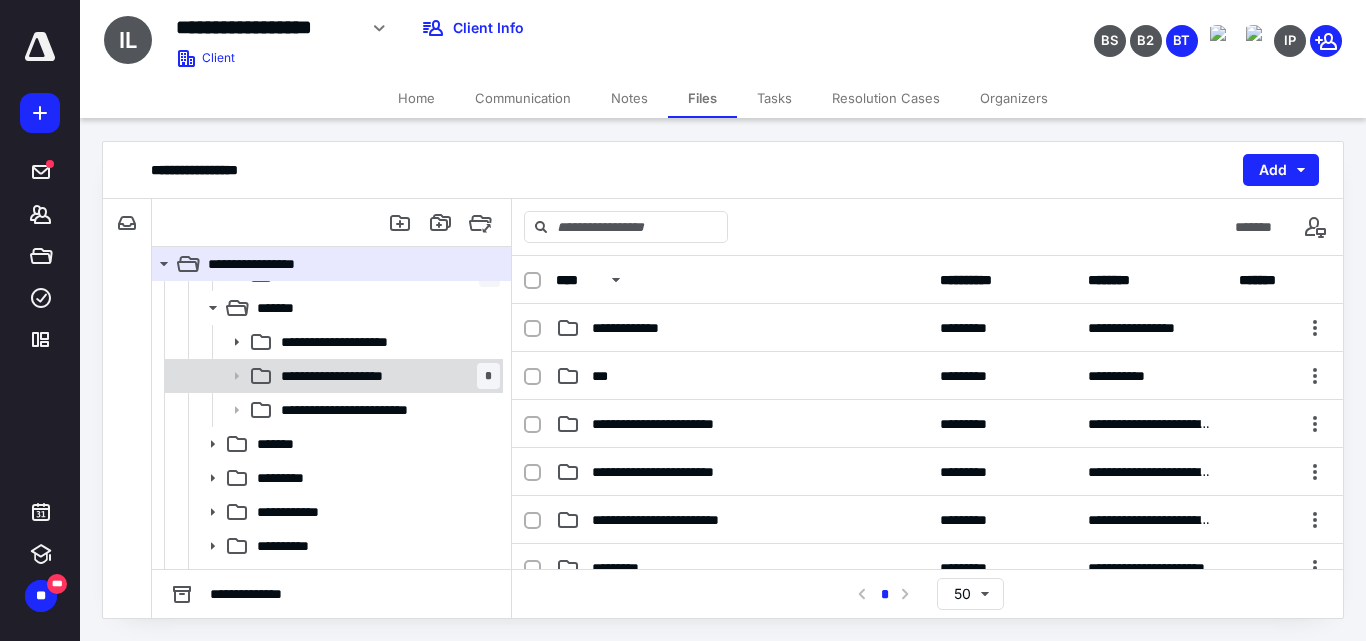 click on "**********" at bounding box center [349, 376] 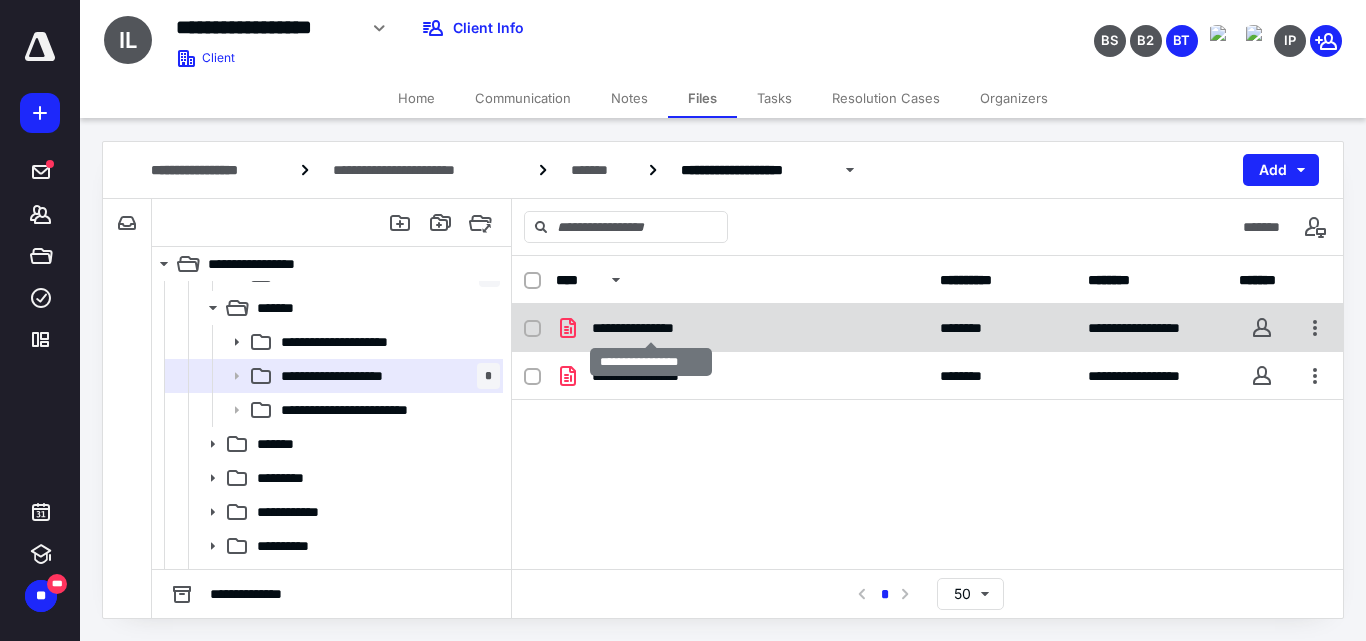 click on "**********" at bounding box center (650, 328) 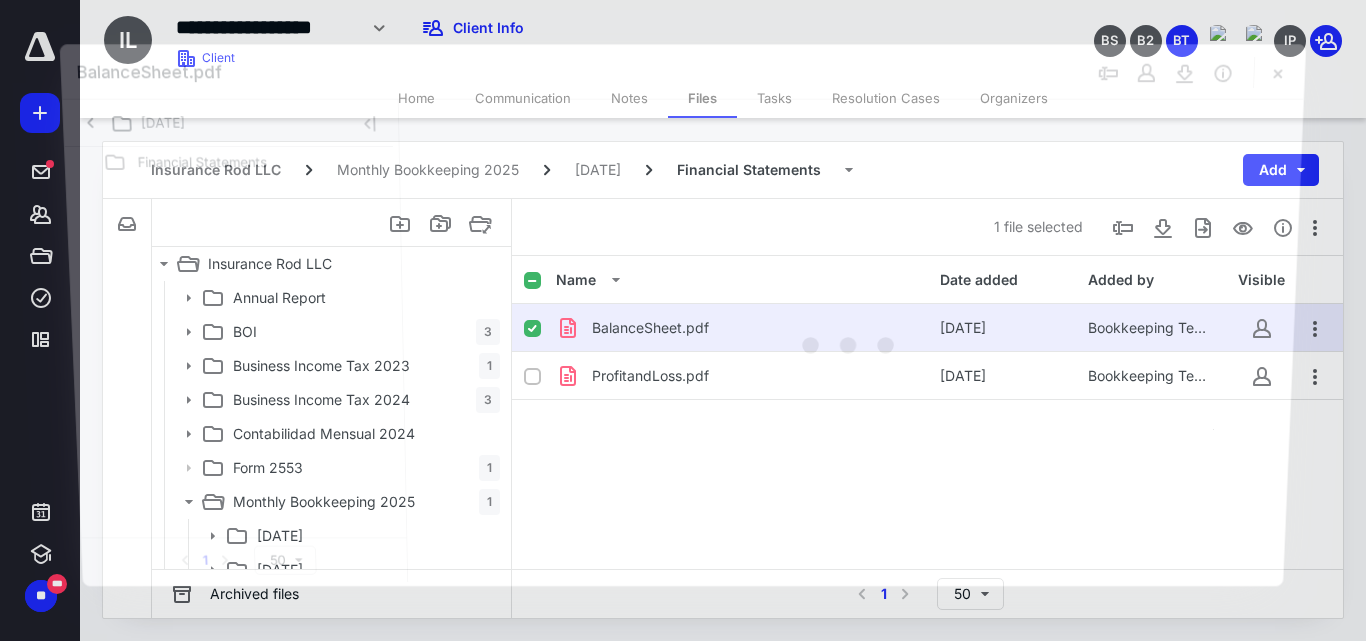 scroll, scrollTop: 500, scrollLeft: 0, axis: vertical 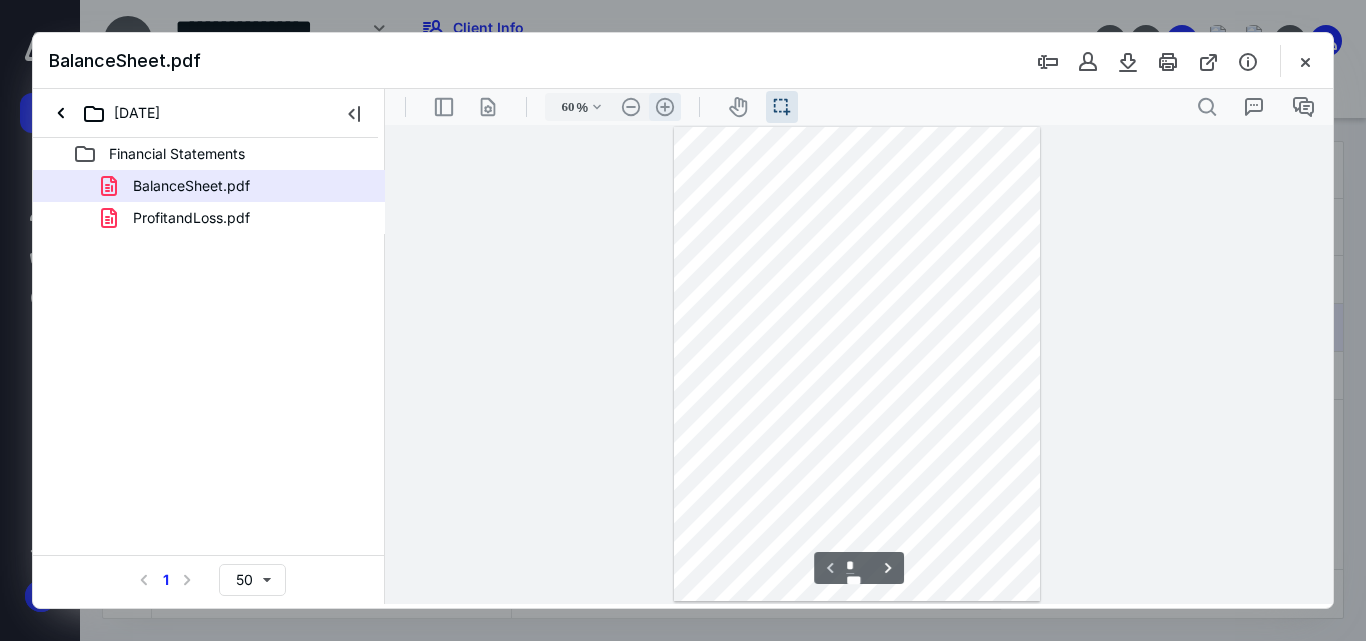 click on ".cls-1{fill:#abb0c4;} icon - header - zoom - in - line" at bounding box center (665, 107) 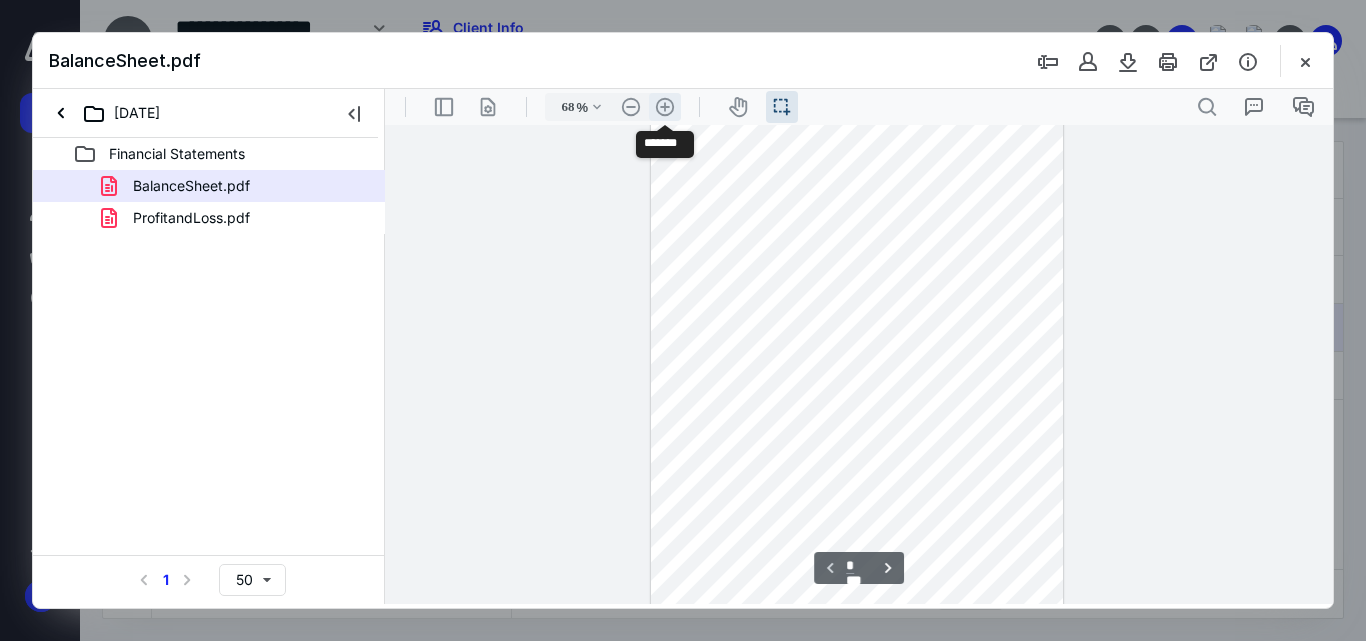 click on ".cls-1{fill:#abb0c4;} icon - header - zoom - in - line" at bounding box center (665, 107) 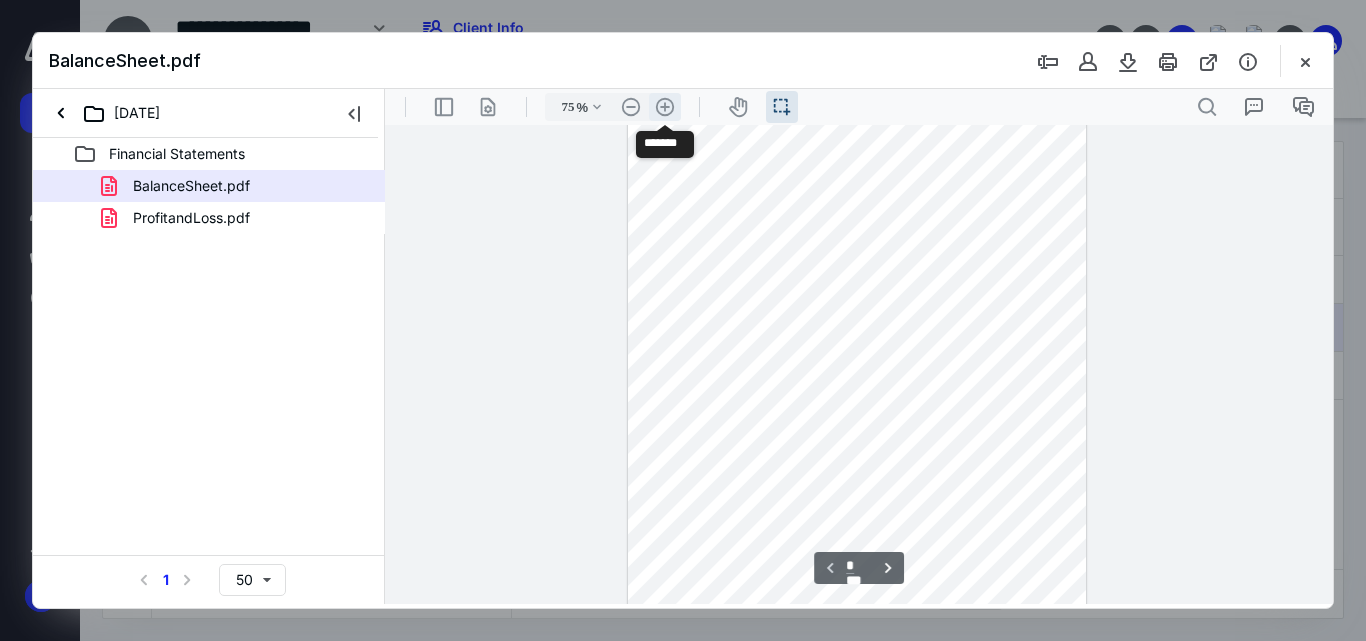 click on ".cls-1{fill:#abb0c4;} icon - header - zoom - in - line" at bounding box center (665, 107) 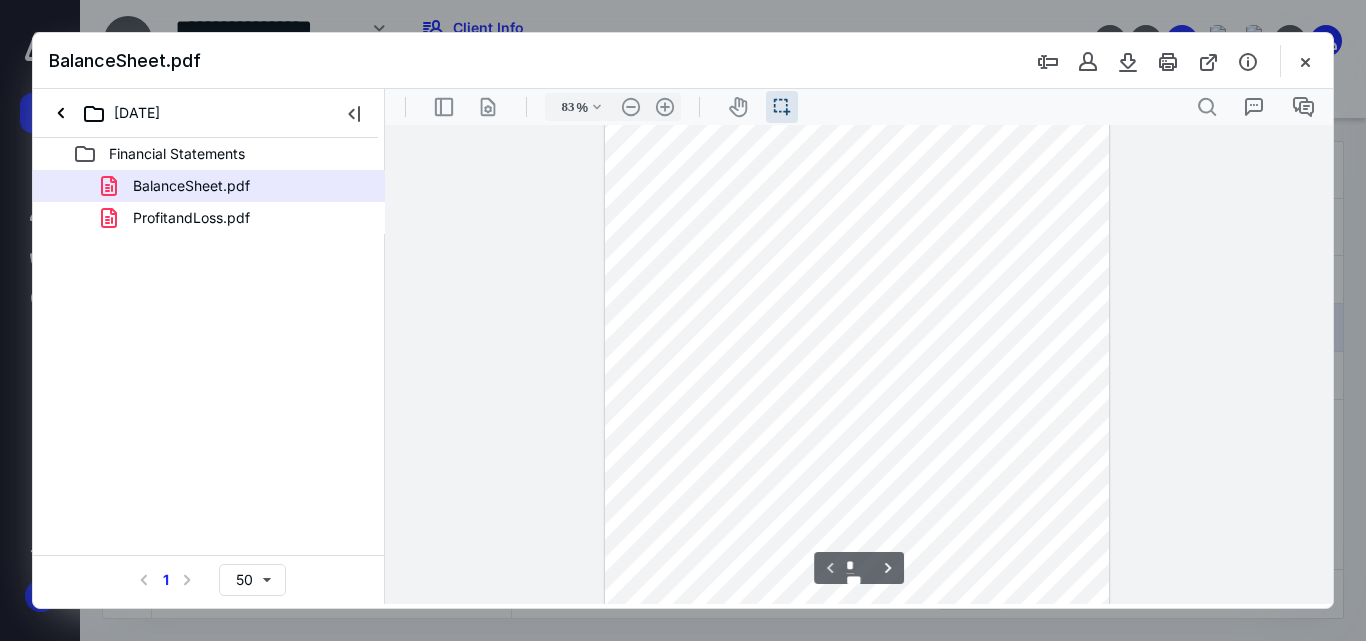 scroll, scrollTop: 184, scrollLeft: 0, axis: vertical 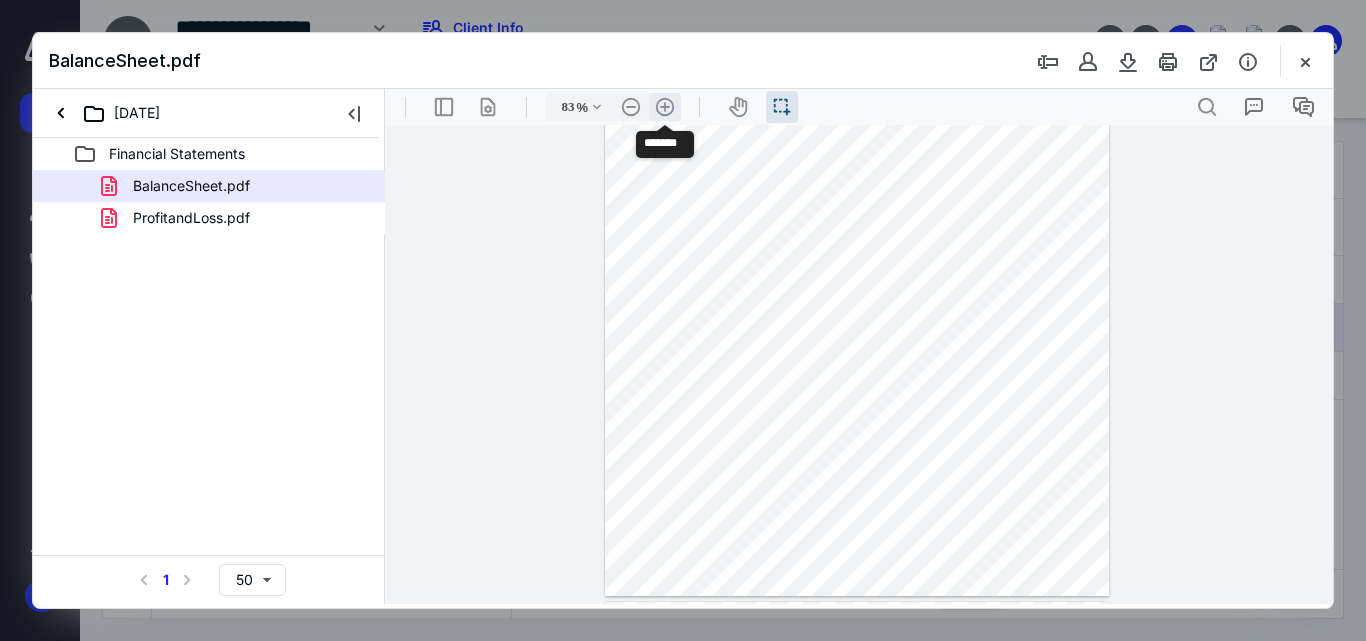 click on ".cls-1{fill:#abb0c4;} icon - header - zoom - in - line" at bounding box center (665, 107) 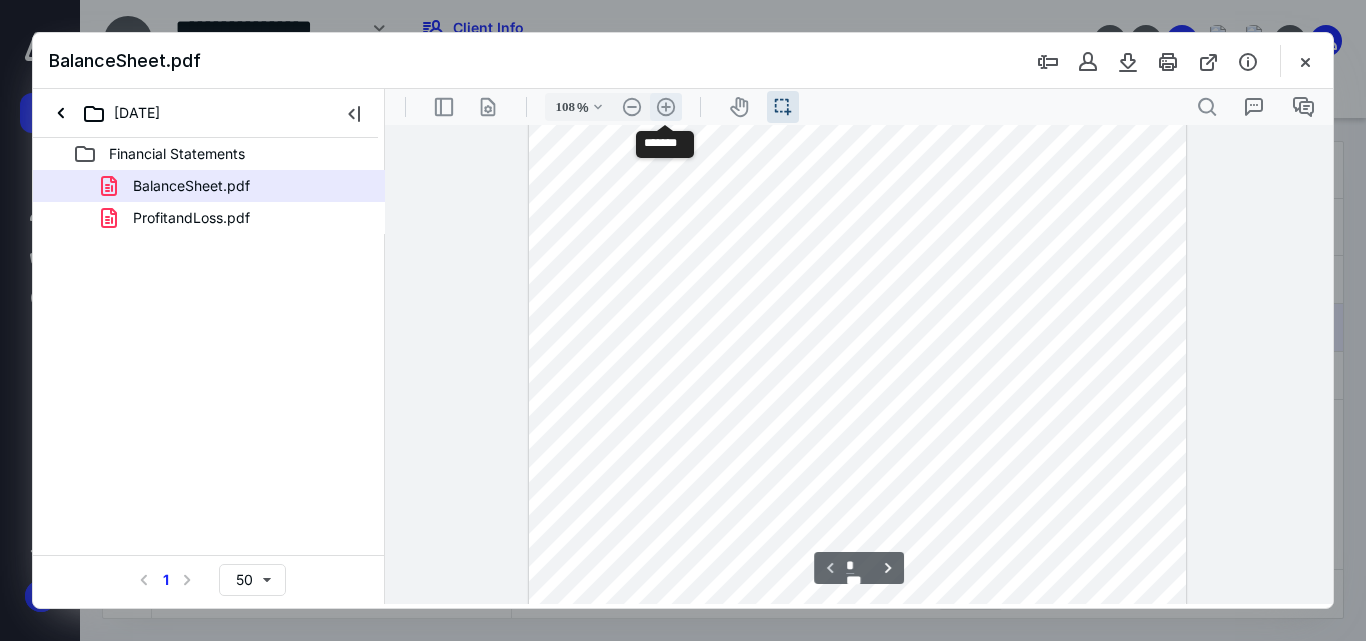 click on ".cls-1{fill:#abb0c4;} icon - header - zoom - in - line" at bounding box center [666, 107] 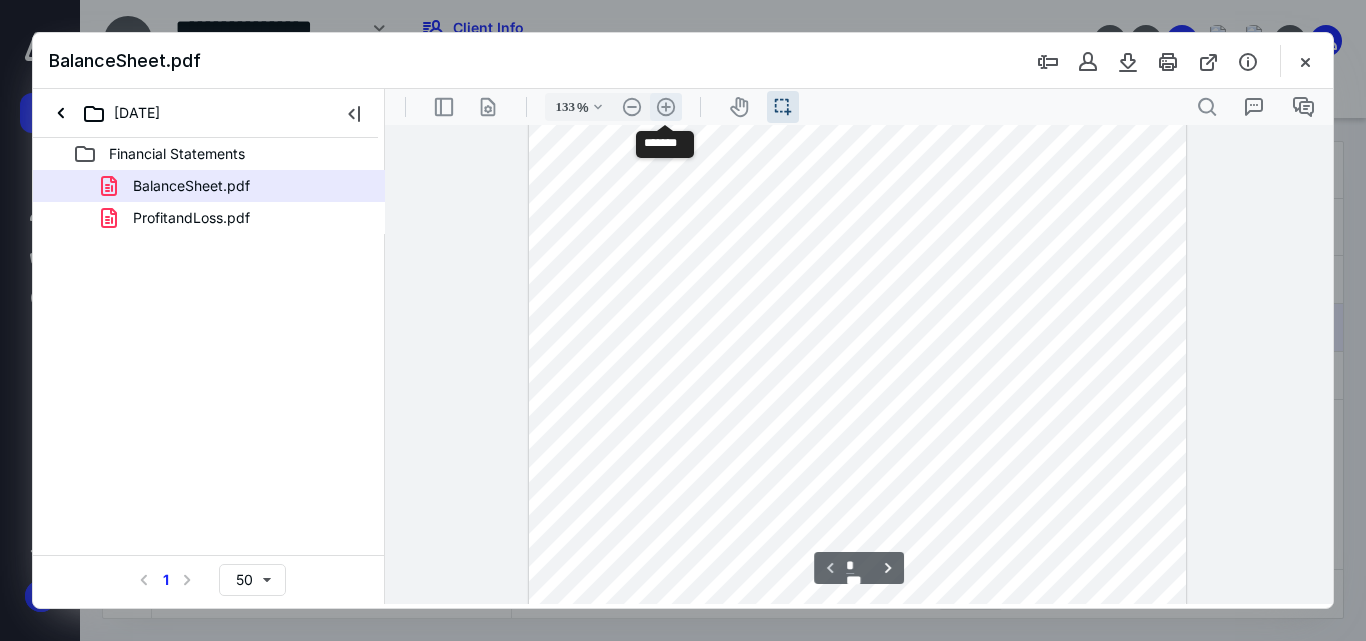 scroll, scrollTop: 430, scrollLeft: 0, axis: vertical 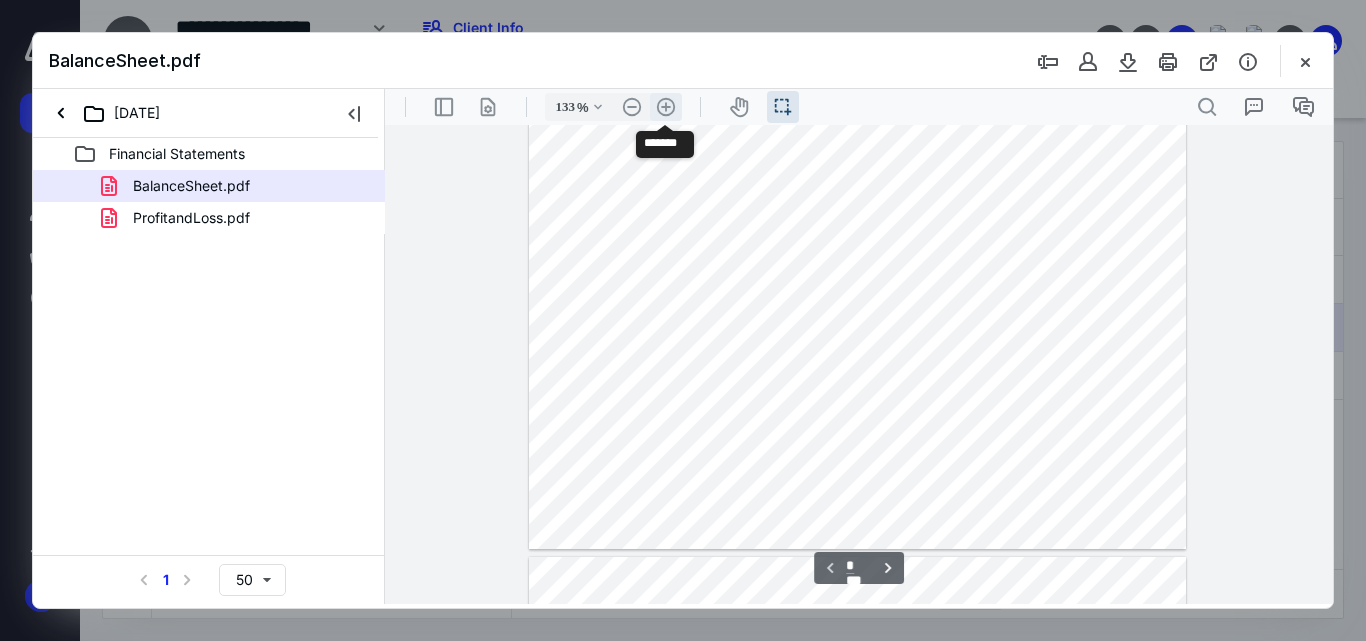 click on ".cls-1{fill:#abb0c4;} icon - header - zoom - in - line" at bounding box center [666, 107] 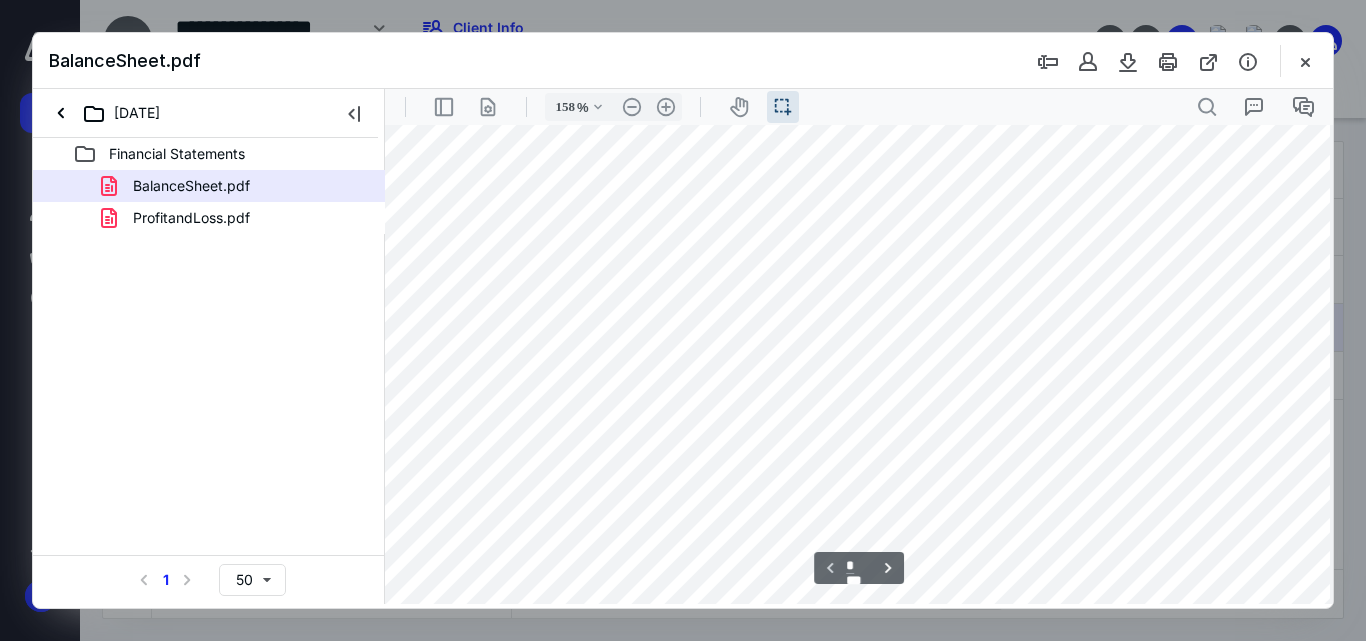 scroll, scrollTop: 253, scrollLeft: 19, axis: both 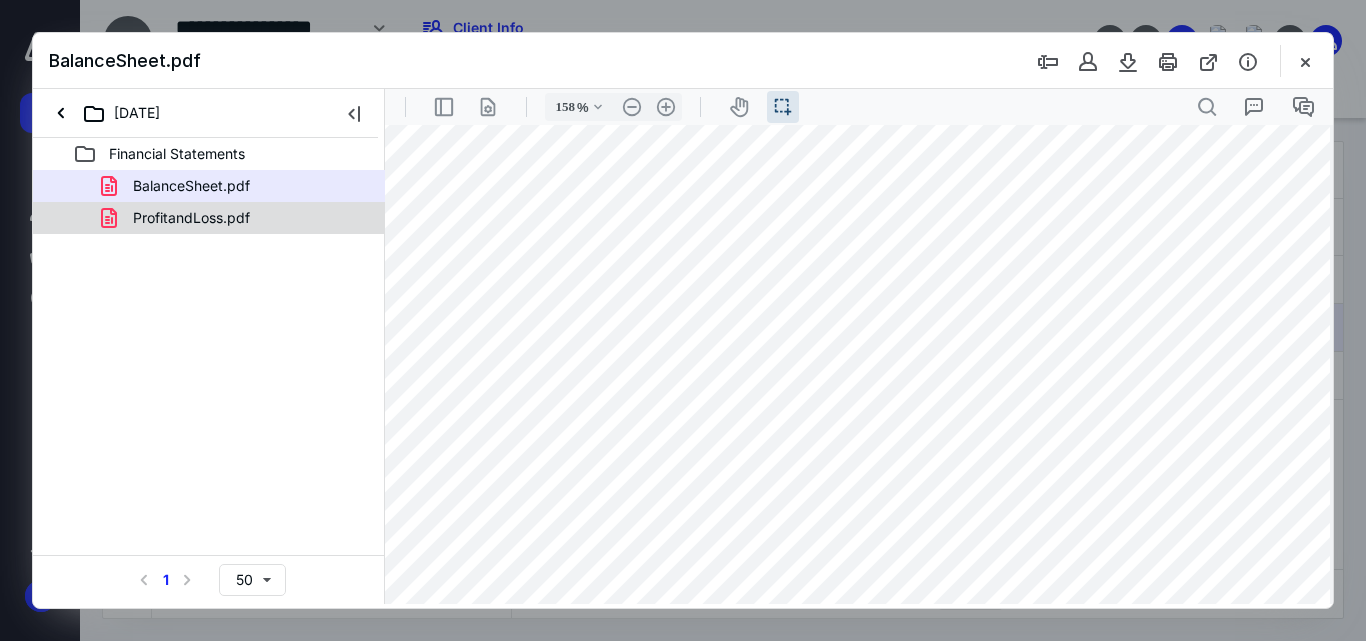 click on "ProfitandLoss.pdf" at bounding box center [209, 218] 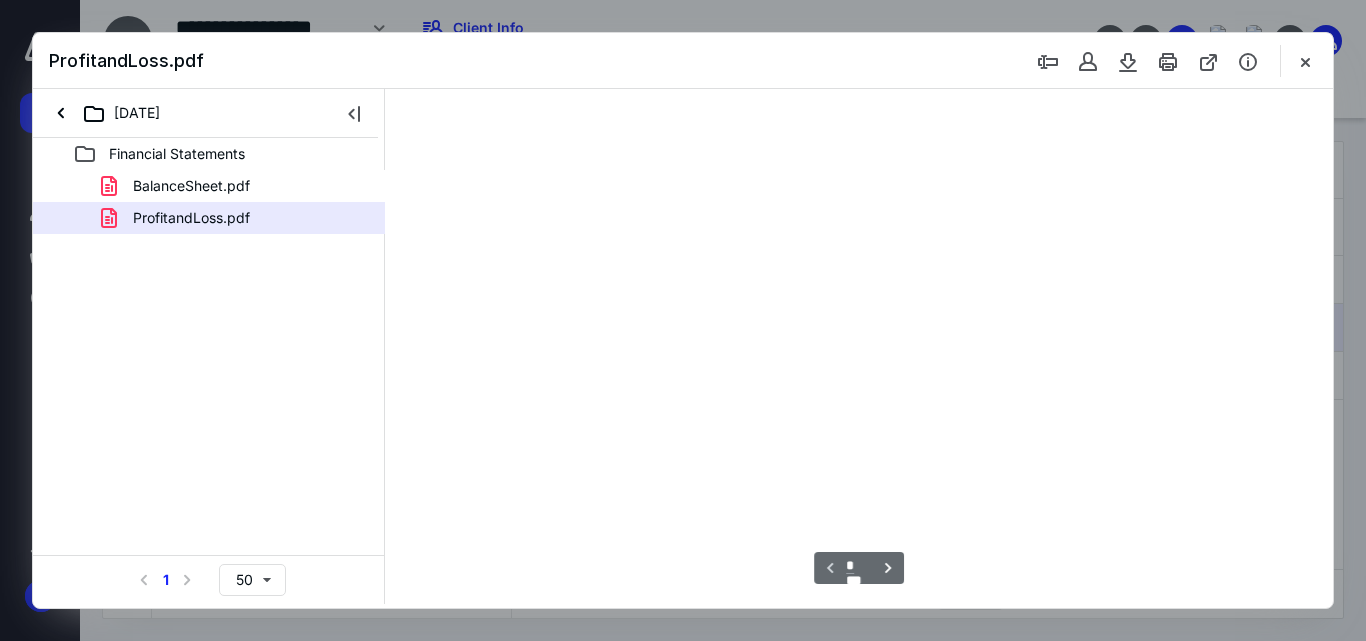 scroll, scrollTop: 38, scrollLeft: 0, axis: vertical 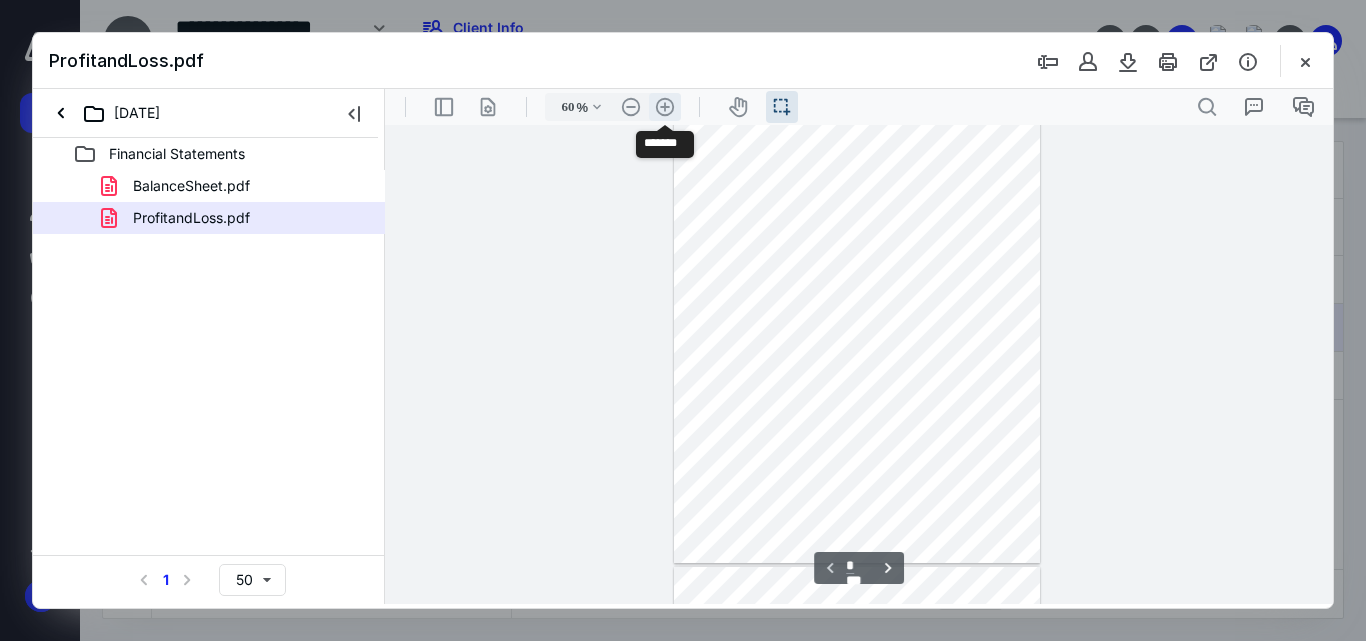 click on ".cls-1{fill:#abb0c4;} icon - header - zoom - in - line" at bounding box center [665, 107] 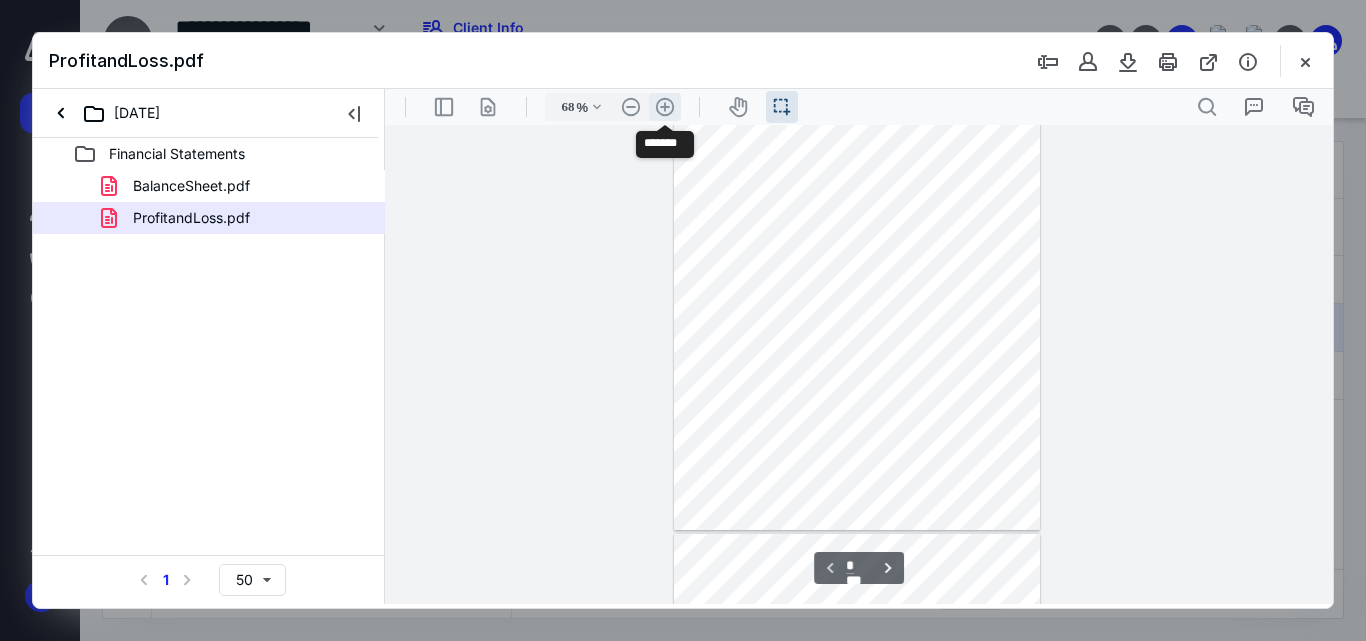 click on ".cls-1{fill:#abb0c4;} icon - header - zoom - in - line" at bounding box center (665, 107) 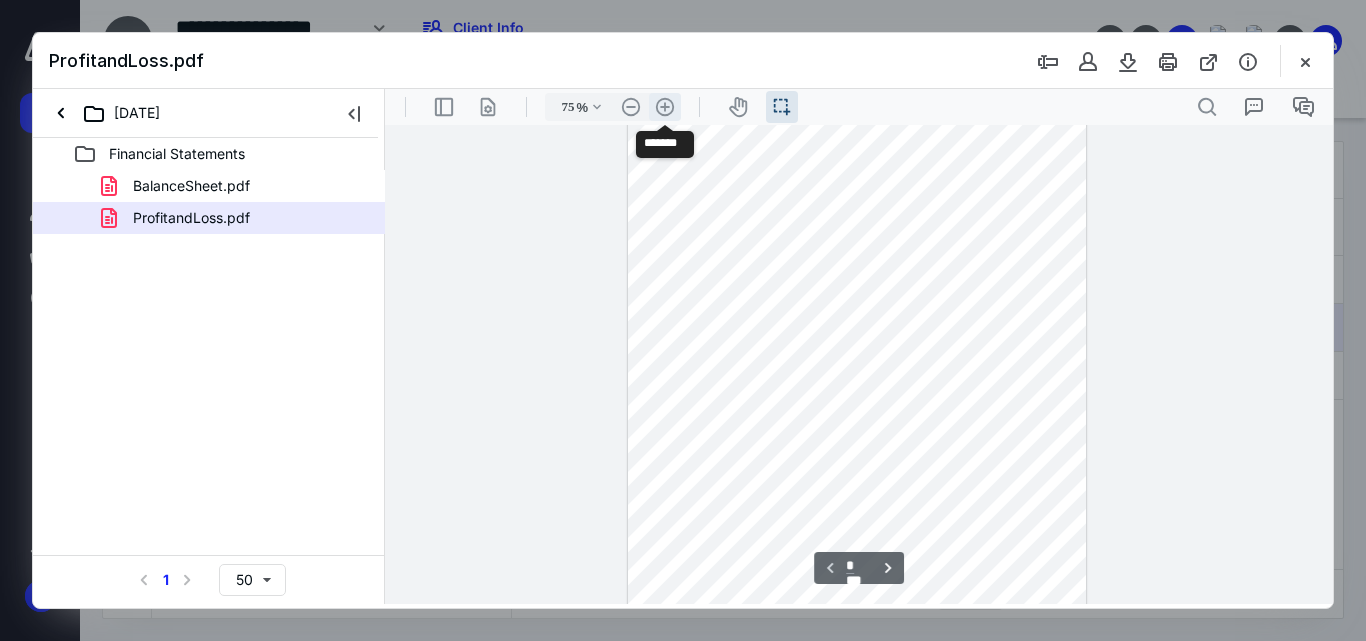 click on ".cls-1{fill:#abb0c4;} icon - header - zoom - in - line" at bounding box center (665, 107) 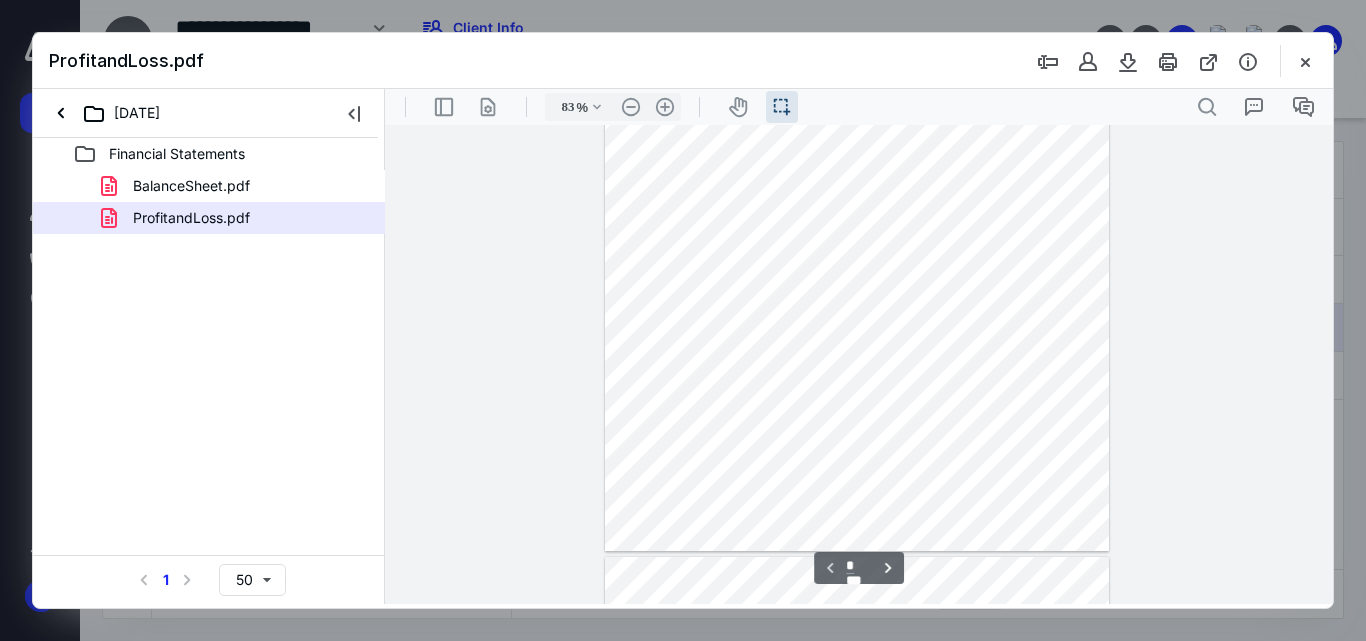 type on "*" 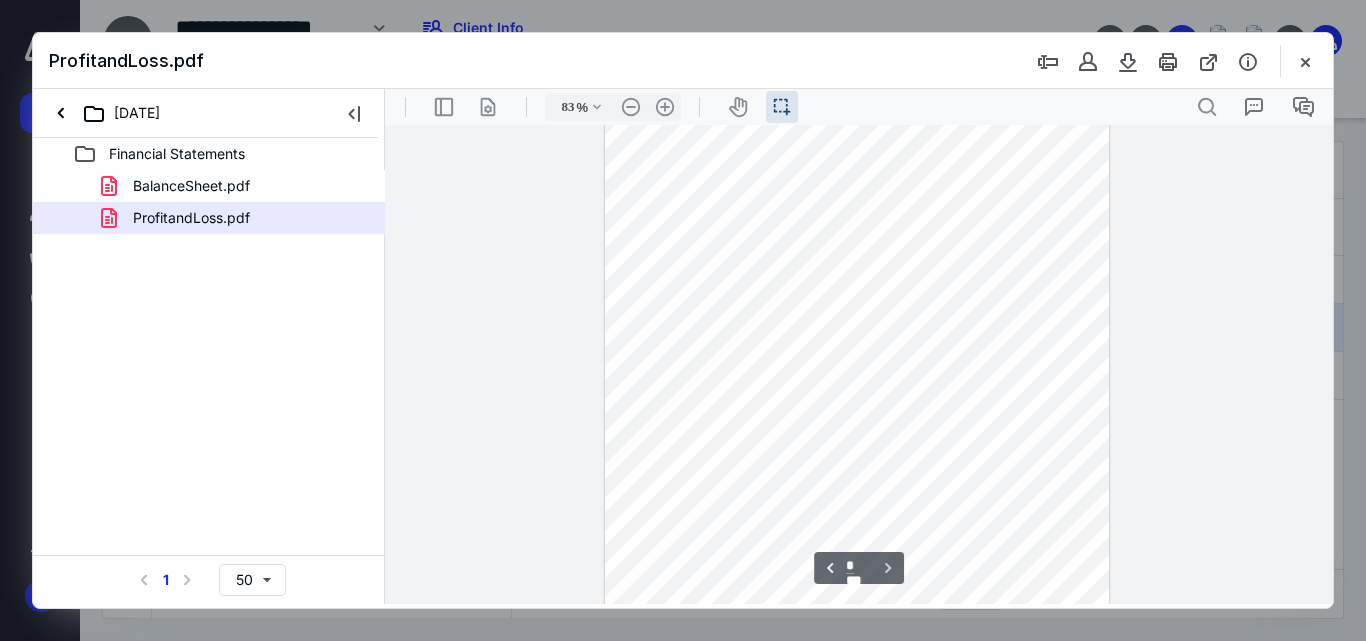 scroll, scrollTop: 837, scrollLeft: 0, axis: vertical 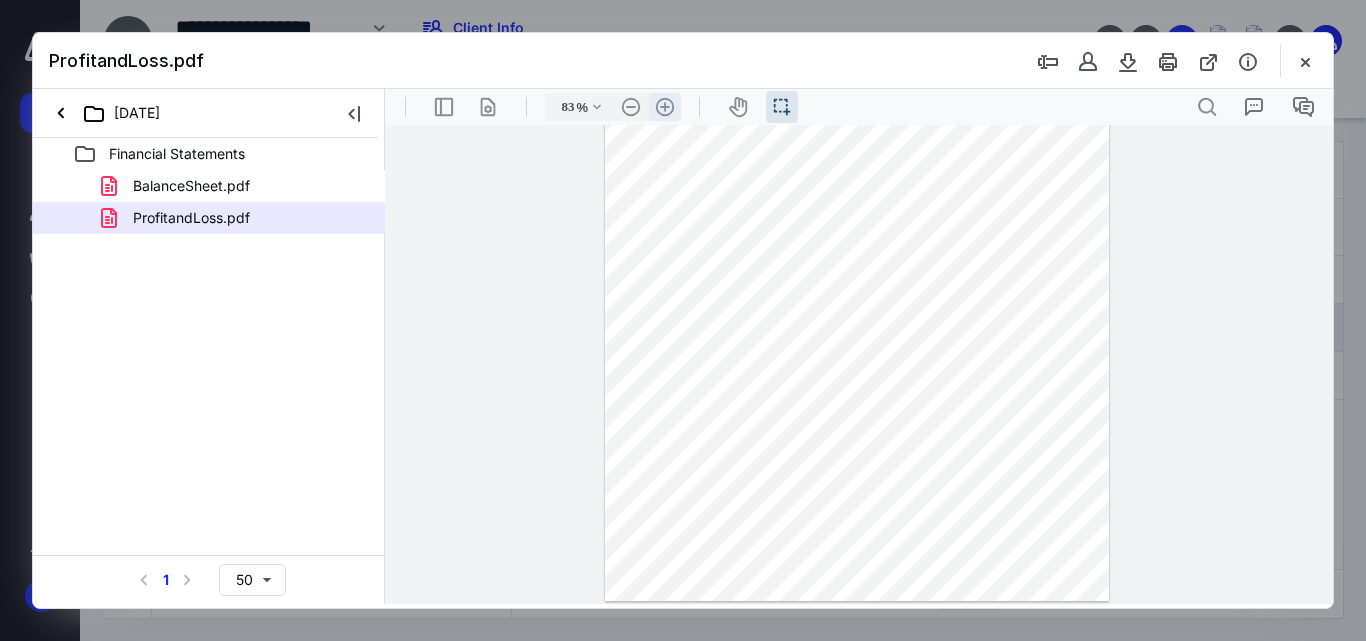 click on ".cls-1{fill:#abb0c4;} icon - header - zoom - in - line" at bounding box center [665, 107] 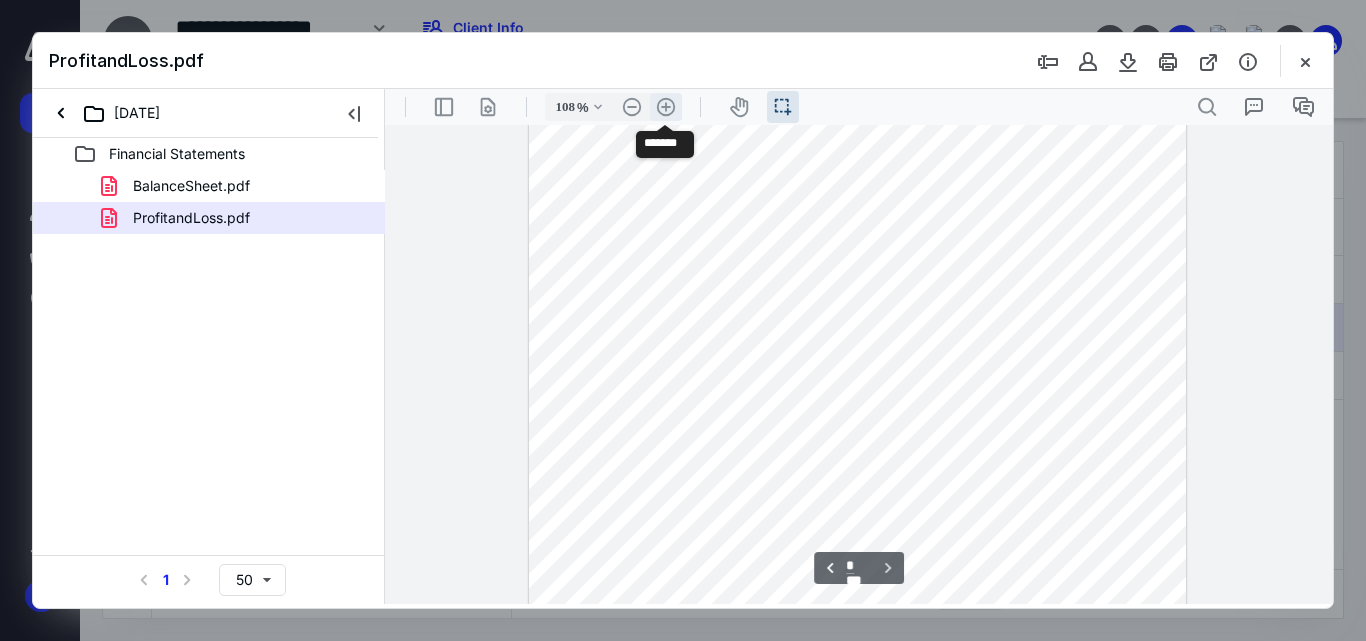 click on ".cls-1{fill:#abb0c4;} icon - header - zoom - in - line" at bounding box center [666, 107] 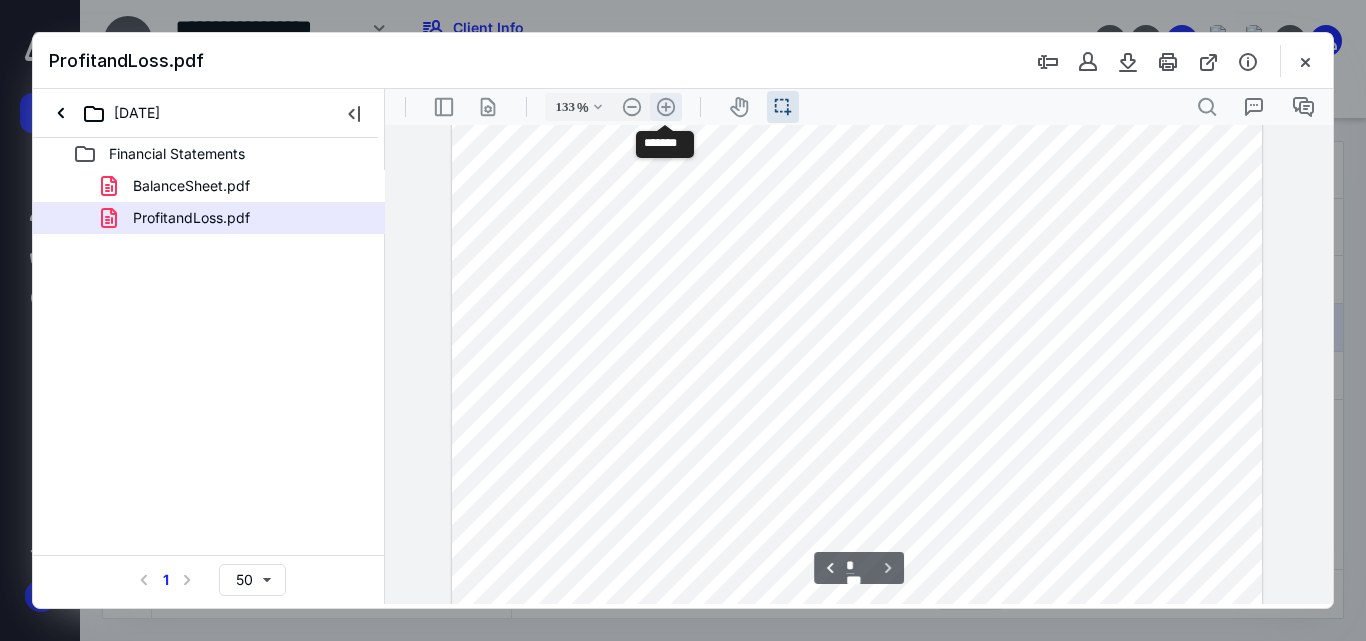 scroll, scrollTop: 1479, scrollLeft: 0, axis: vertical 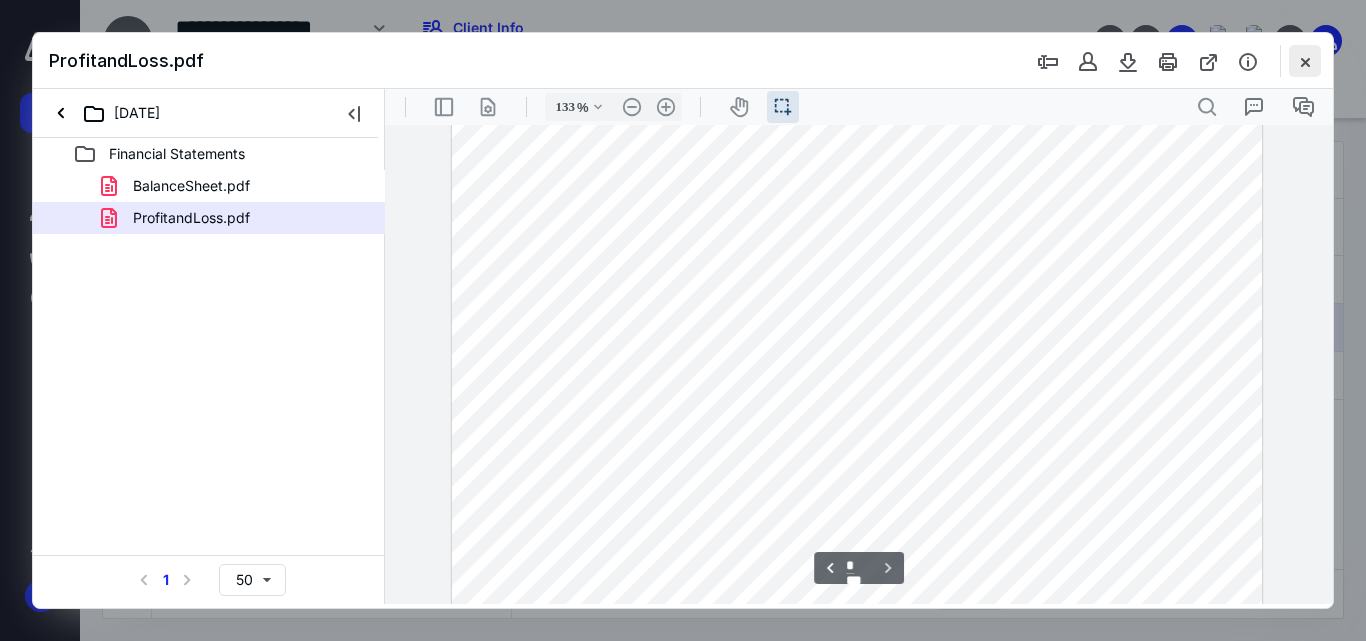 click at bounding box center [1305, 61] 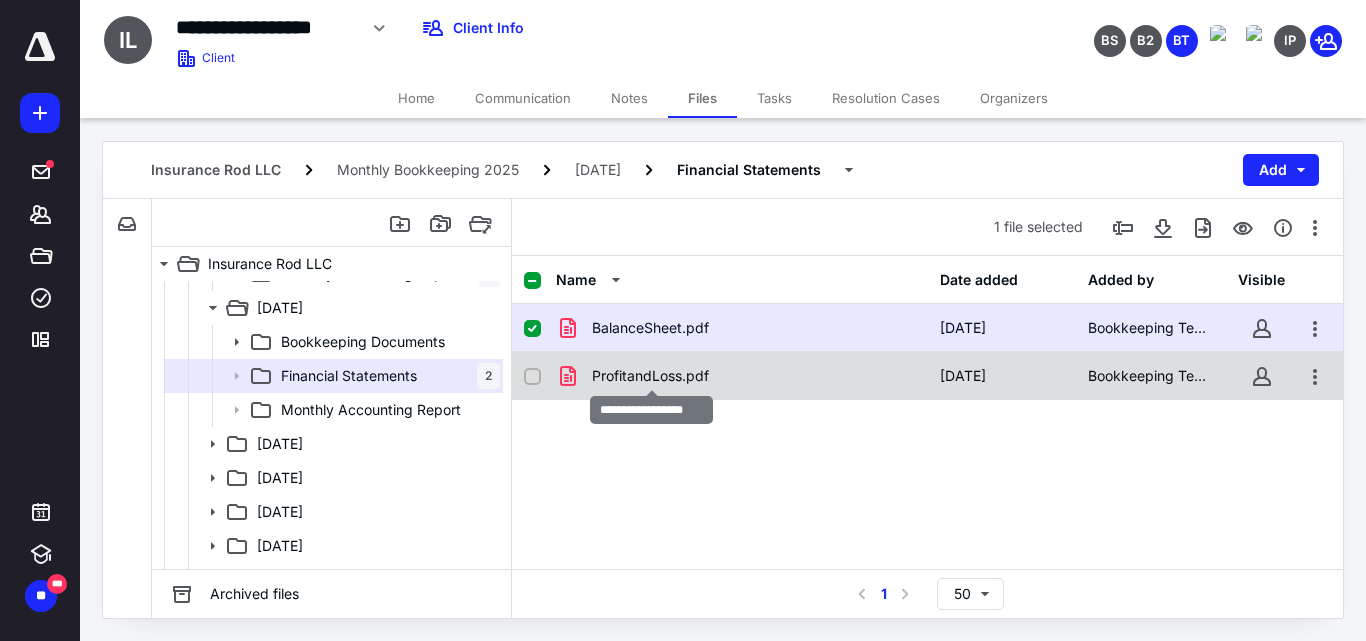 click on "ProfitandLoss.pdf" at bounding box center (650, 376) 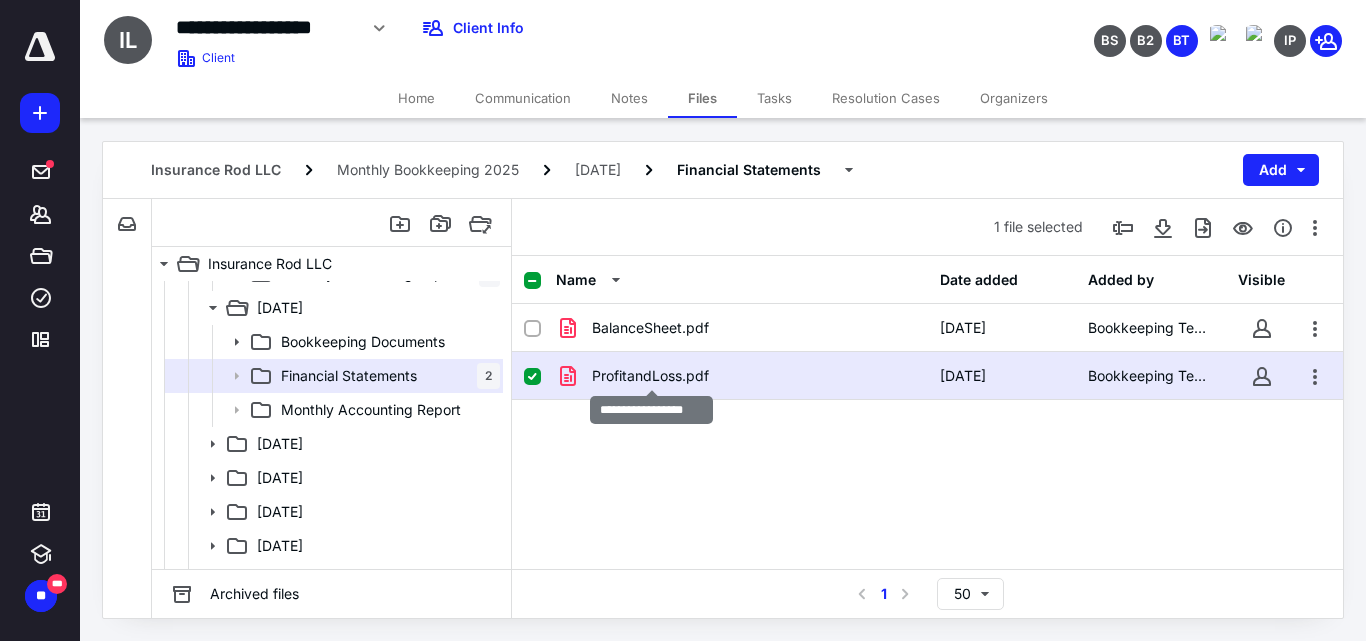 click on "ProfitandLoss.pdf" at bounding box center [650, 376] 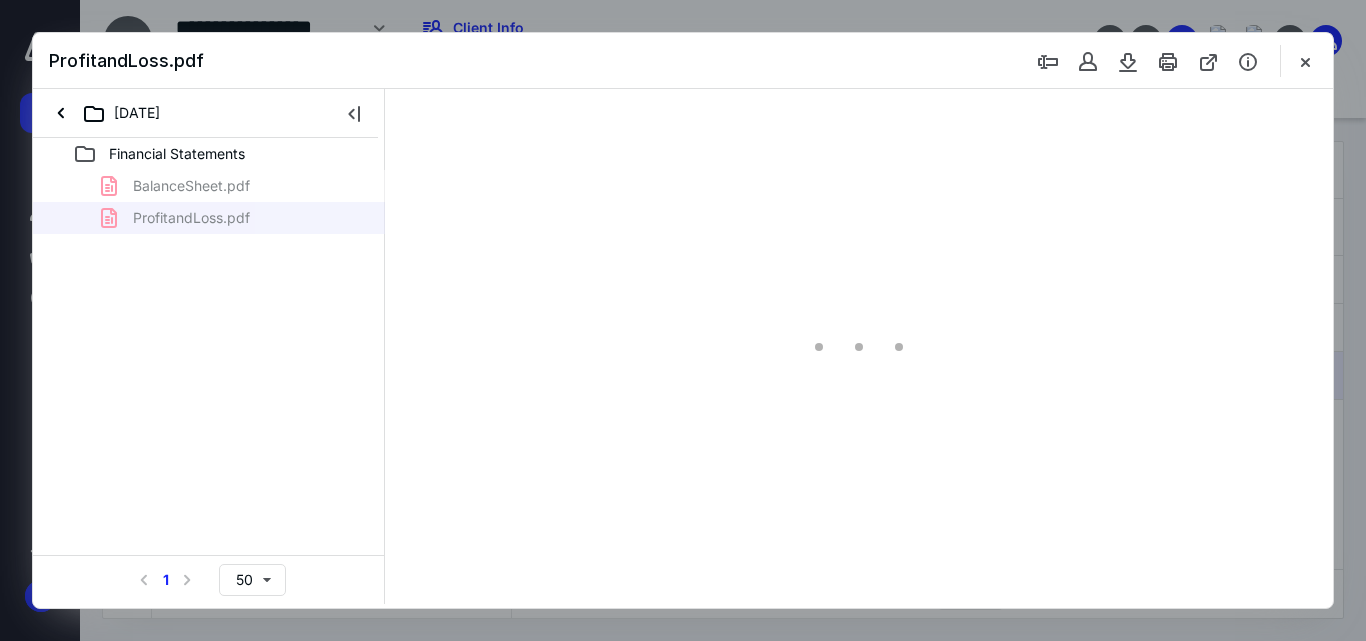 scroll, scrollTop: 0, scrollLeft: 0, axis: both 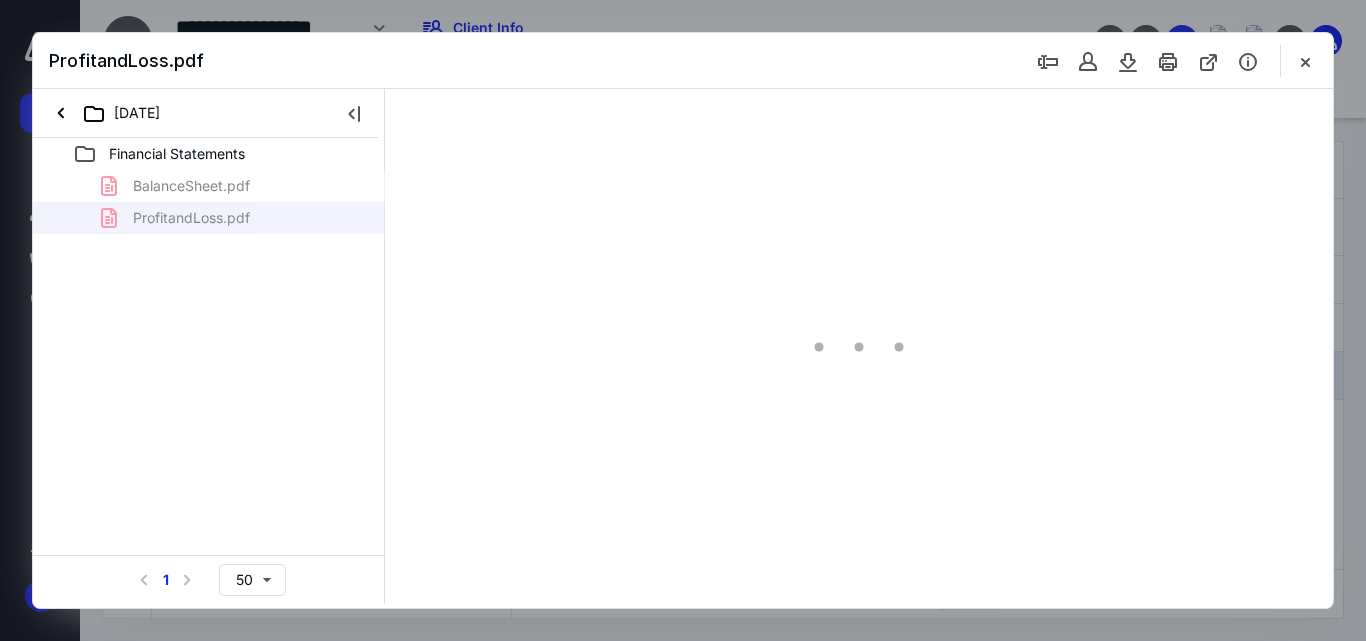 type on "60" 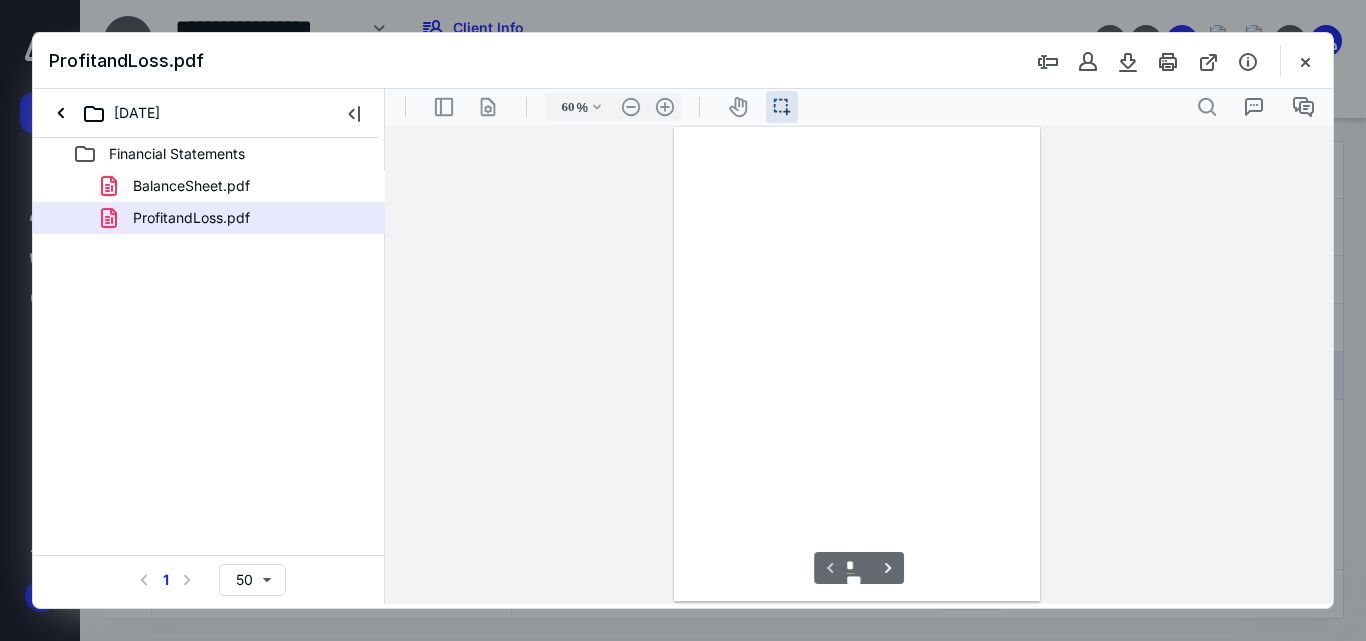 scroll, scrollTop: 38, scrollLeft: 0, axis: vertical 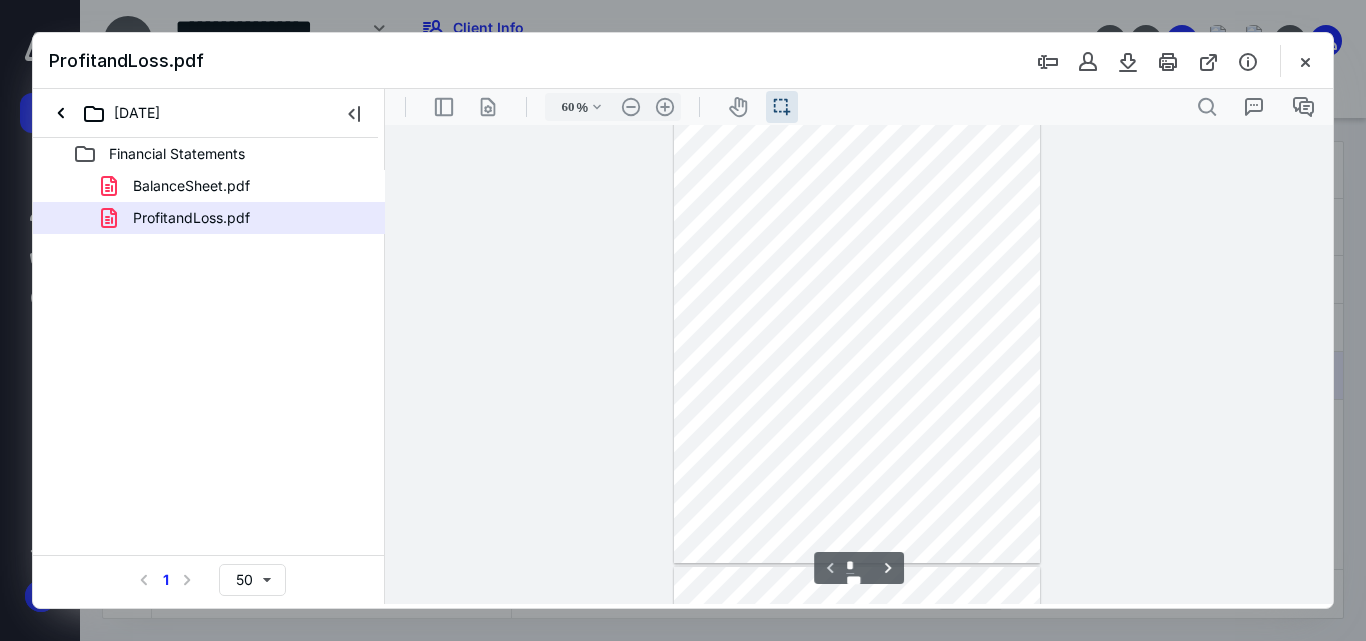 type on "*" 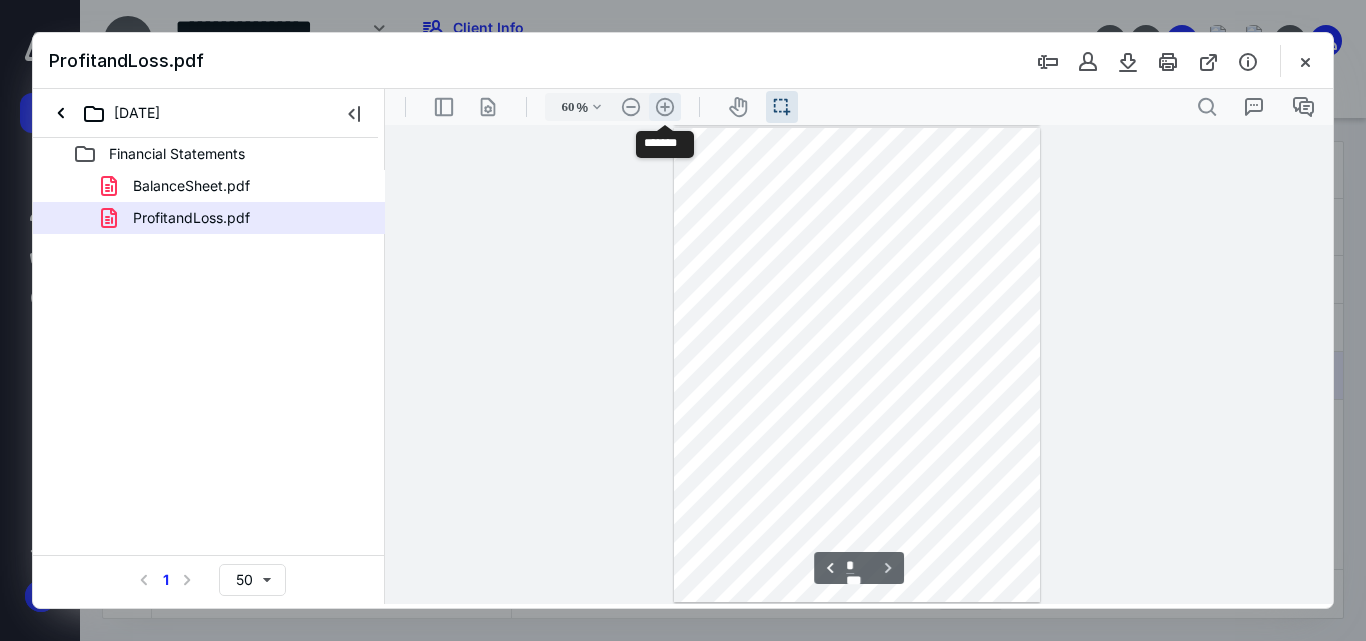 click on ".cls-1{fill:#abb0c4;} icon - header - zoom - in - line" at bounding box center [665, 107] 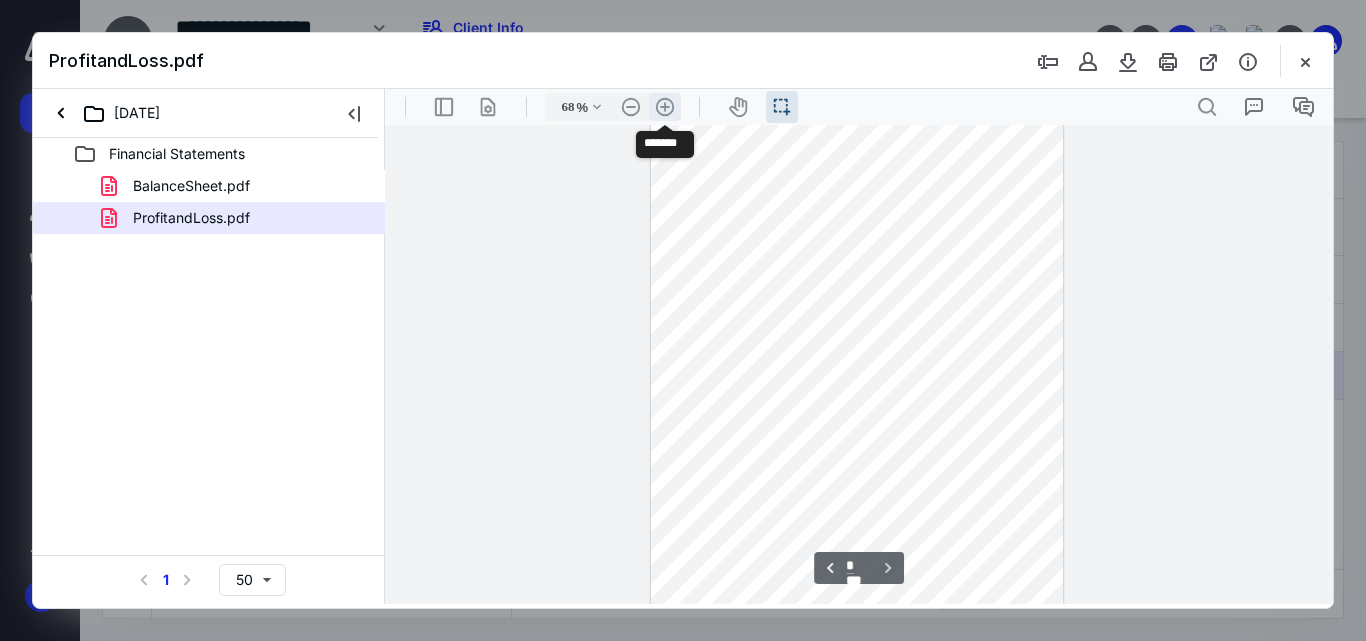 click on ".cls-1{fill:#abb0c4;} icon - header - zoom - in - line" at bounding box center (665, 107) 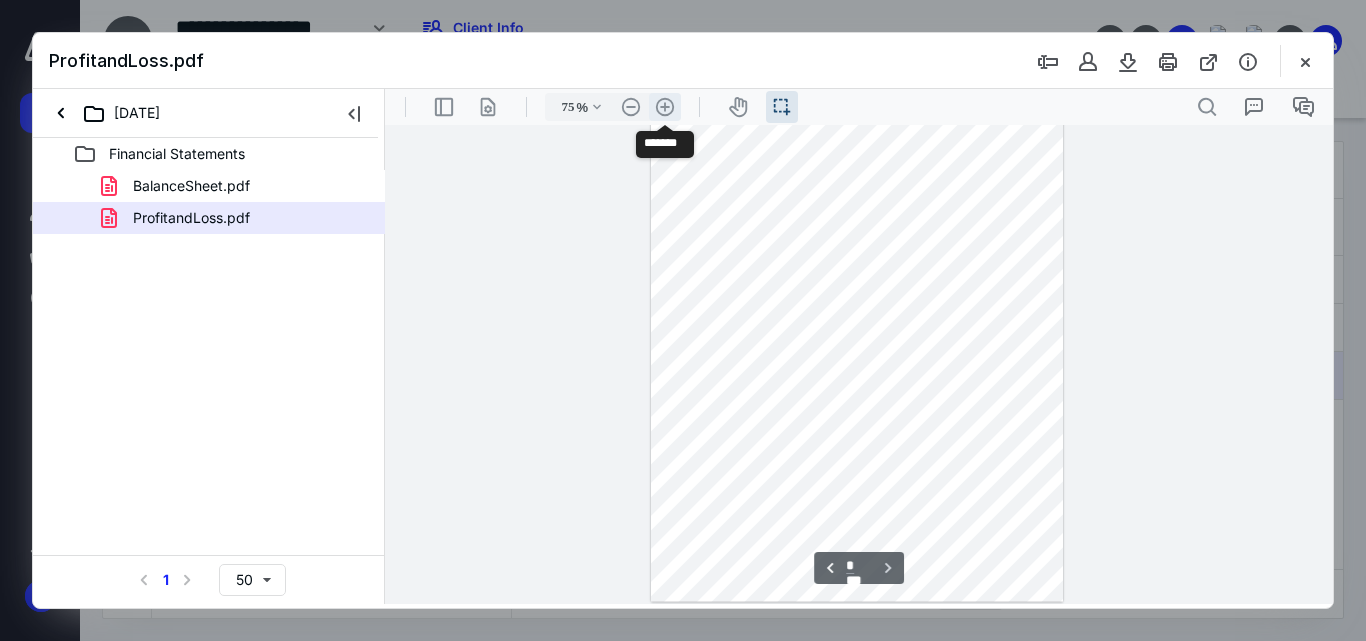 click on ".cls-1{fill:#abb0c4;} icon - header - zoom - in - line" at bounding box center (665, 107) 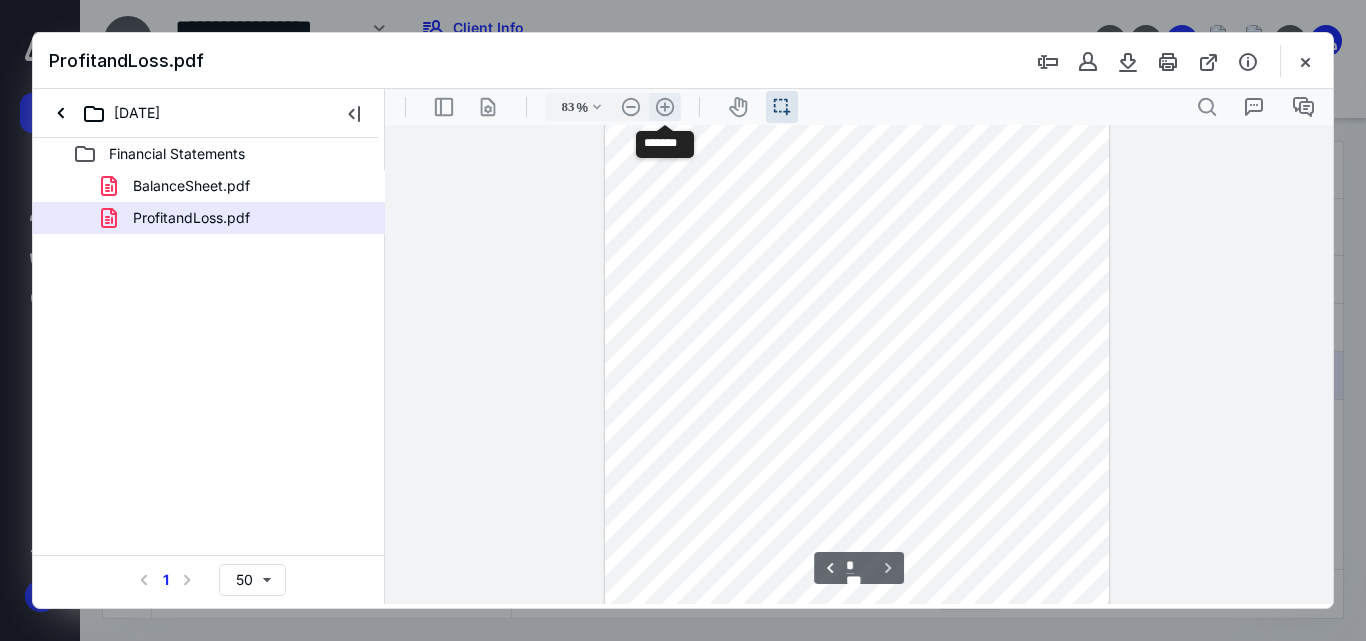 click on ".cls-1{fill:#abb0c4;} icon - header - zoom - in - line" at bounding box center [665, 107] 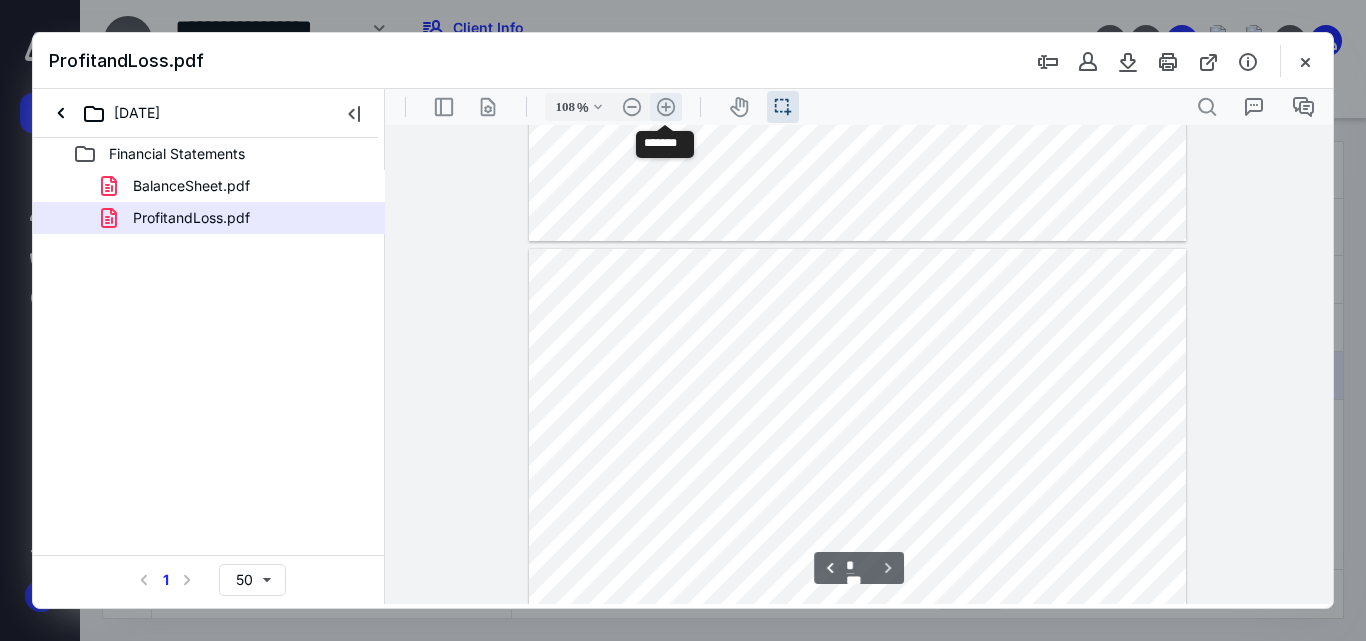 scroll, scrollTop: 1029, scrollLeft: 0, axis: vertical 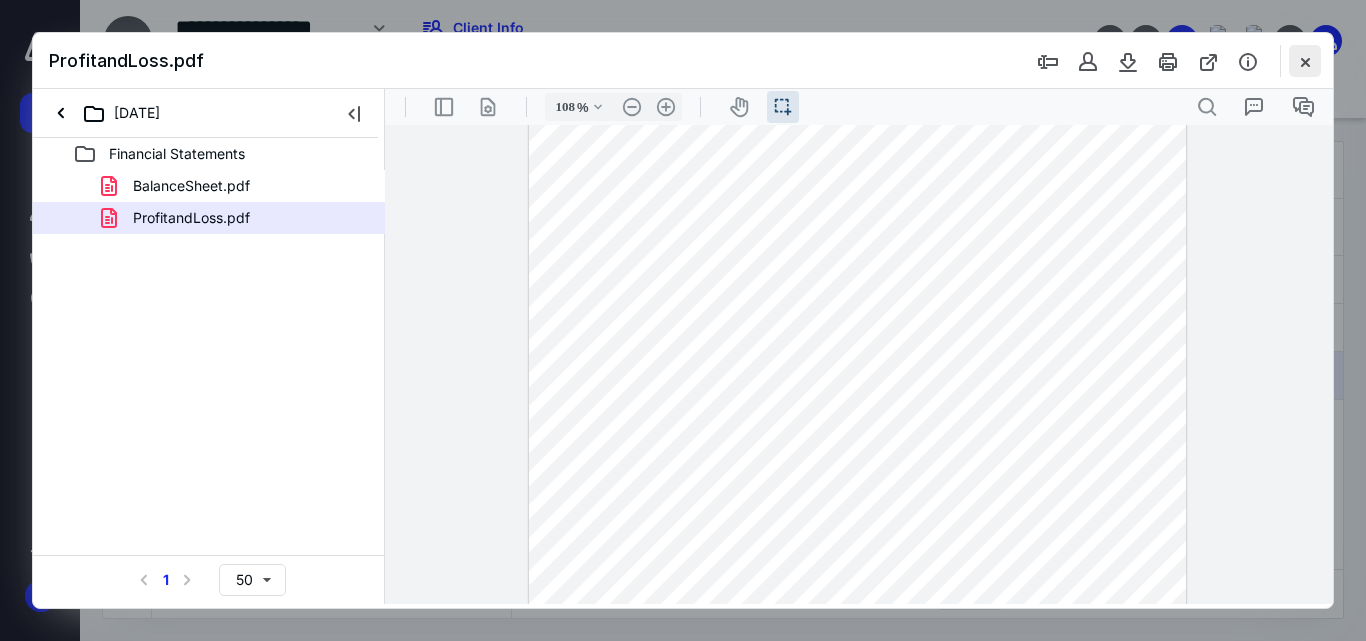 click at bounding box center (1305, 61) 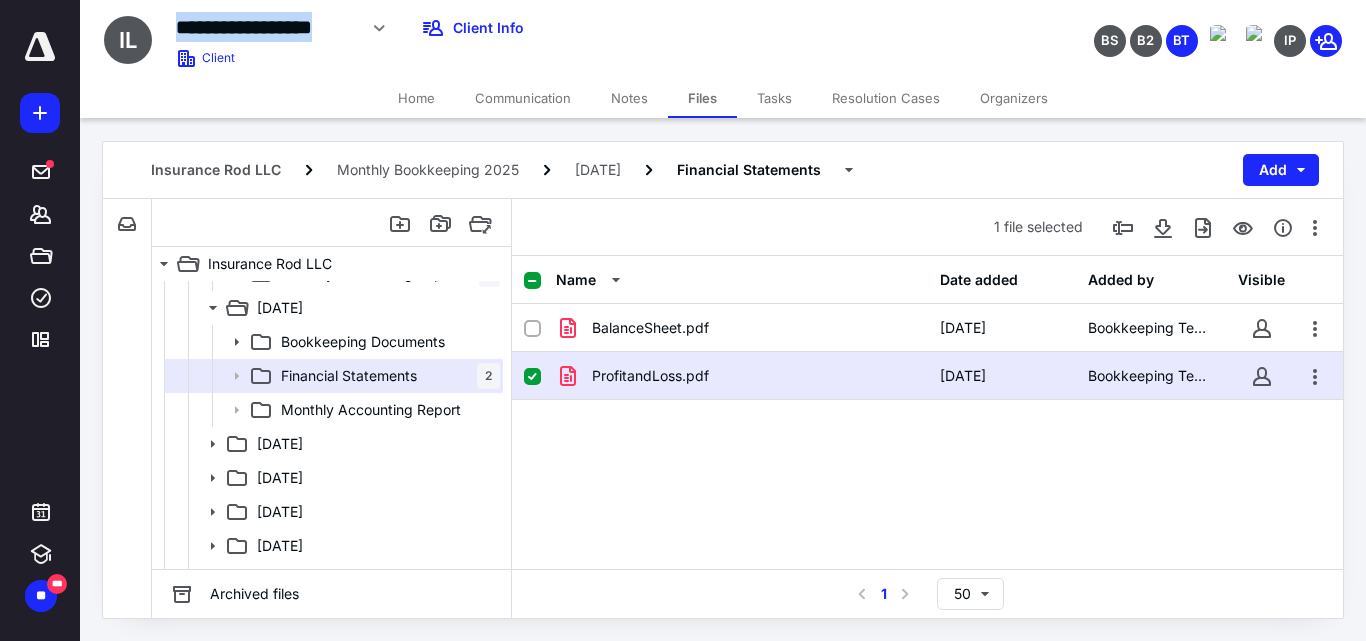 drag, startPoint x: 172, startPoint y: 23, endPoint x: 355, endPoint y: 30, distance: 183.13383 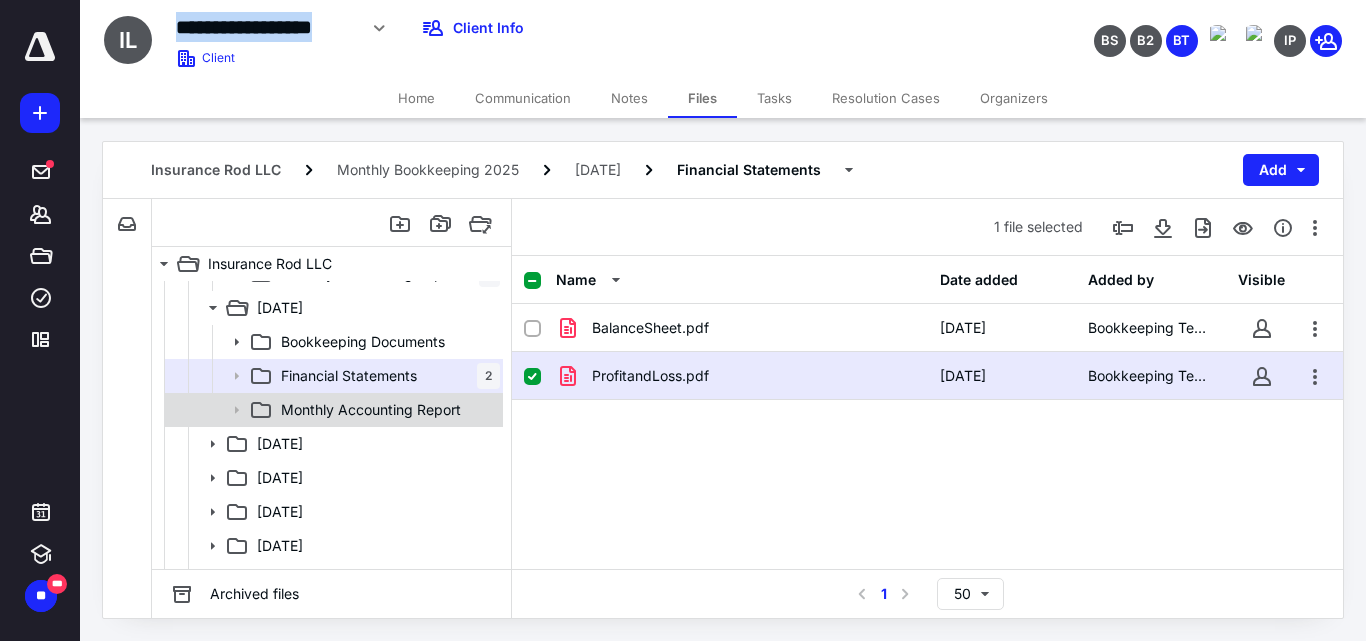 click on "Monthly Accounting Report" at bounding box center (386, 410) 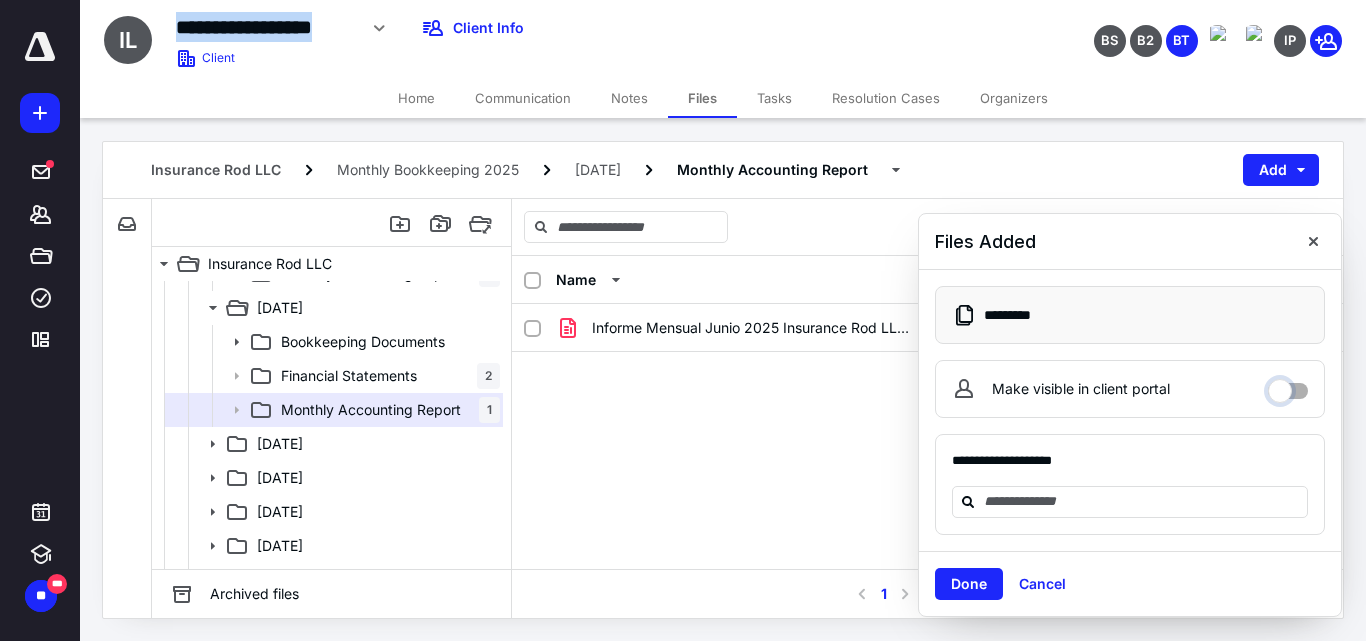 click on "Make visible in client portal" at bounding box center (1288, 386) 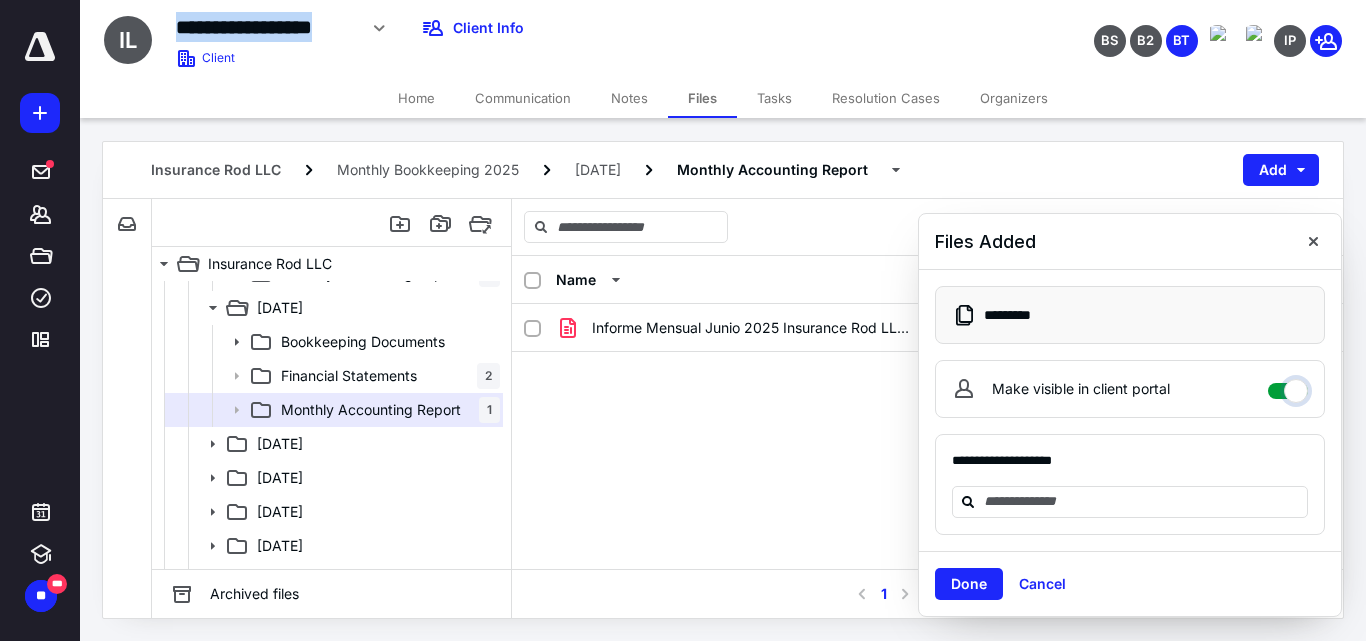 checkbox on "****" 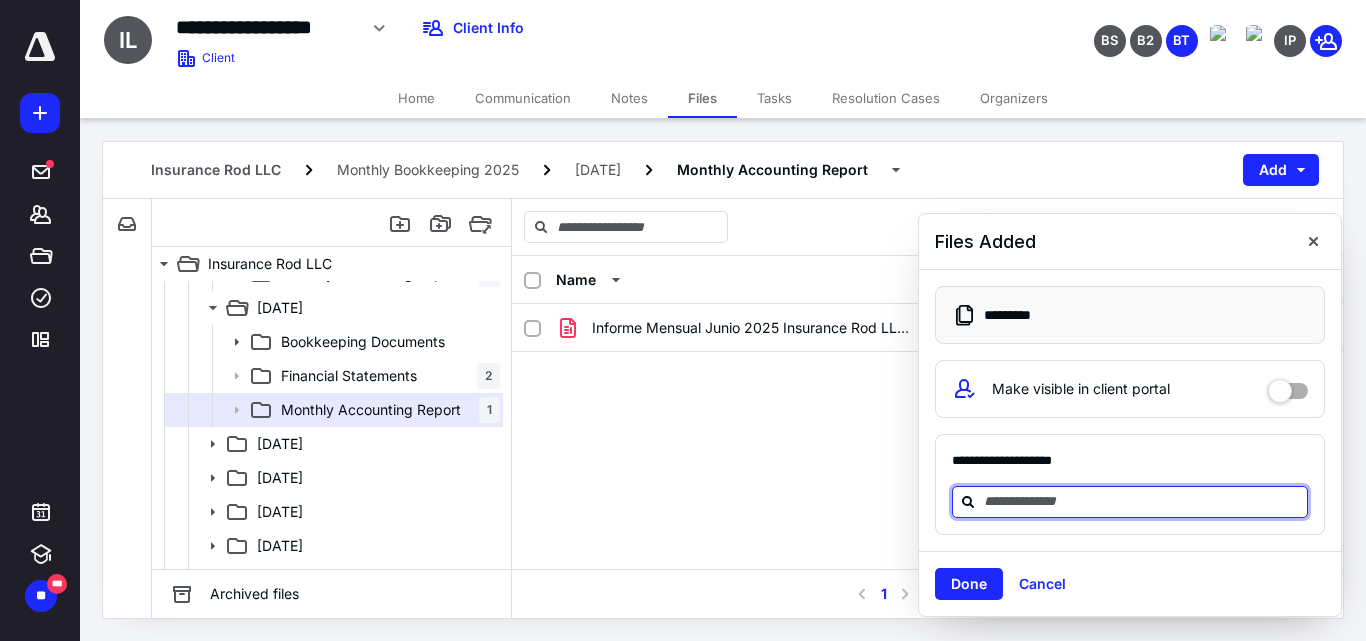 click at bounding box center (1142, 501) 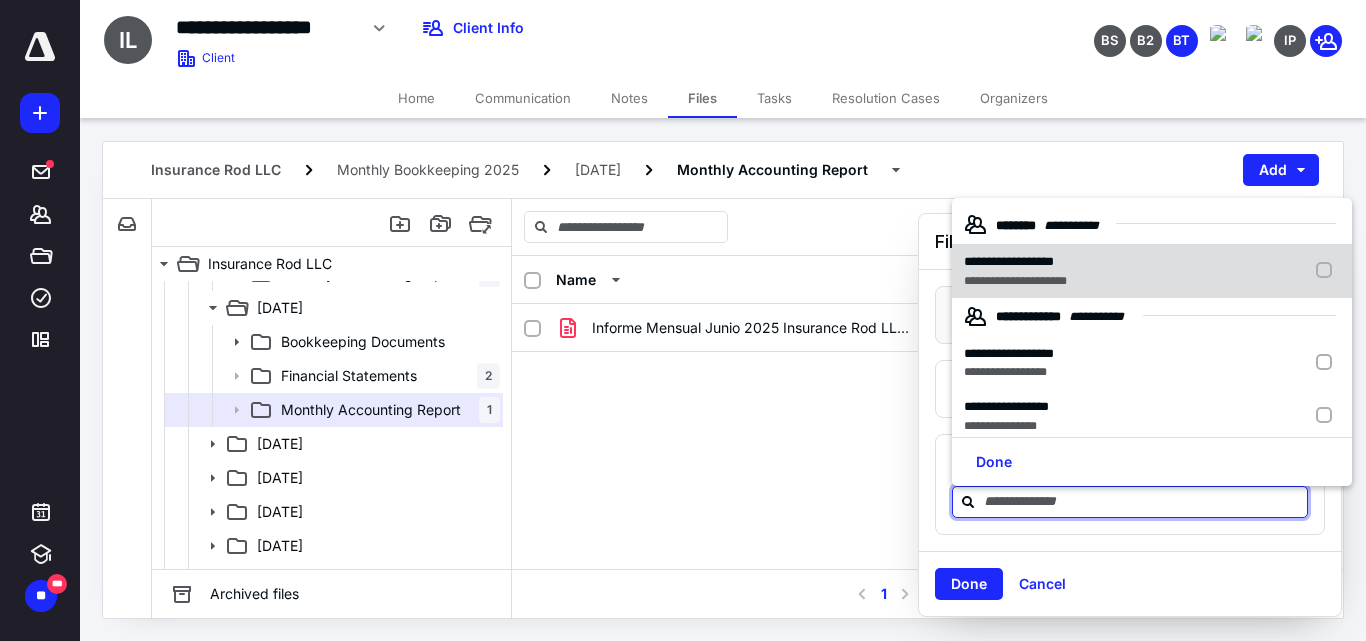click on "**********" at bounding box center (1009, 261) 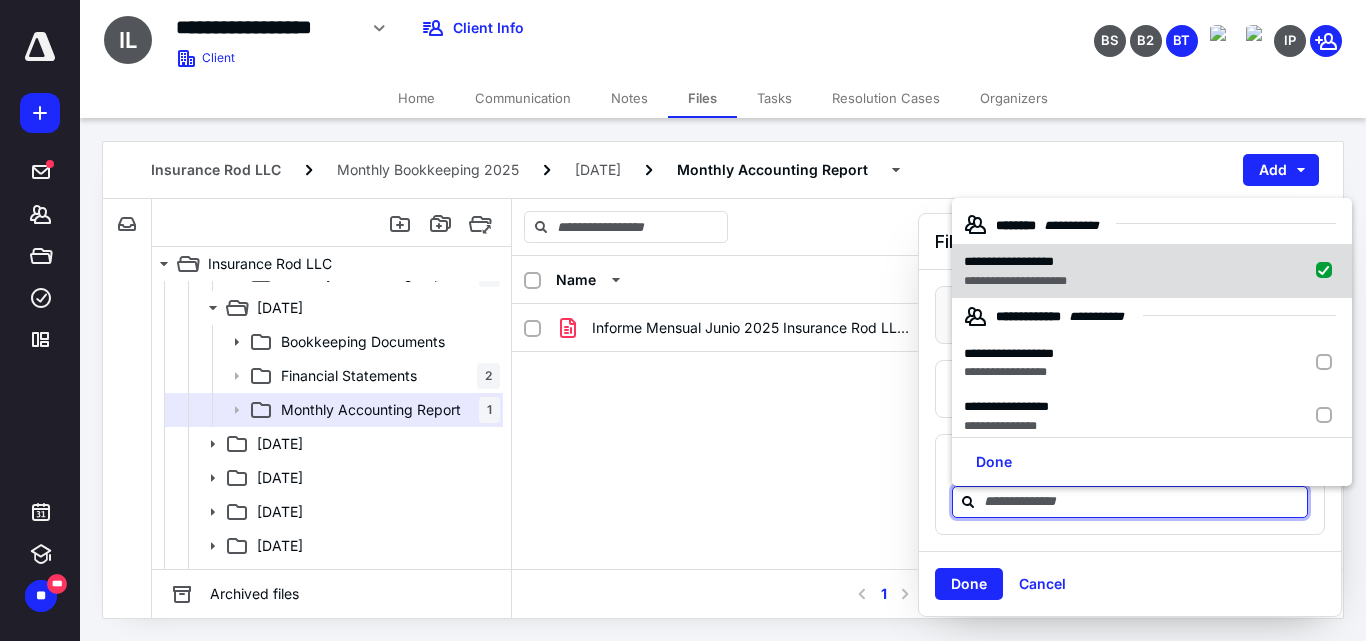 checkbox on "true" 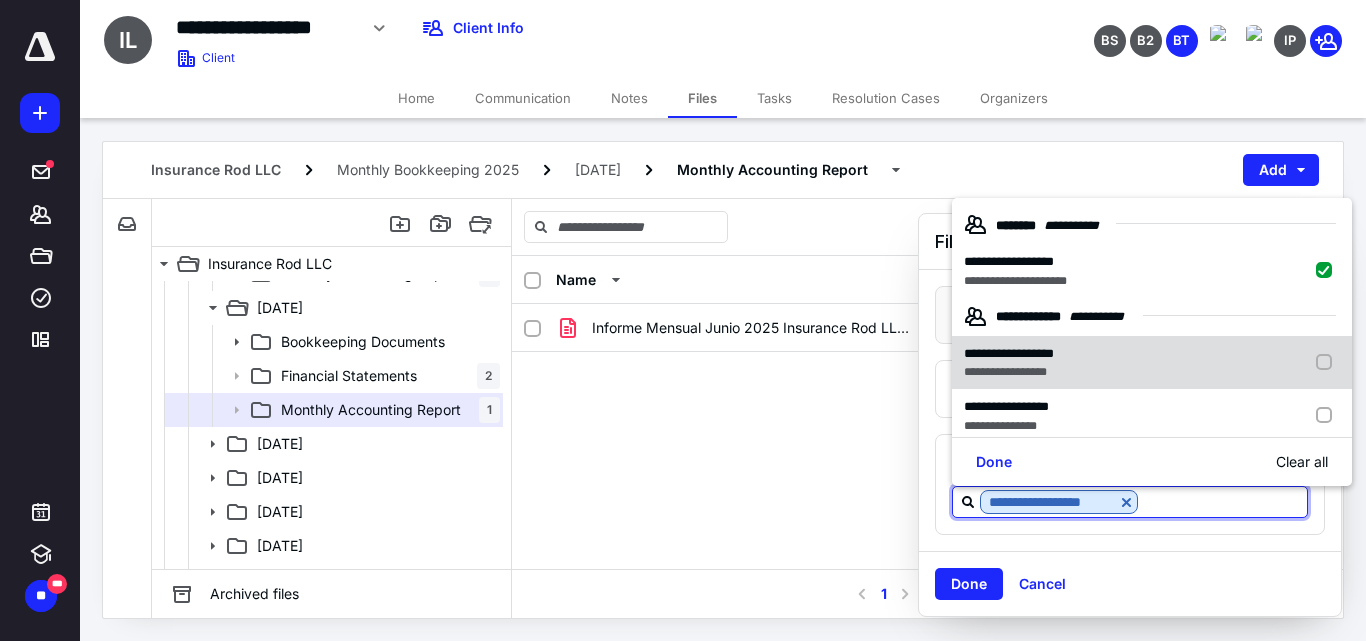 click on "**********" at bounding box center (1009, 353) 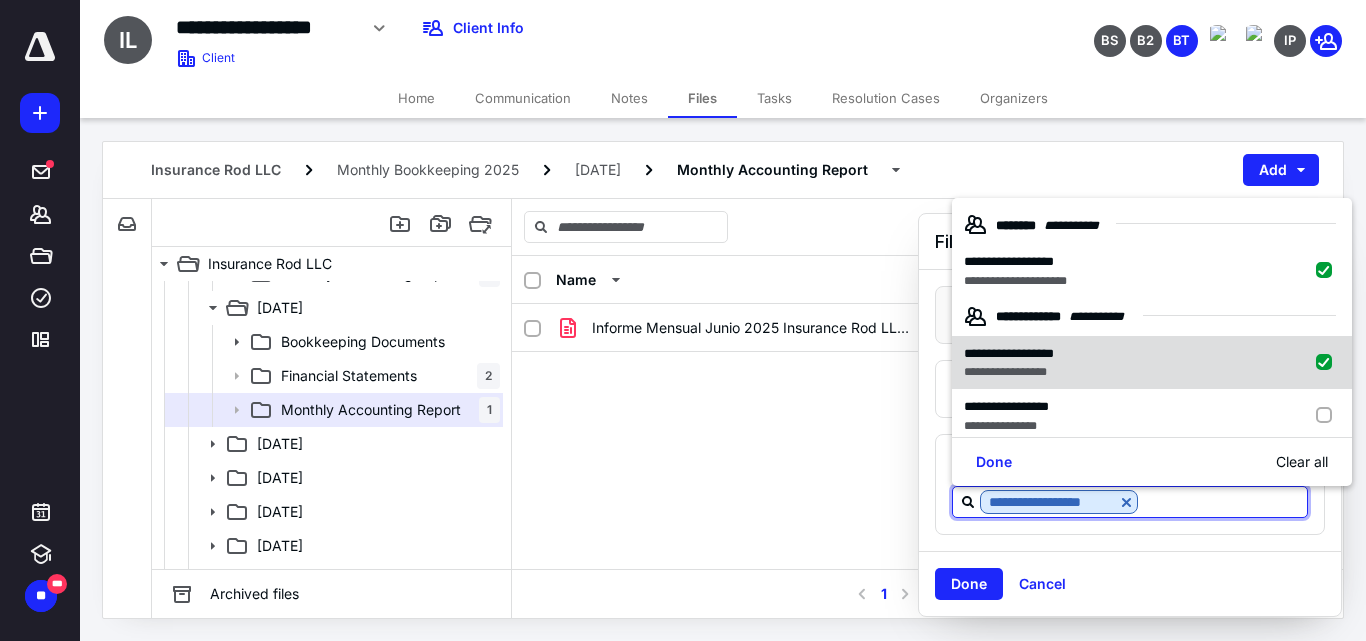 checkbox on "true" 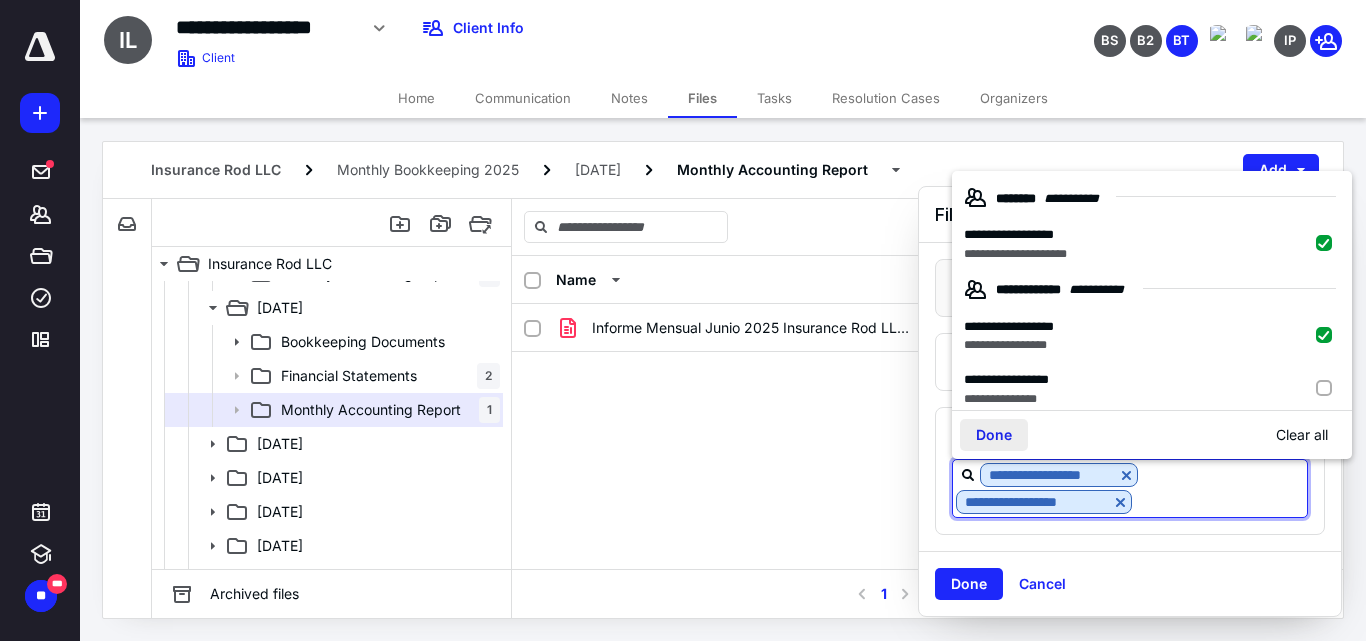 click on "Done" at bounding box center [994, 435] 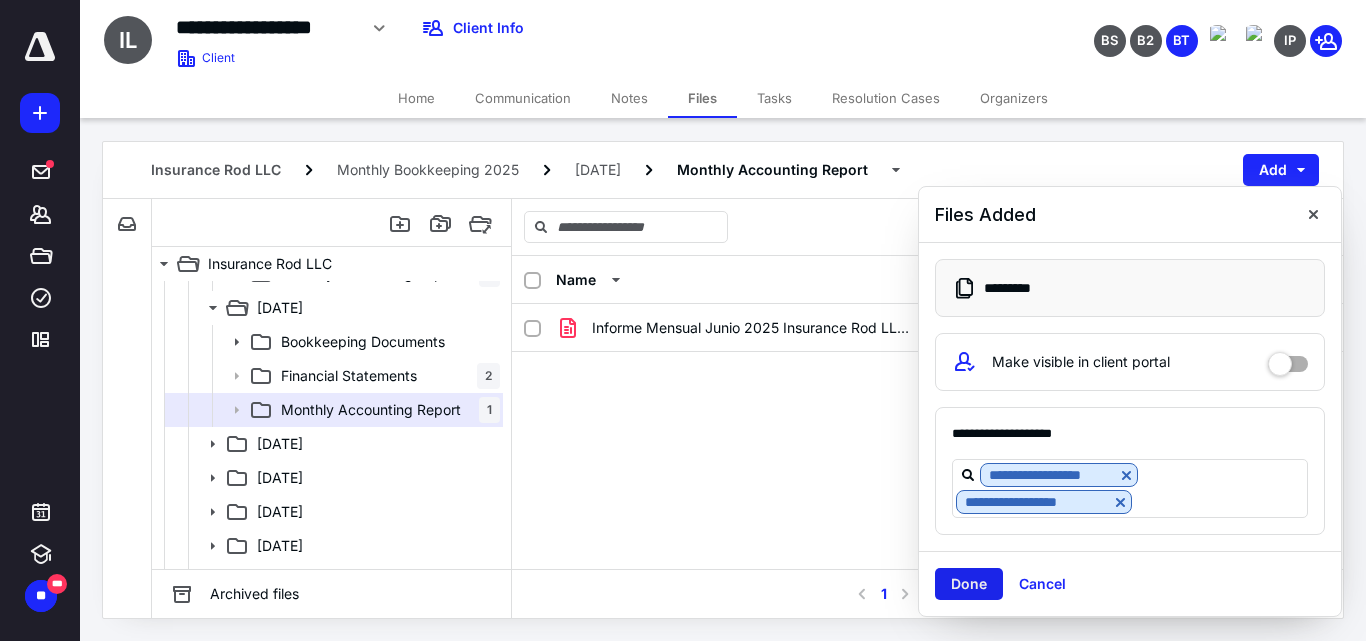 click on "Done" at bounding box center [969, 584] 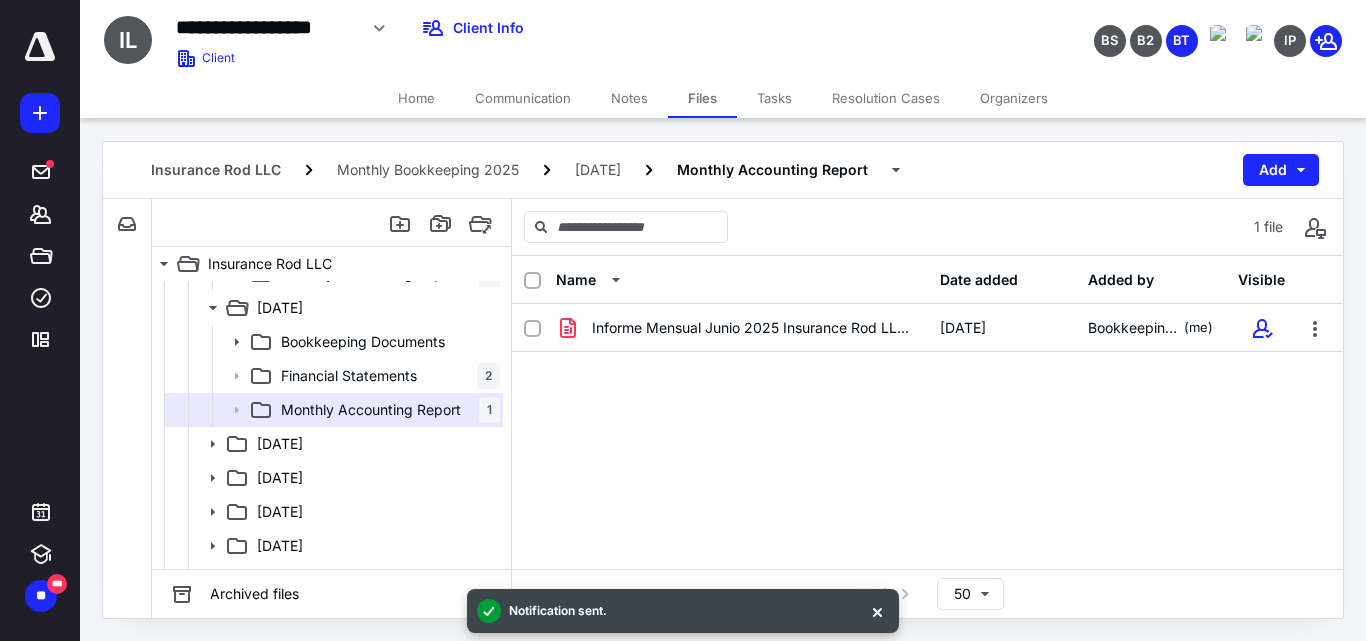 click on "Communication" at bounding box center (523, 98) 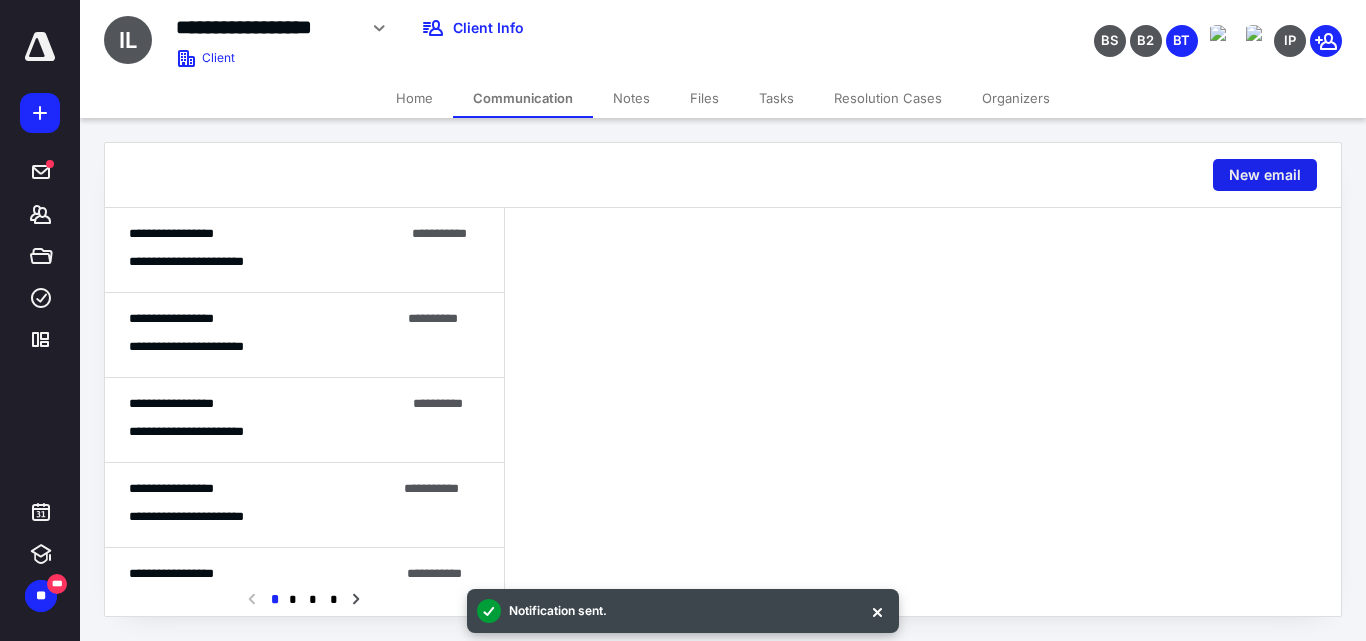 drag, startPoint x: 1270, startPoint y: 176, endPoint x: 1245, endPoint y: 176, distance: 25 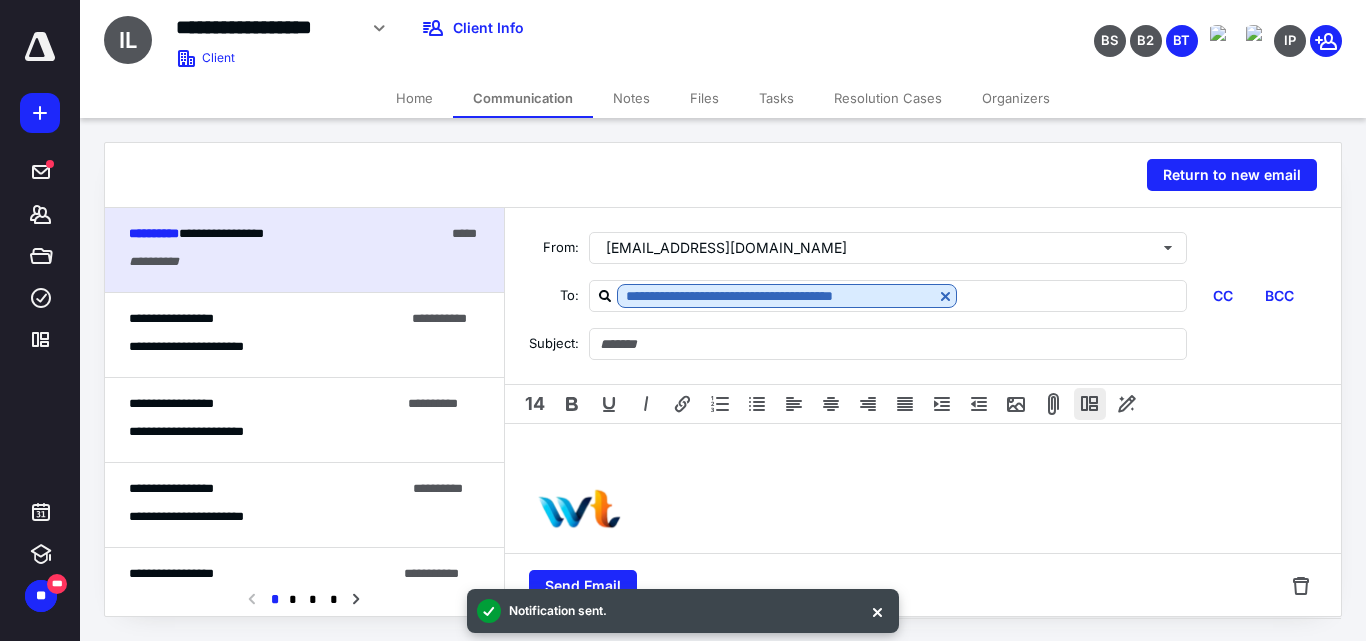 click at bounding box center (1090, 404) 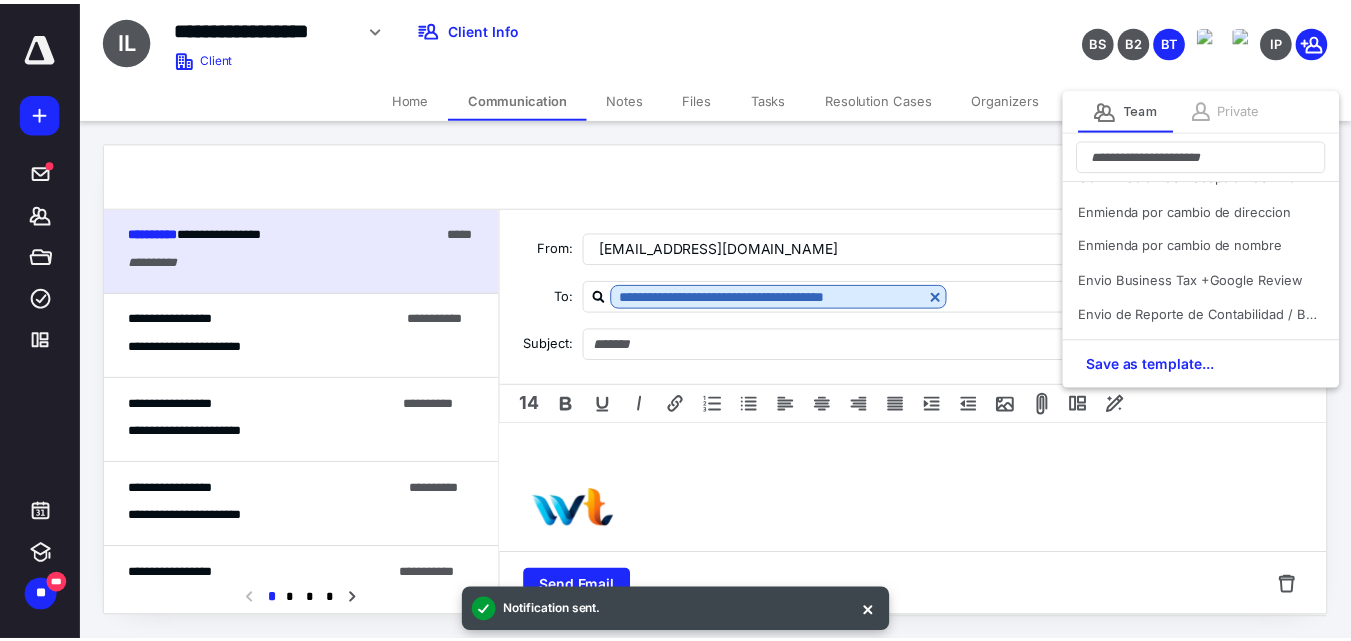 scroll, scrollTop: 300, scrollLeft: 0, axis: vertical 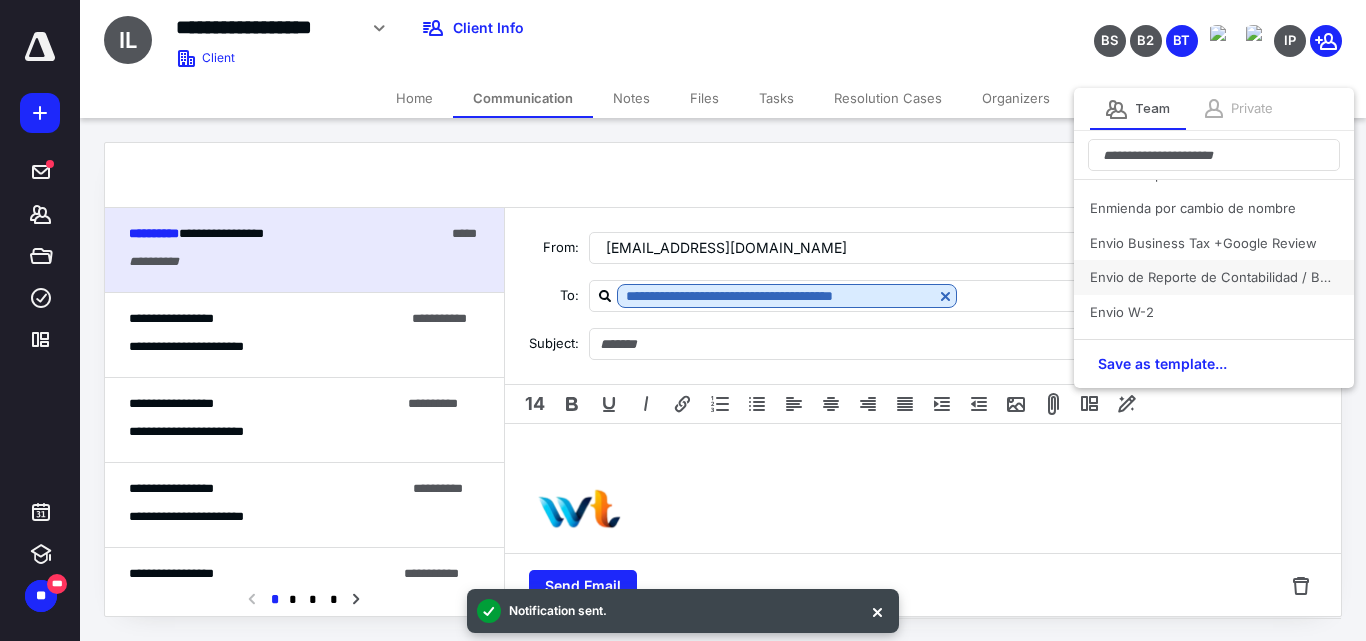 click on "Envio de Reporte de Contabilidad / Bookkeeping Report" at bounding box center (1214, 277) 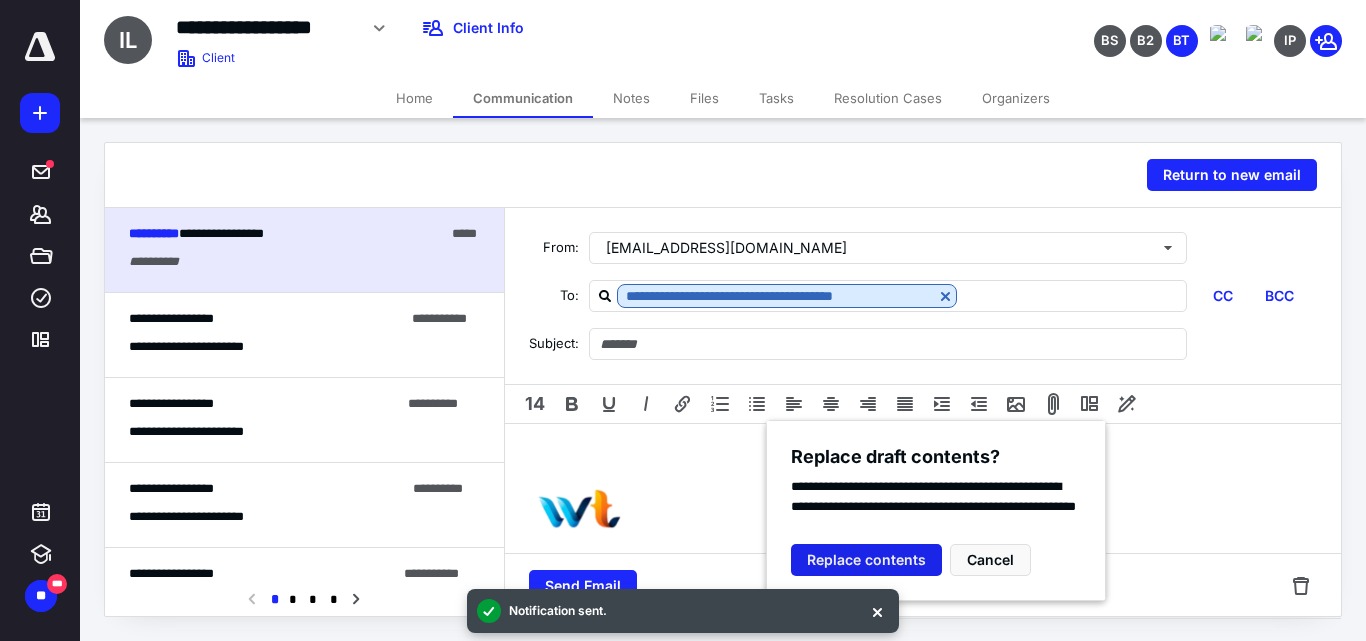 click on "Replace contents" at bounding box center [866, 560] 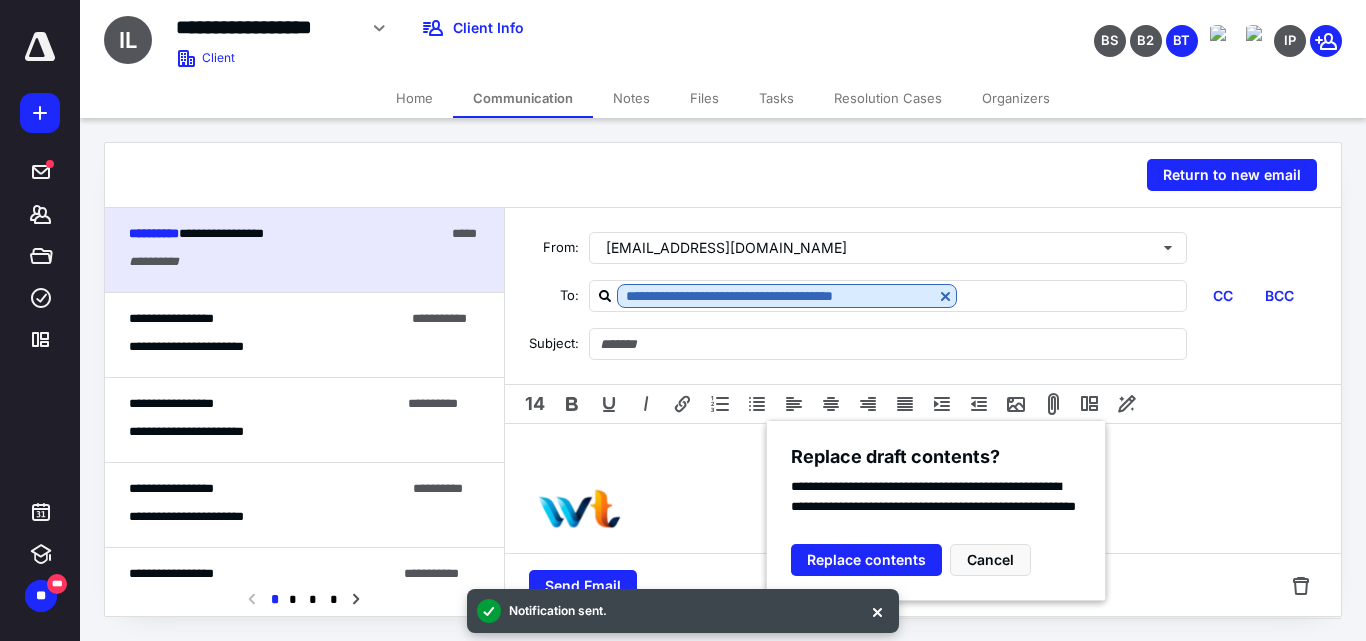 type 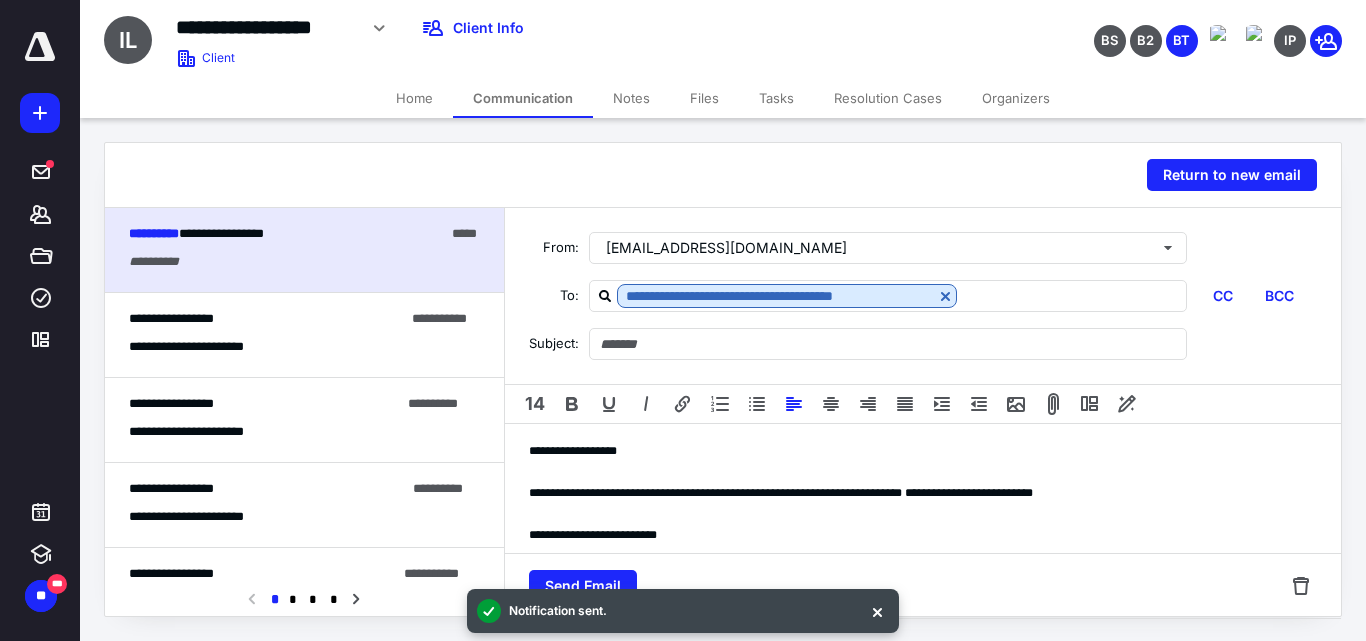 type on "**********" 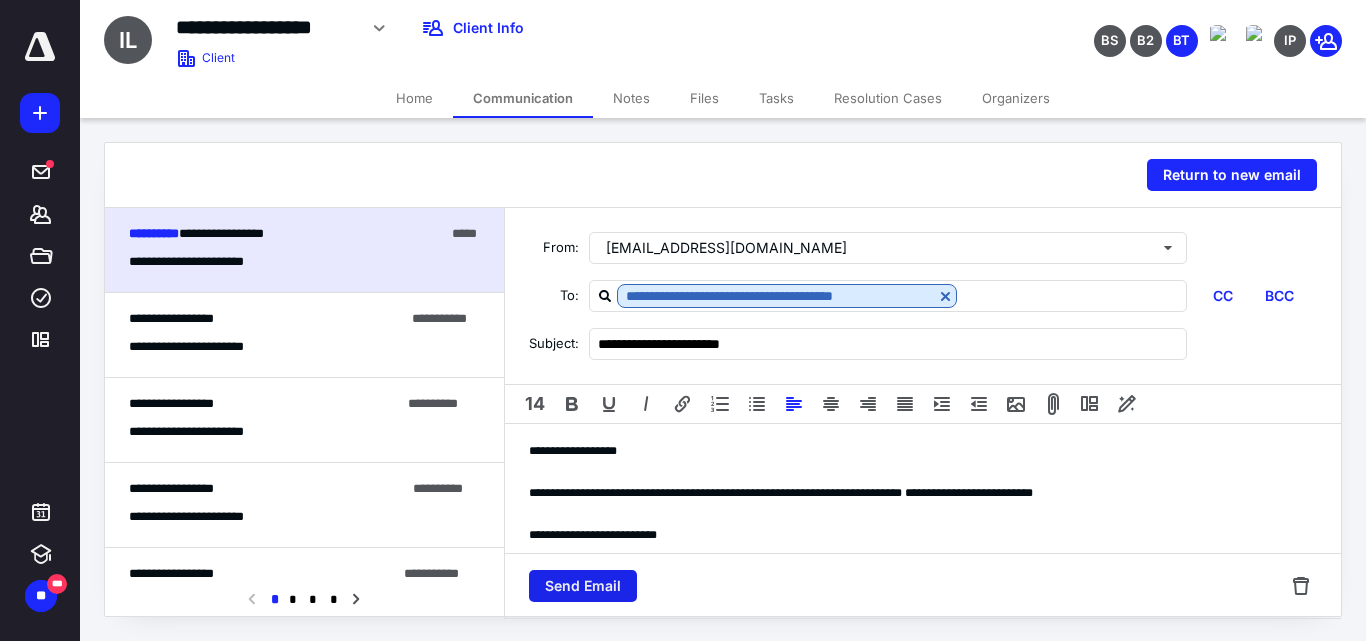 click on "Send Email" at bounding box center (583, 586) 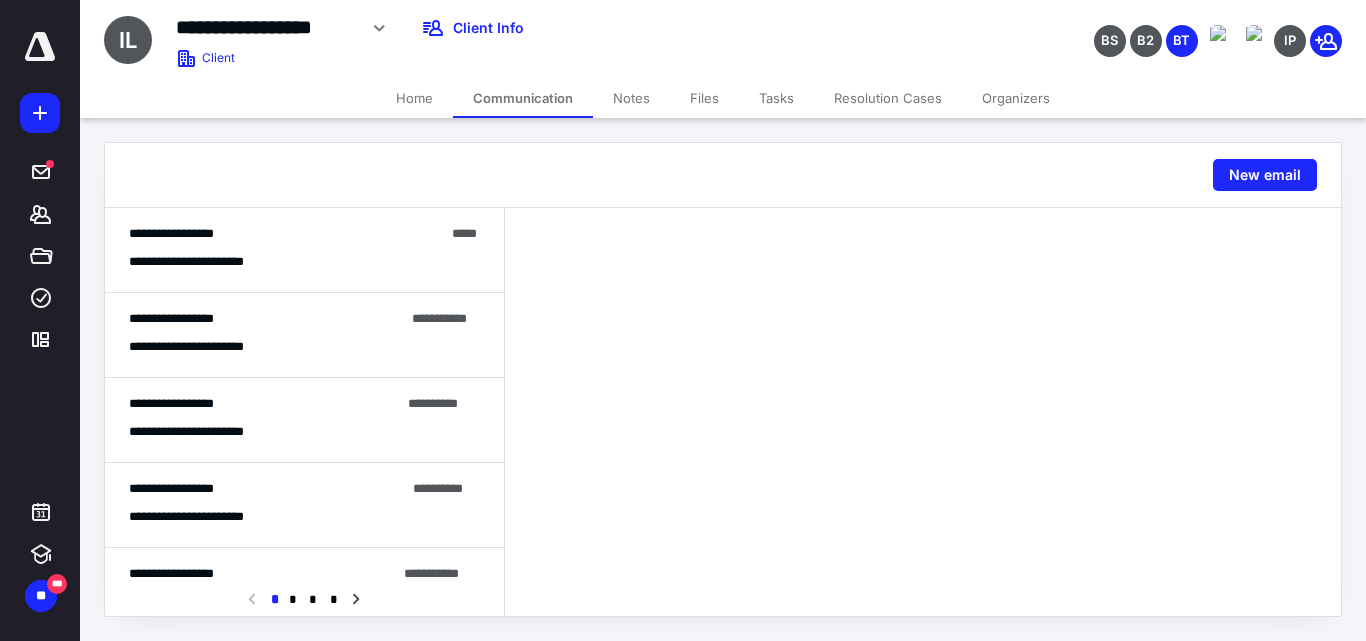 click on "Tasks" at bounding box center (776, 98) 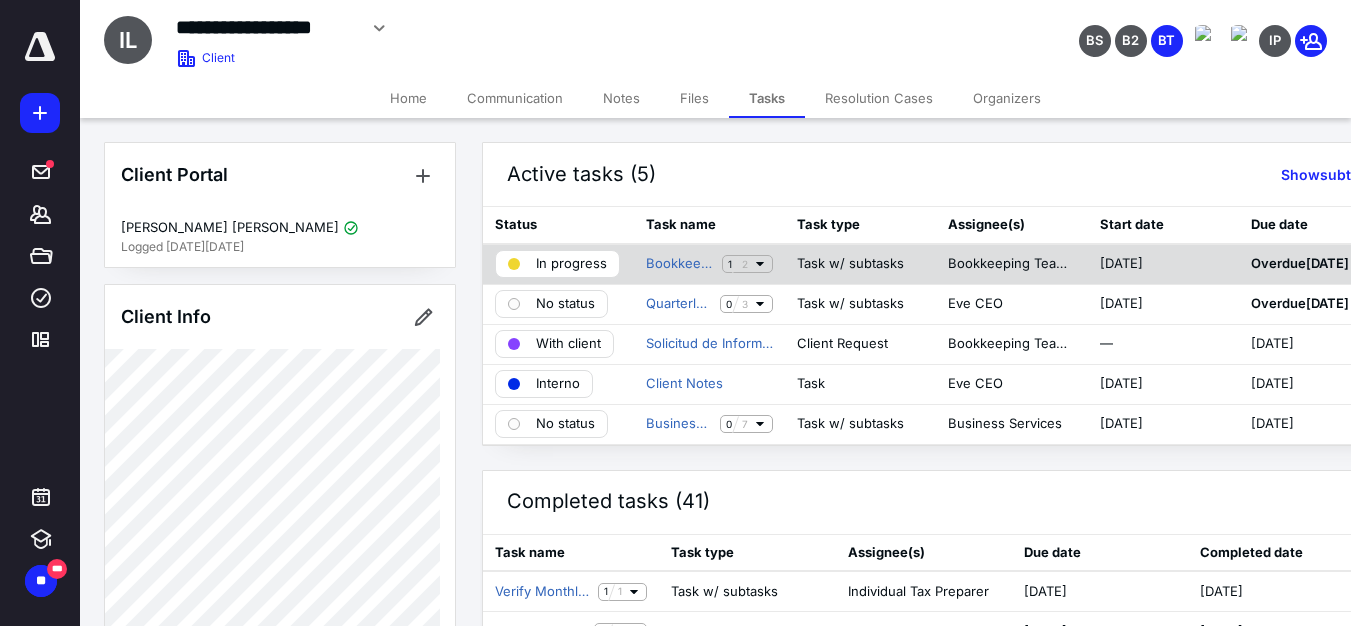 click 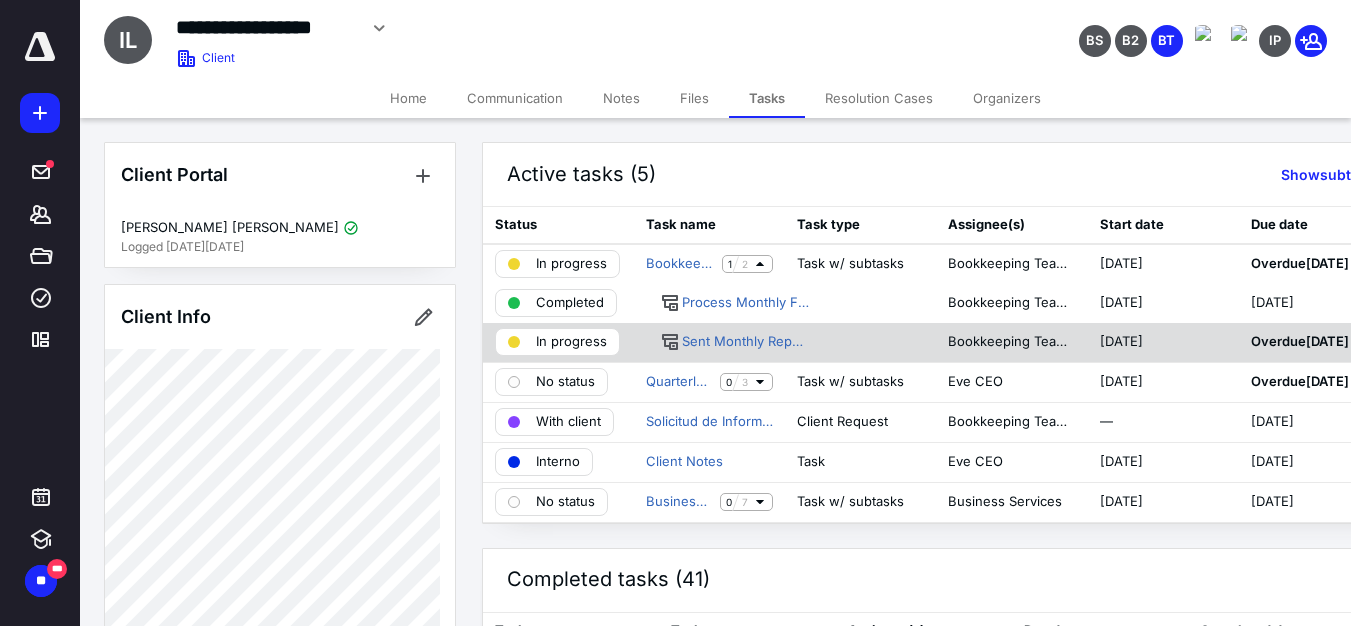 click on "In progress" at bounding box center [571, 342] 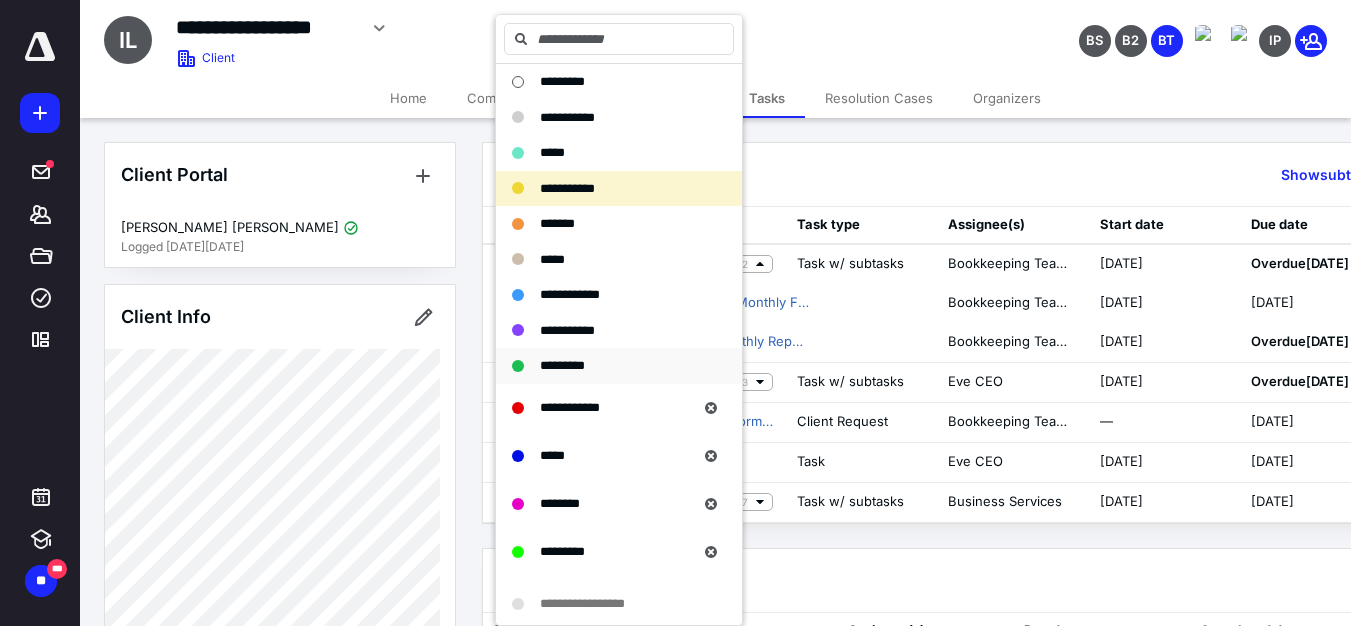 click on "*********" at bounding box center (562, 365) 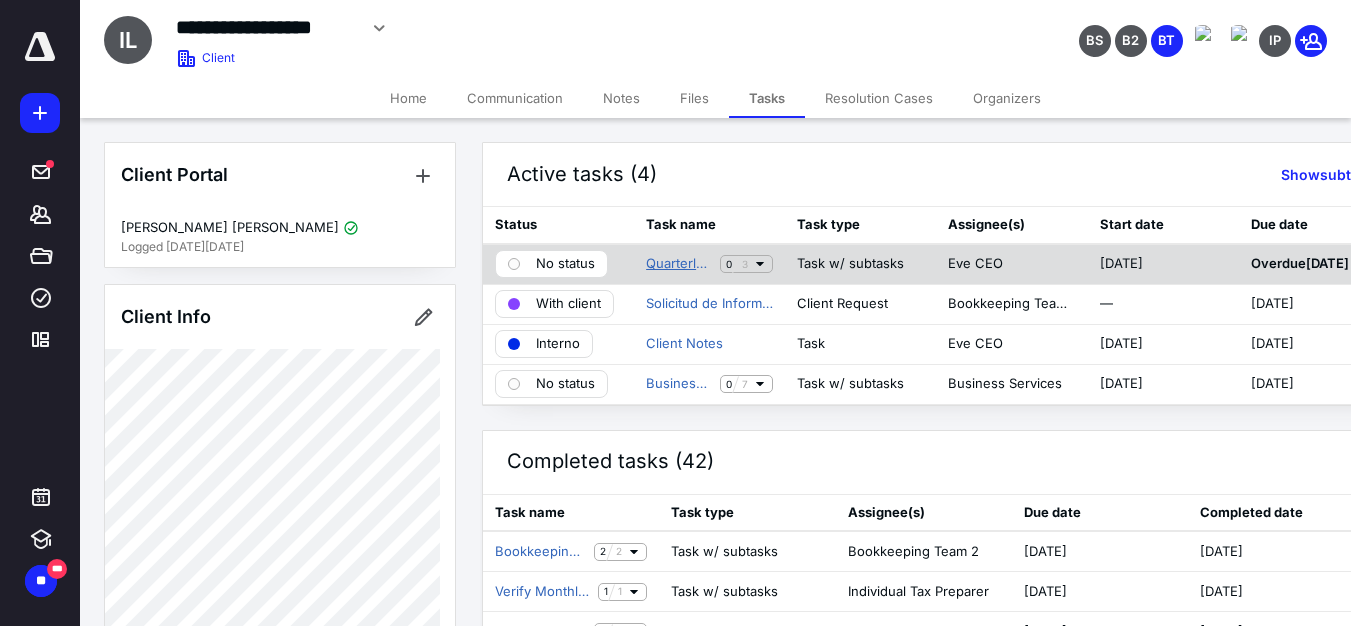 click on "Quarterly Financial Update Call" at bounding box center [679, 264] 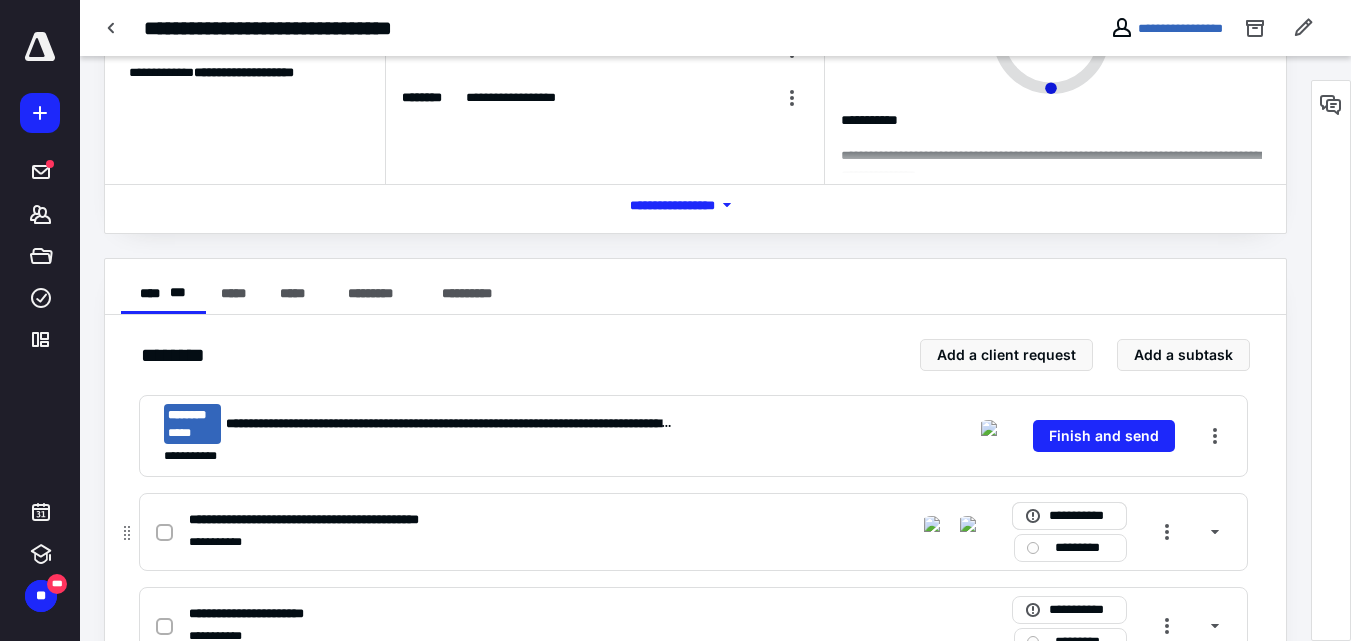 scroll, scrollTop: 200, scrollLeft: 0, axis: vertical 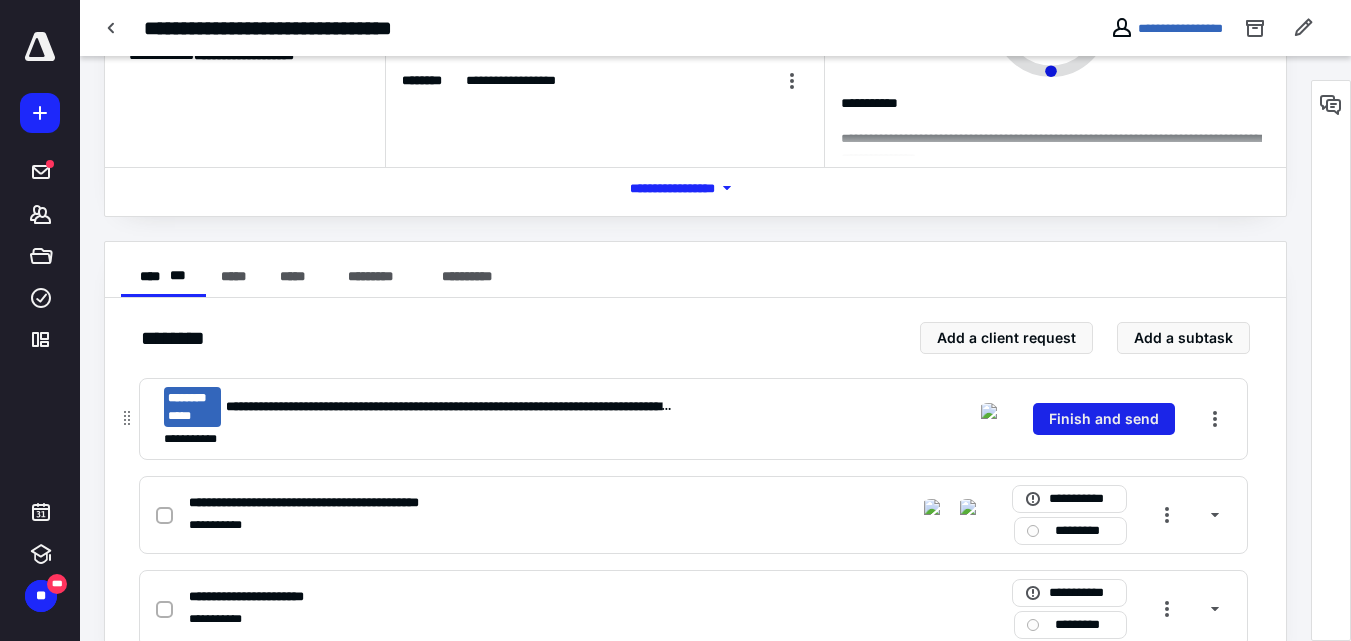 click on "Finish and send" at bounding box center [1104, 419] 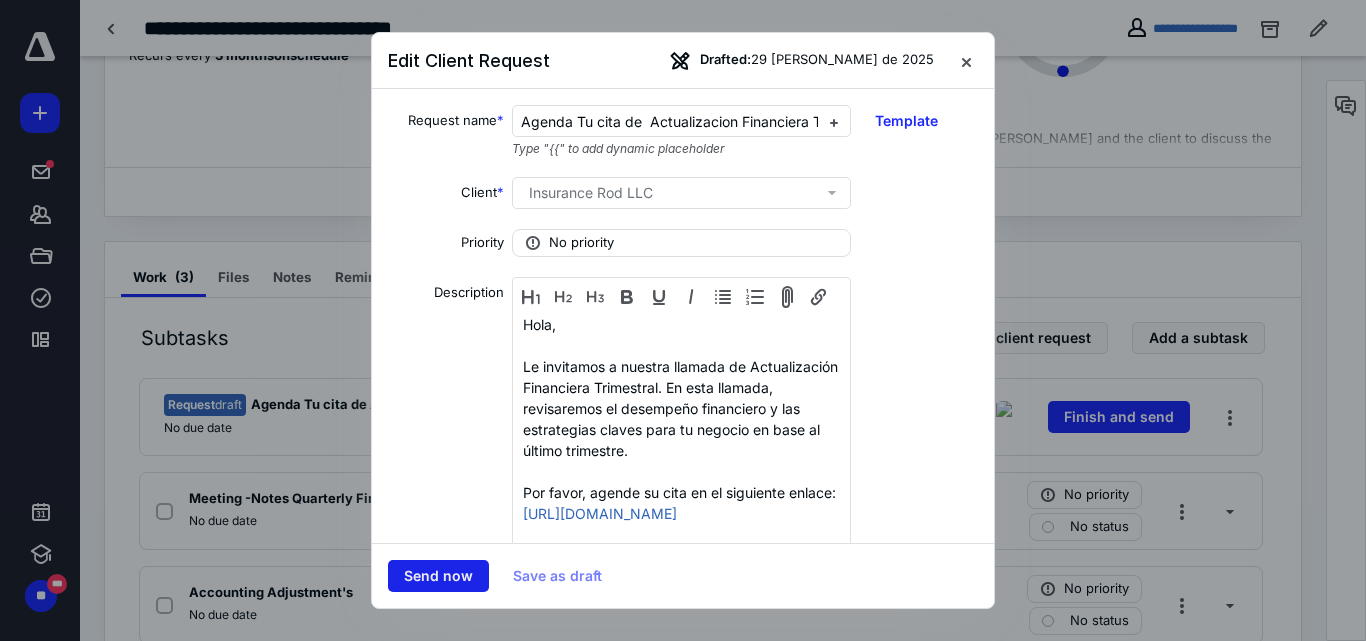 click on "Send now" at bounding box center [438, 576] 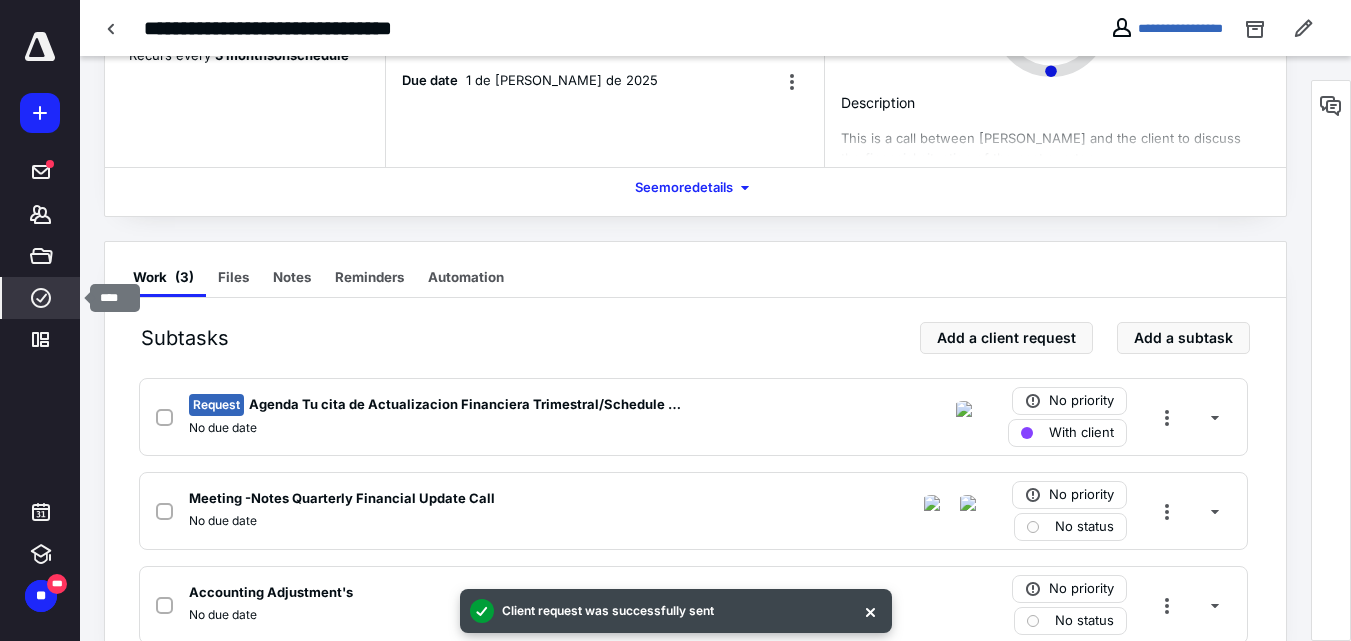 click 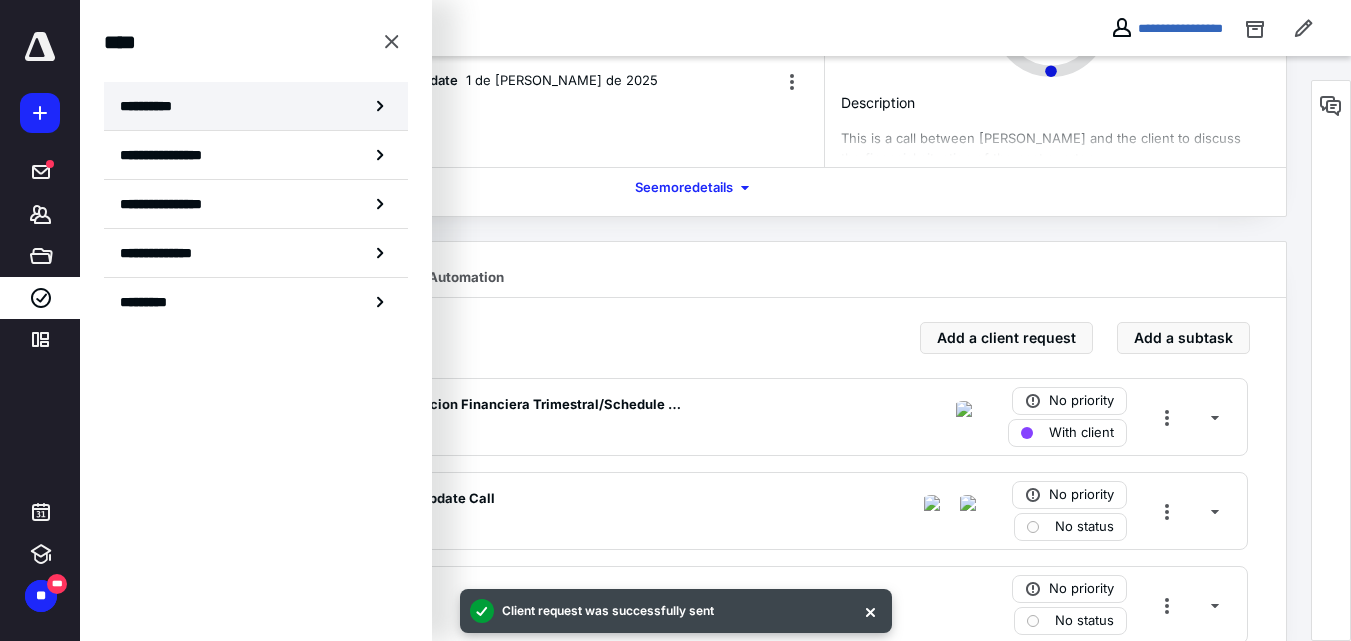 click on "**********" at bounding box center [153, 106] 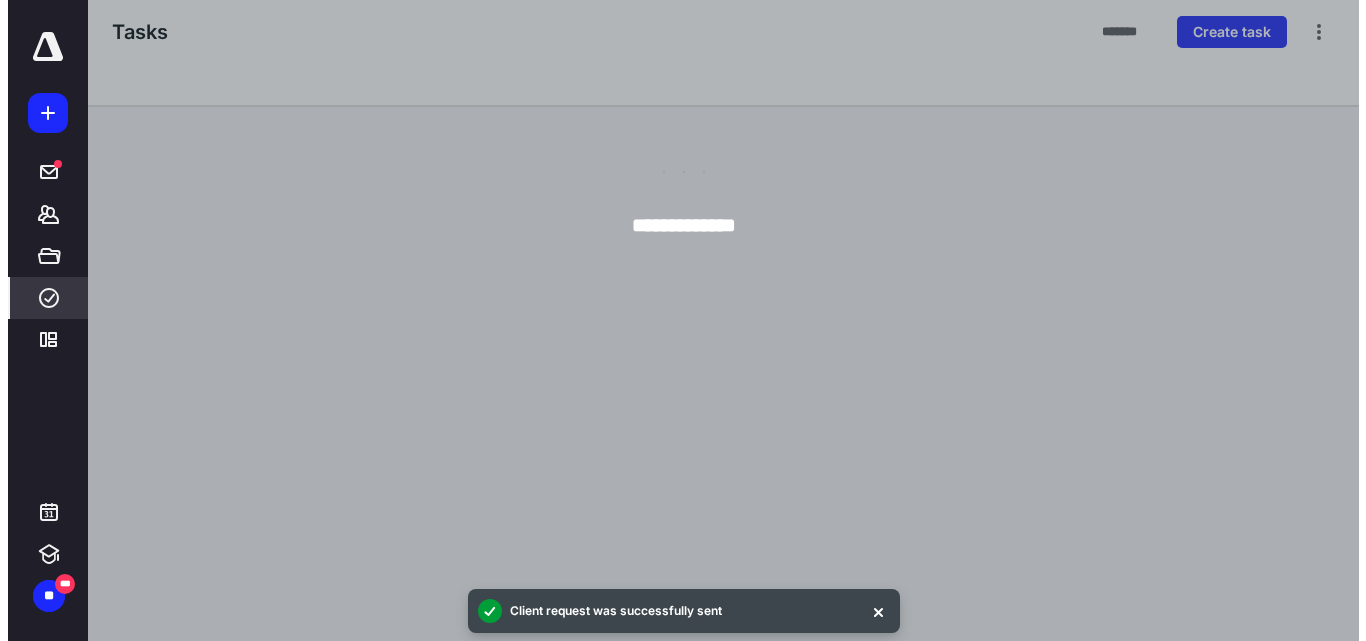 scroll, scrollTop: 0, scrollLeft: 0, axis: both 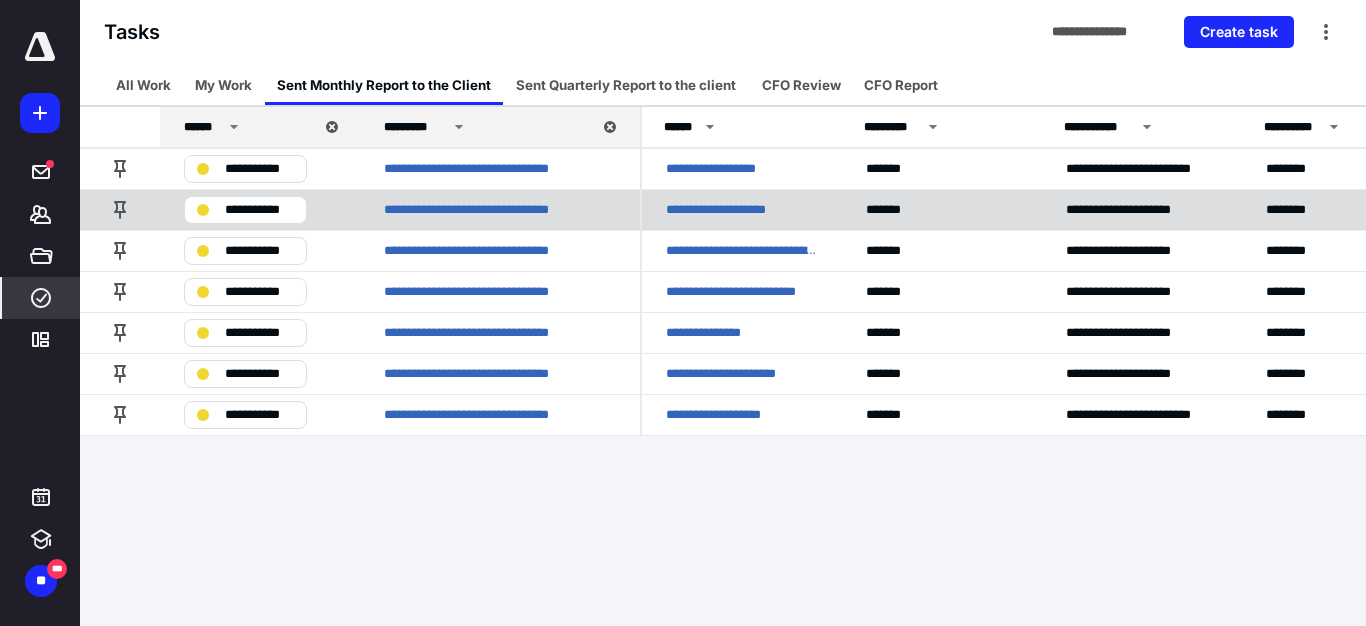 click on "**********" at bounding box center [732, 210] 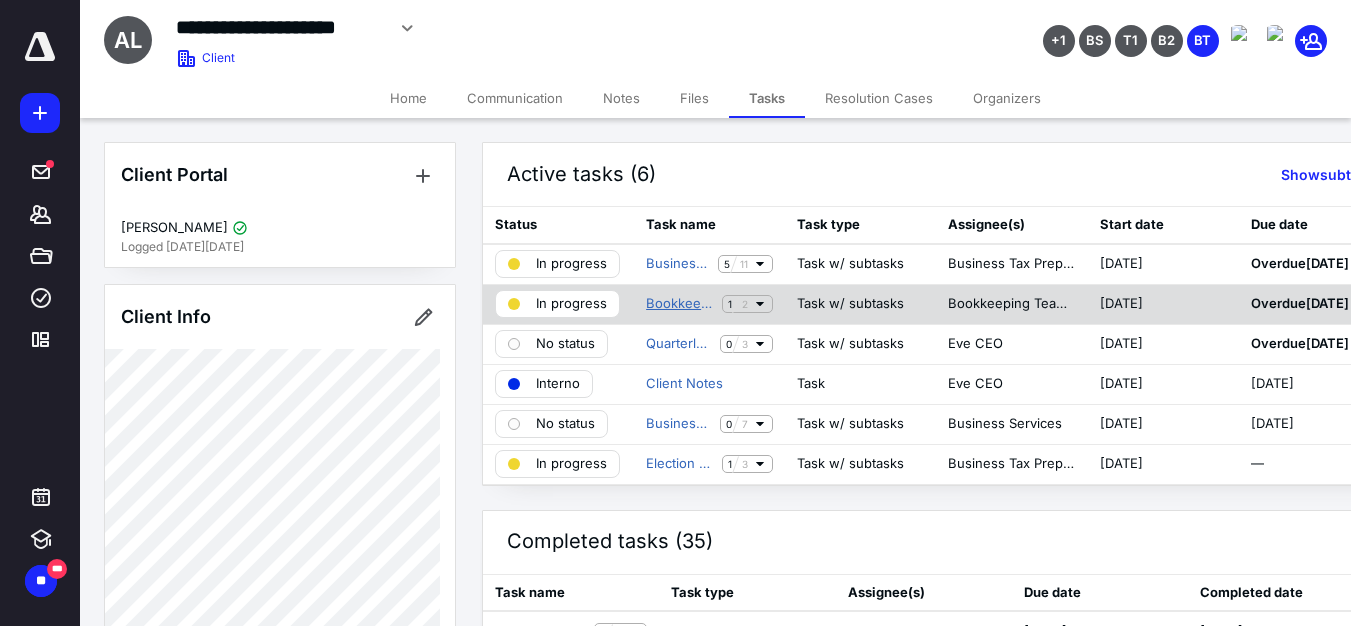 click on "Bookkeeping Monthly - Total Access" at bounding box center (680, 304) 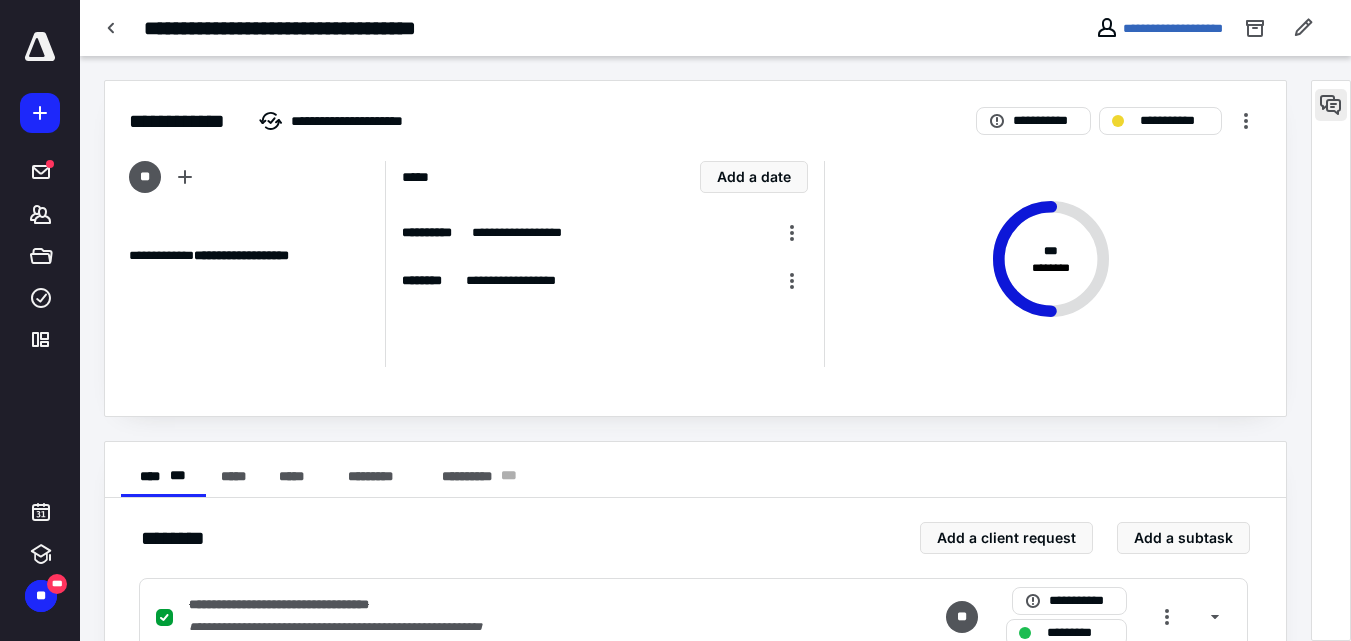 click at bounding box center [1331, 105] 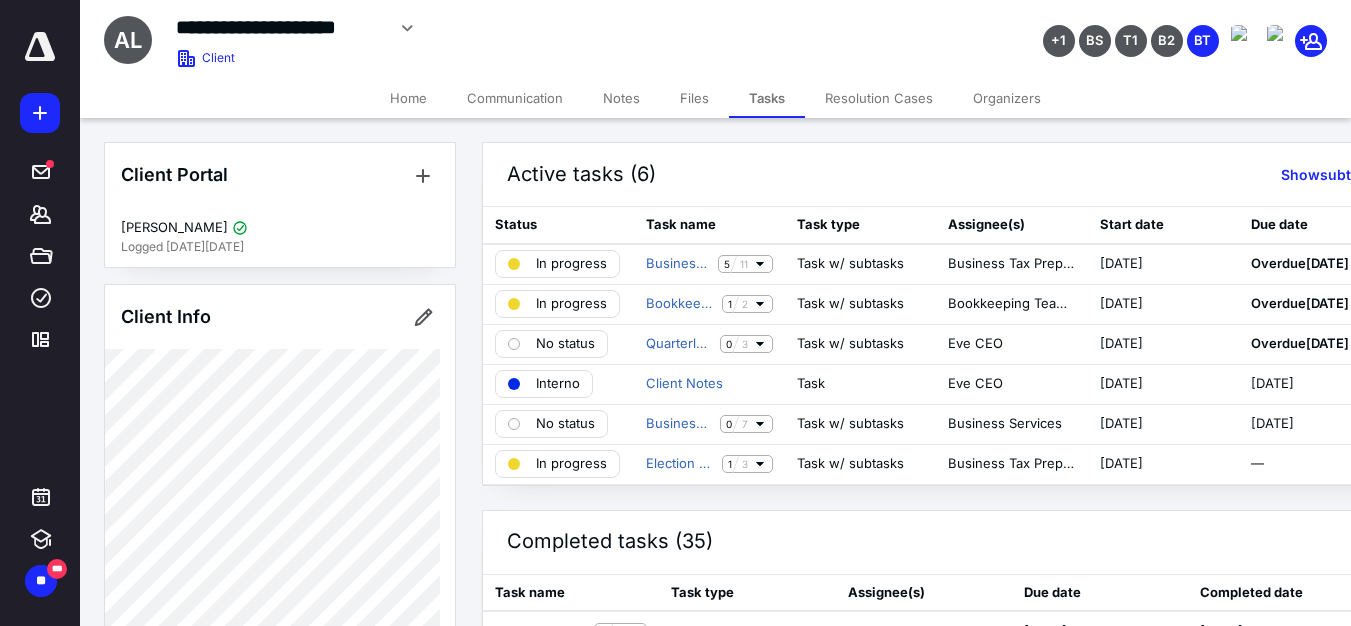 click on "Files" at bounding box center [694, 98] 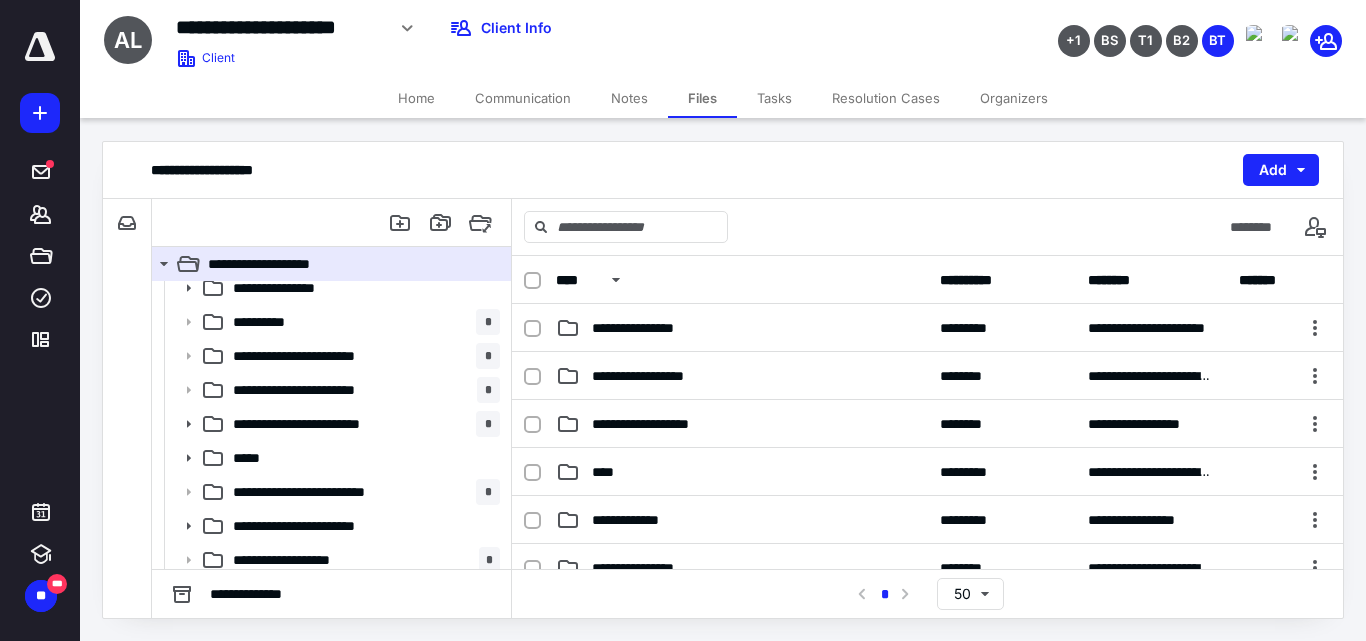 scroll, scrollTop: 200, scrollLeft: 0, axis: vertical 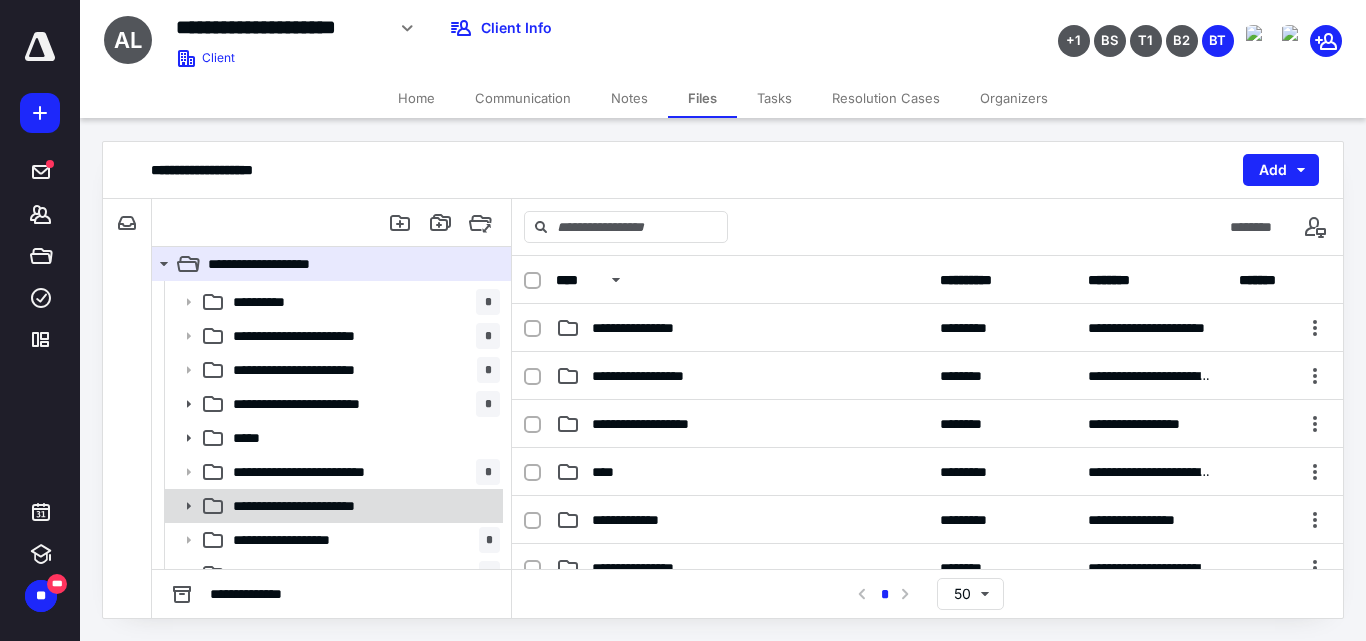 click 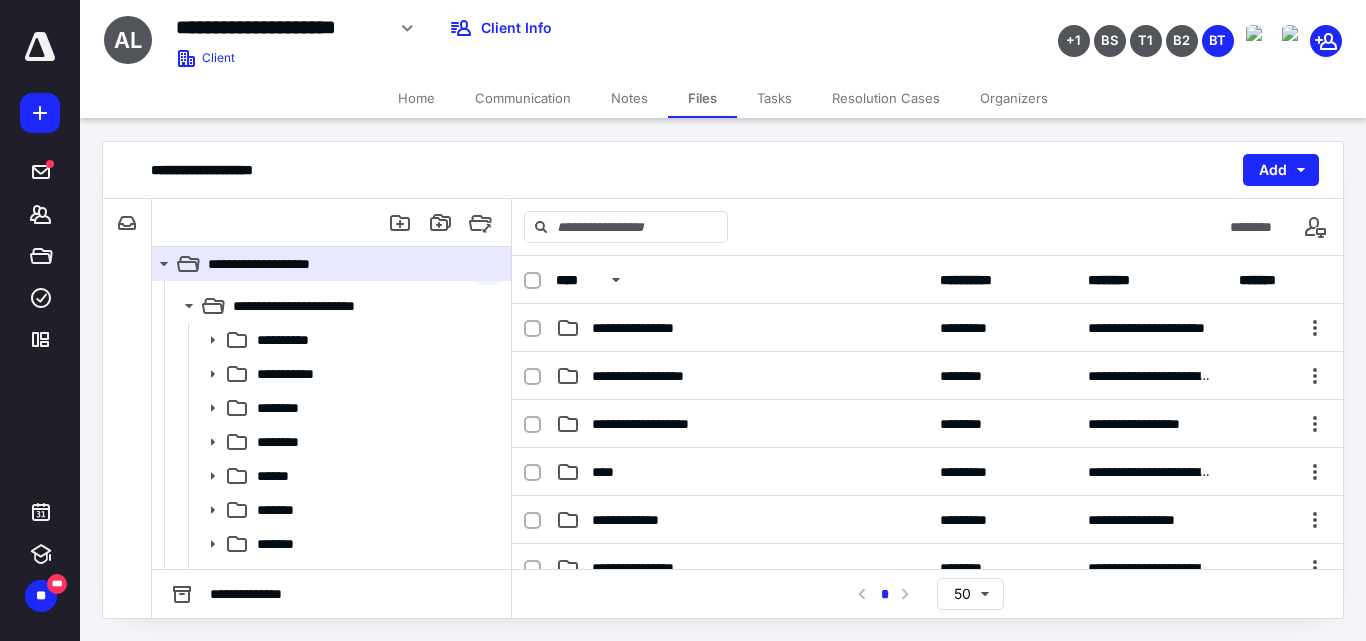 scroll, scrollTop: 500, scrollLeft: 0, axis: vertical 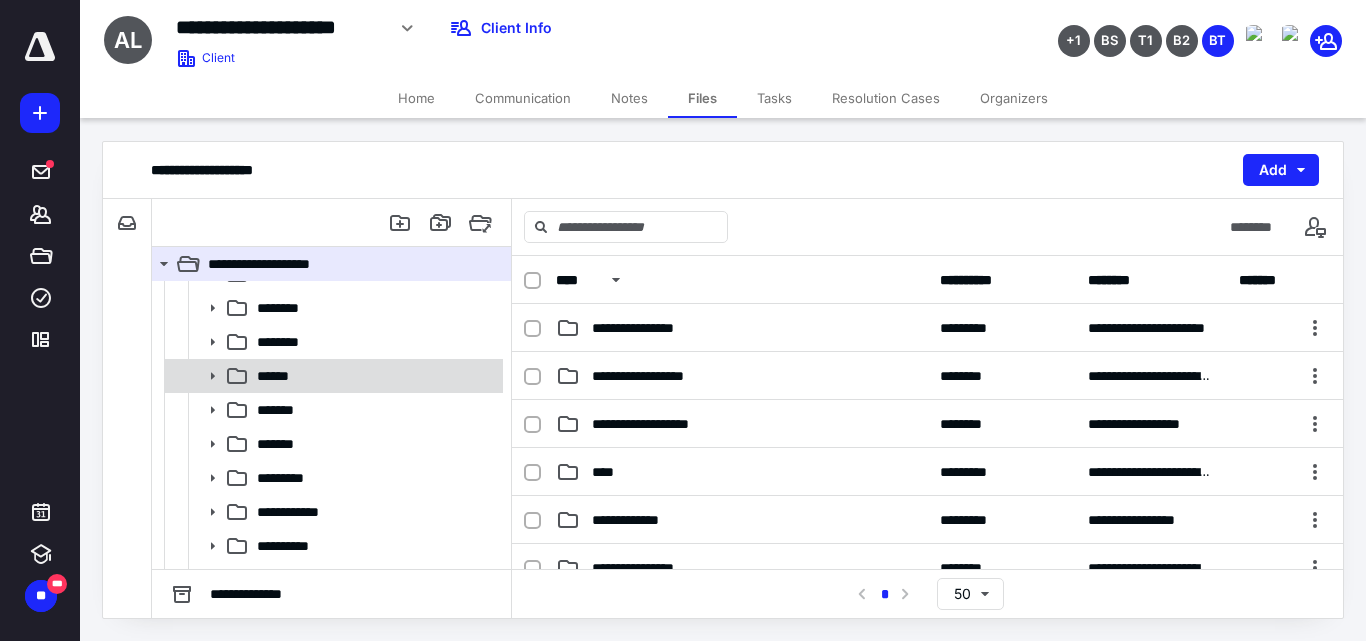 click 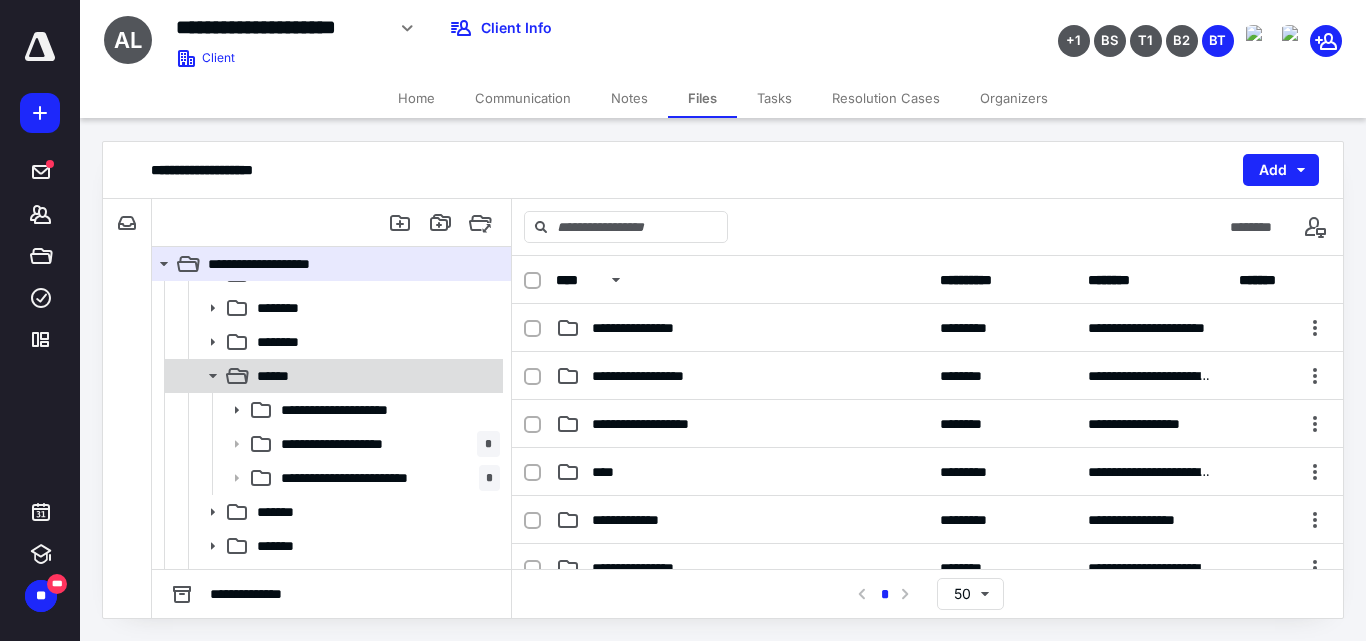 click 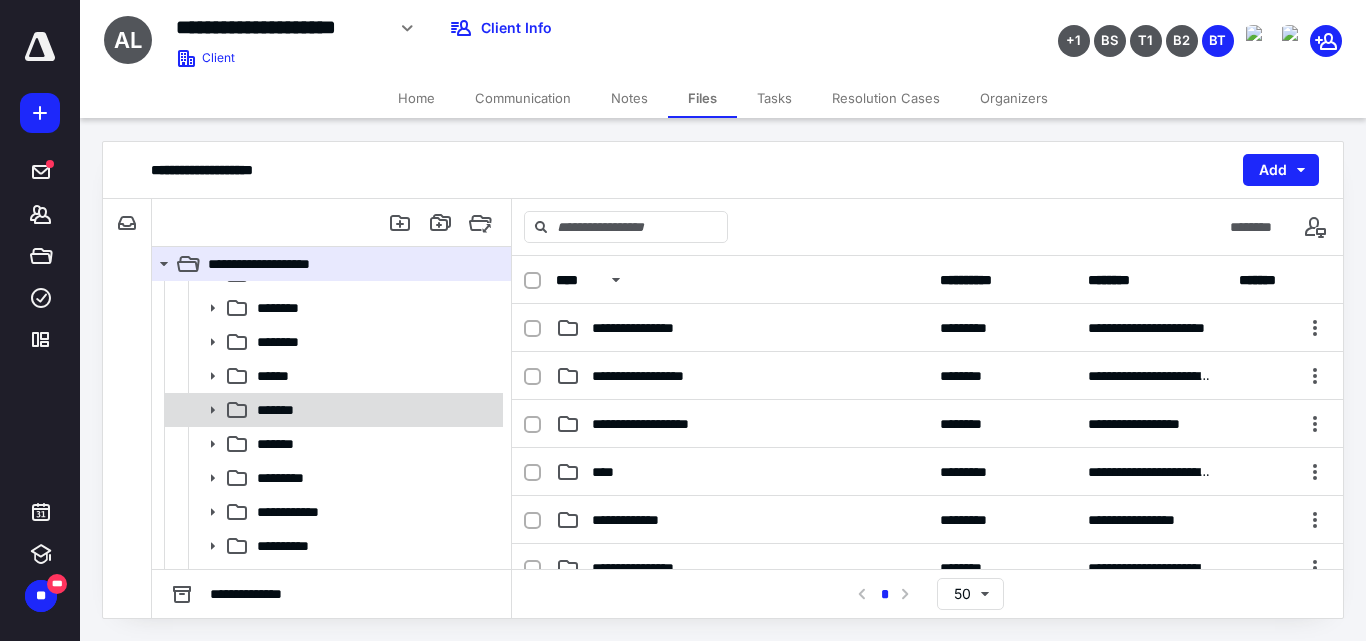 click 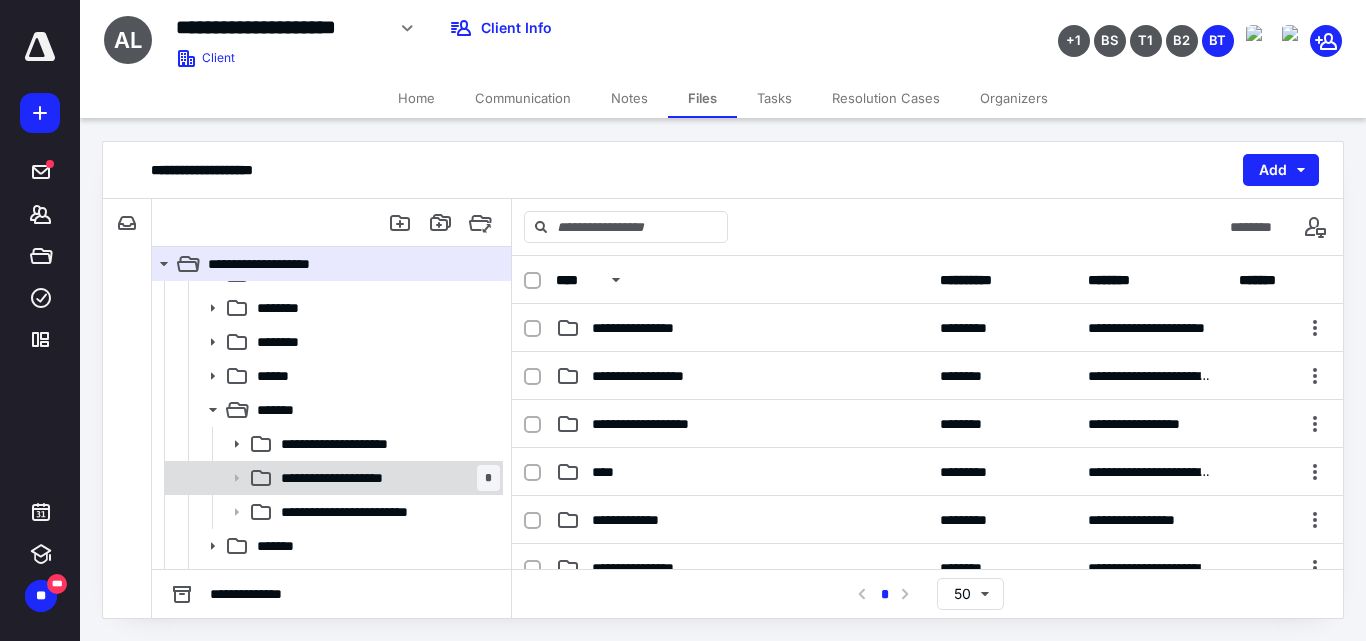 click on "**********" at bounding box center [349, 478] 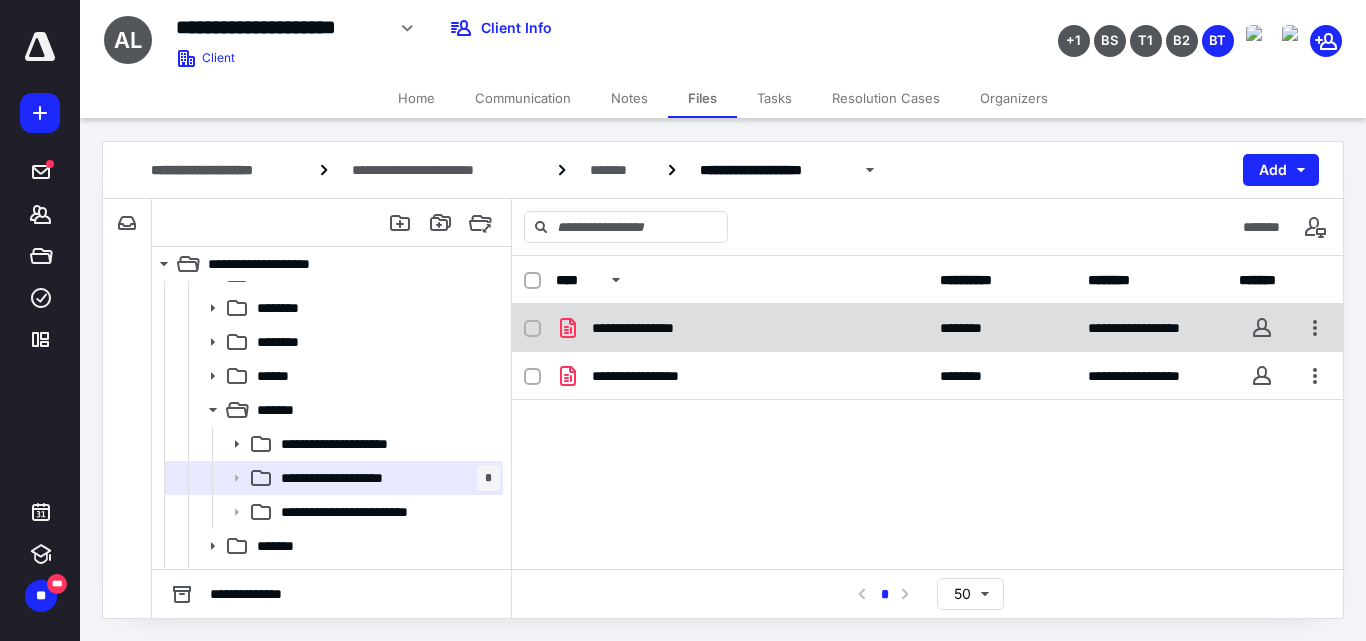 click on "**********" at bounding box center (742, 328) 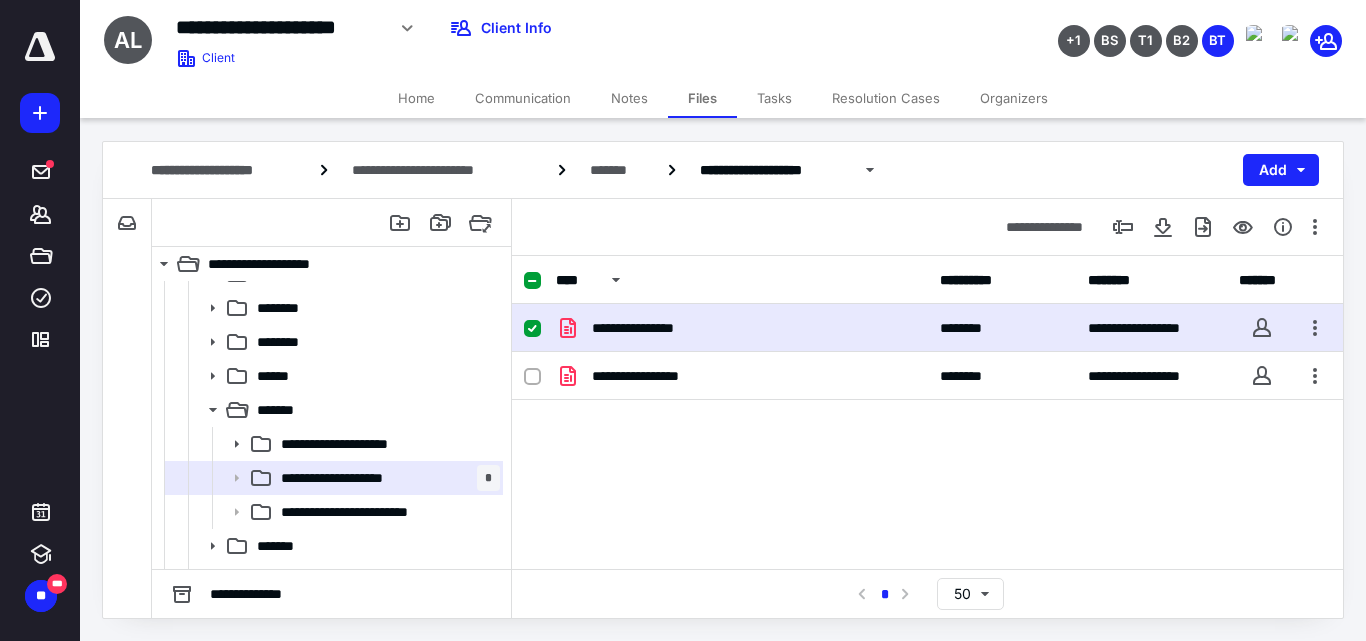 click on "**********" at bounding box center [742, 328] 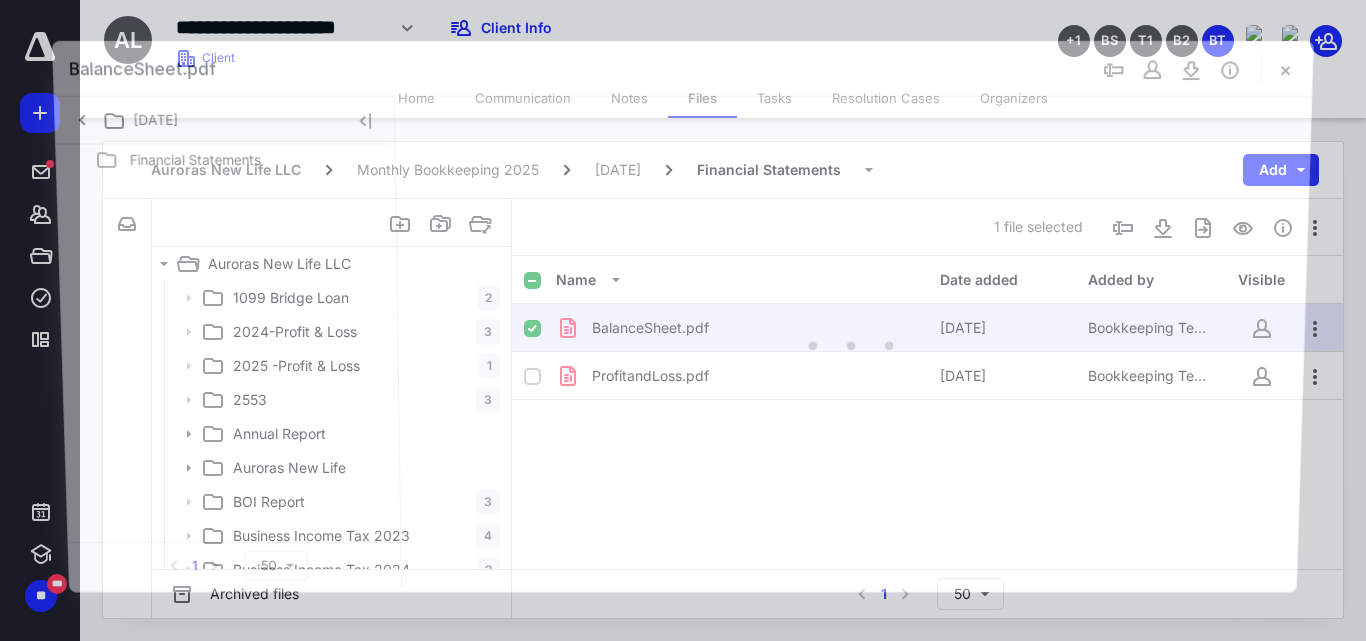 scroll, scrollTop: 500, scrollLeft: 0, axis: vertical 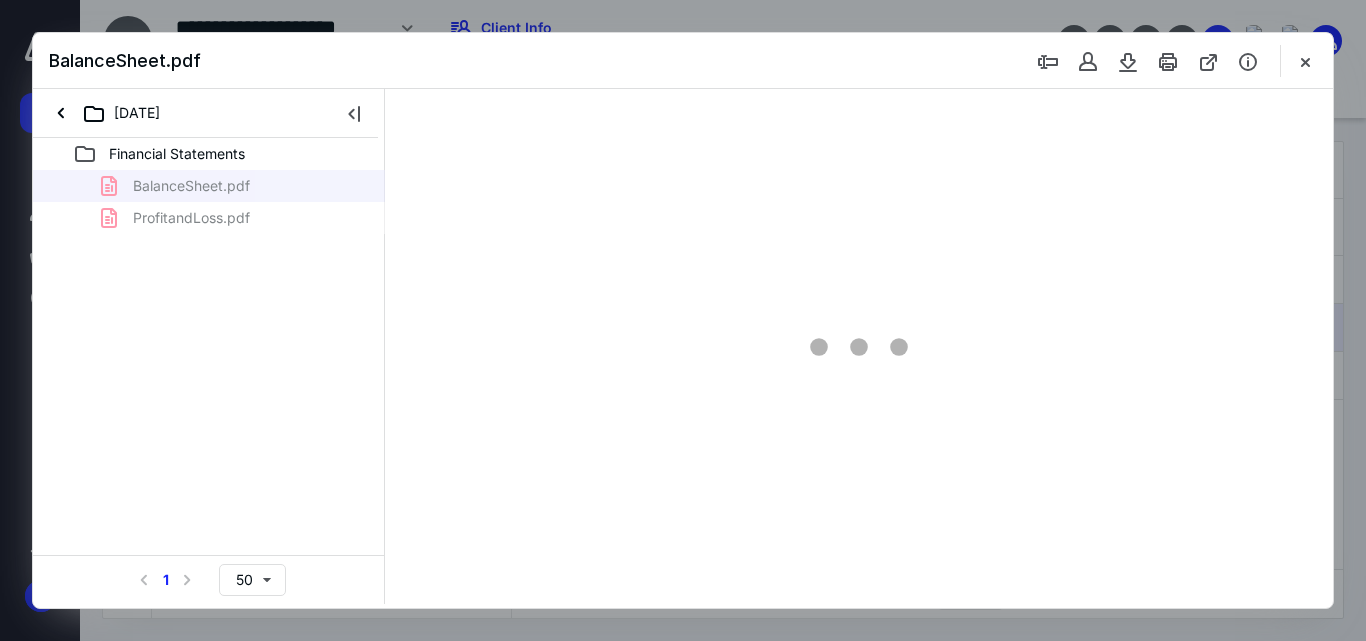 type on "60" 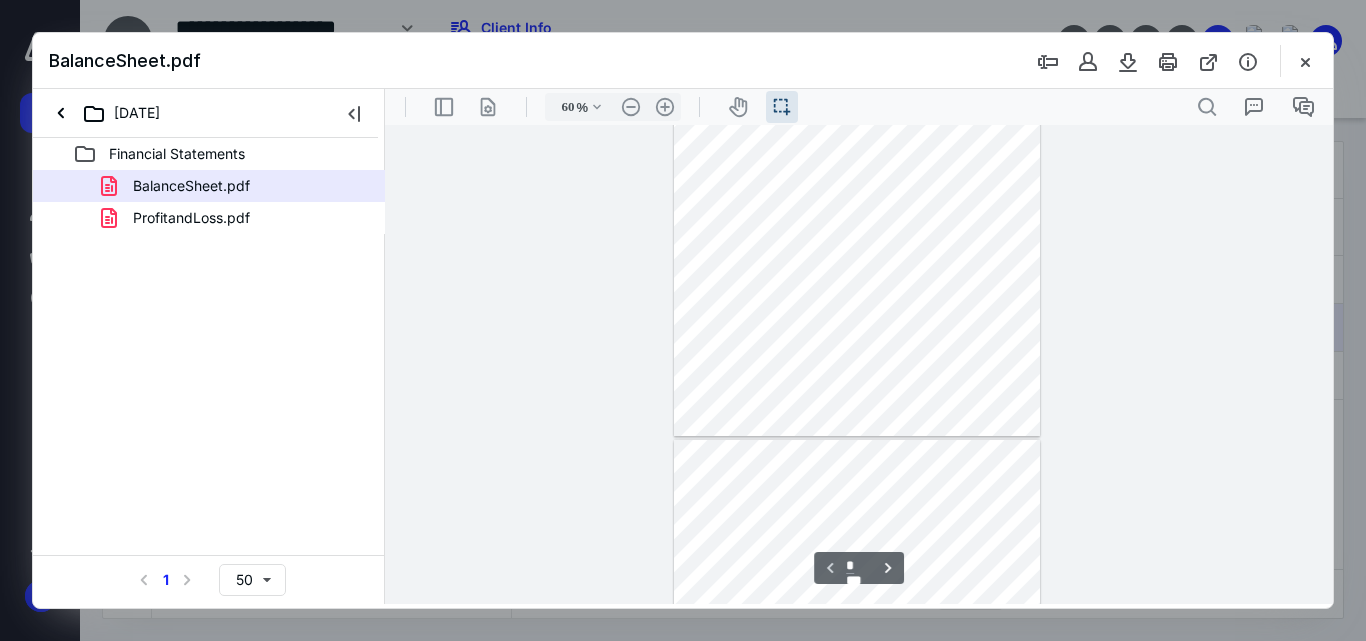 type on "*" 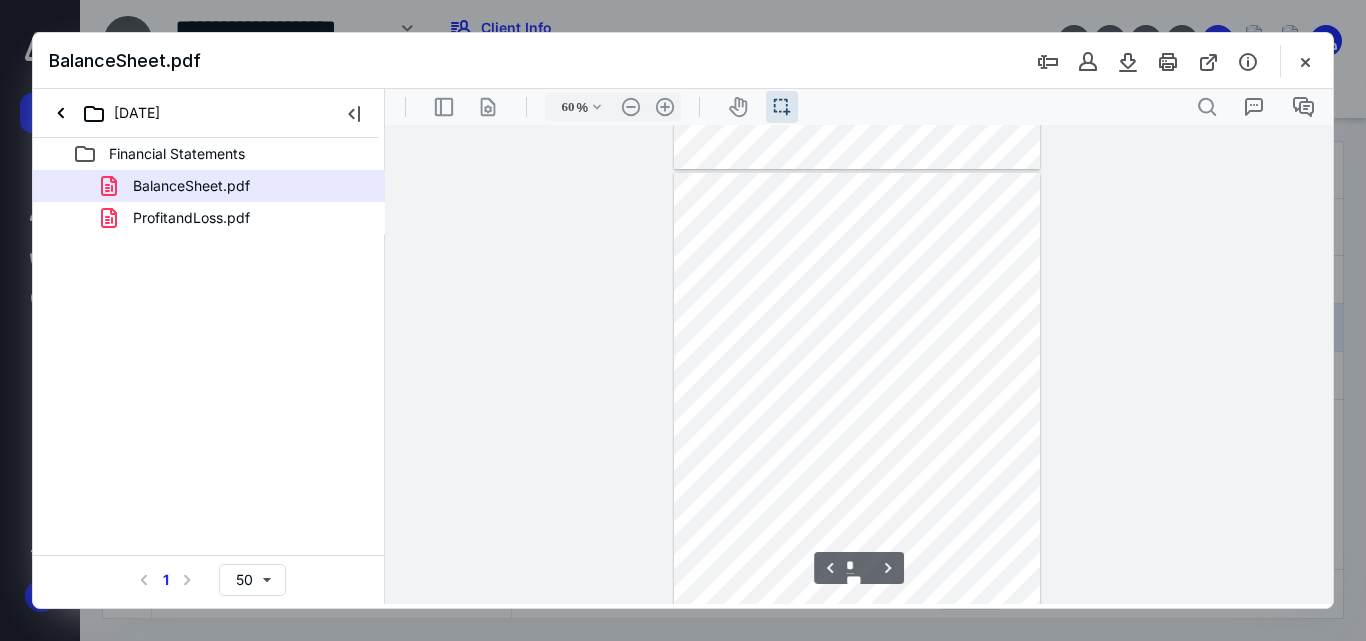 scroll, scrollTop: 438, scrollLeft: 0, axis: vertical 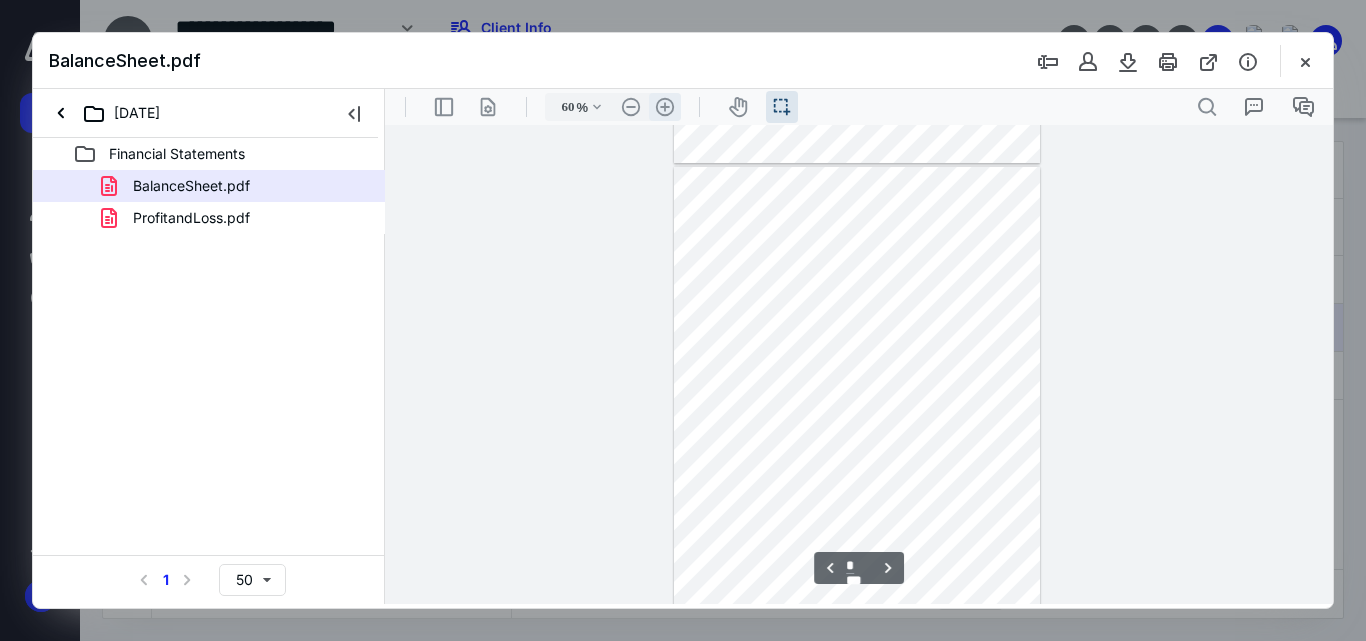 click on ".cls-1{fill:#abb0c4;} icon - header - zoom - in - line" at bounding box center (665, 107) 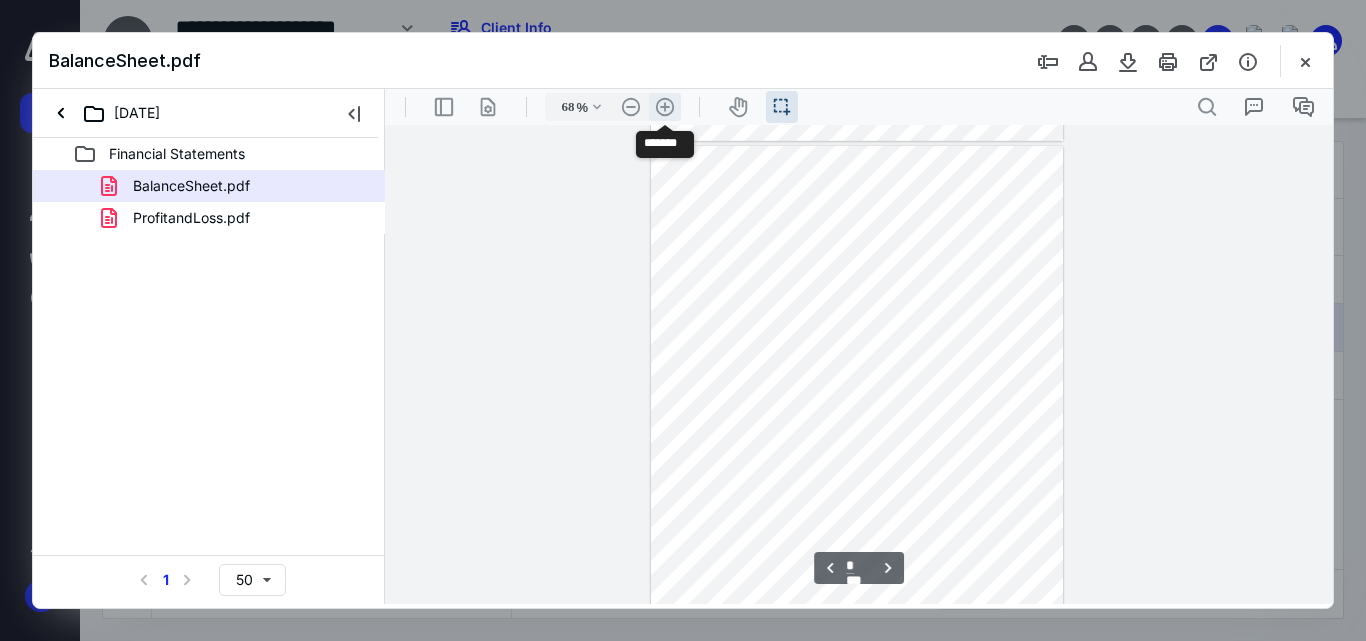 click on ".cls-1{fill:#abb0c4;} icon - header - zoom - in - line" at bounding box center [665, 107] 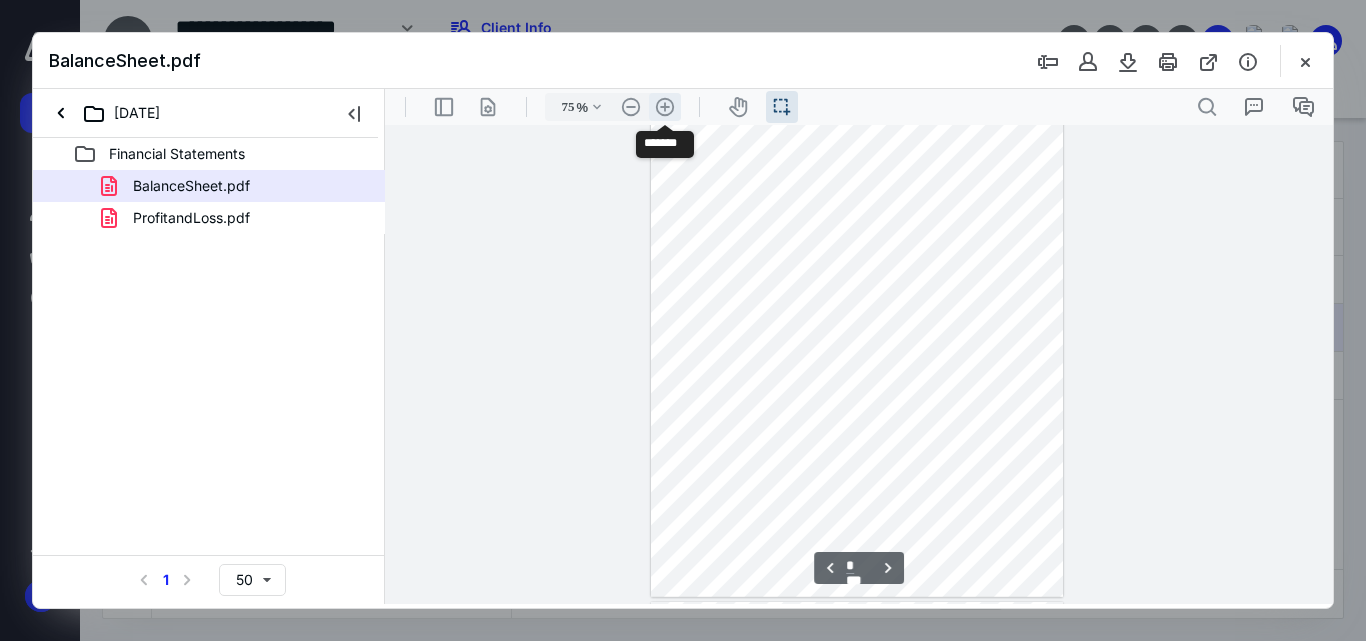 click on ".cls-1{fill:#abb0c4;} icon - header - zoom - in - line" at bounding box center (665, 107) 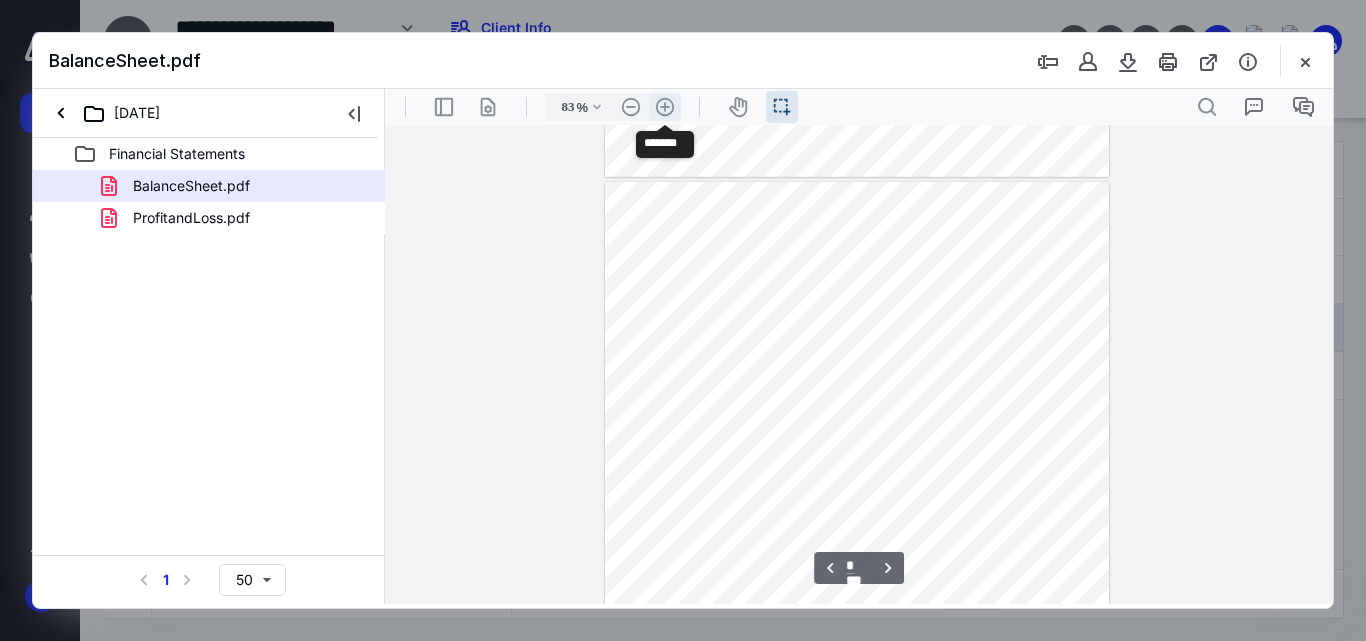 scroll, scrollTop: 687, scrollLeft: 0, axis: vertical 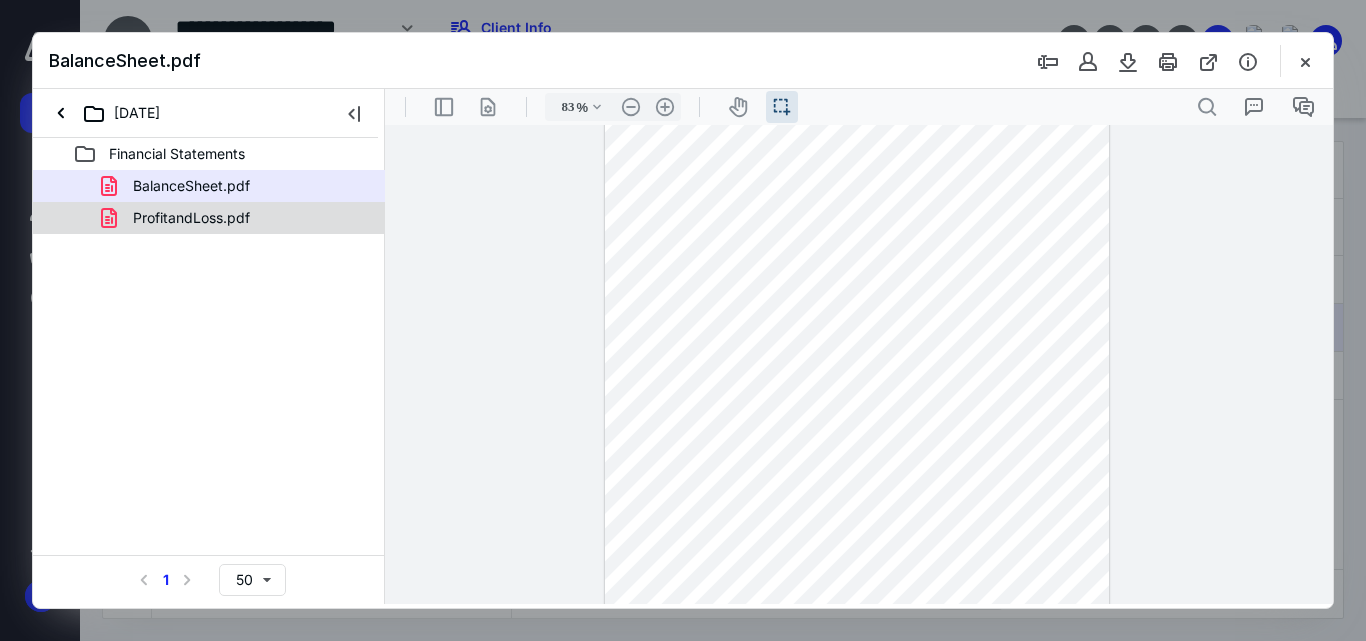 click on "ProfitandLoss.pdf" at bounding box center [191, 218] 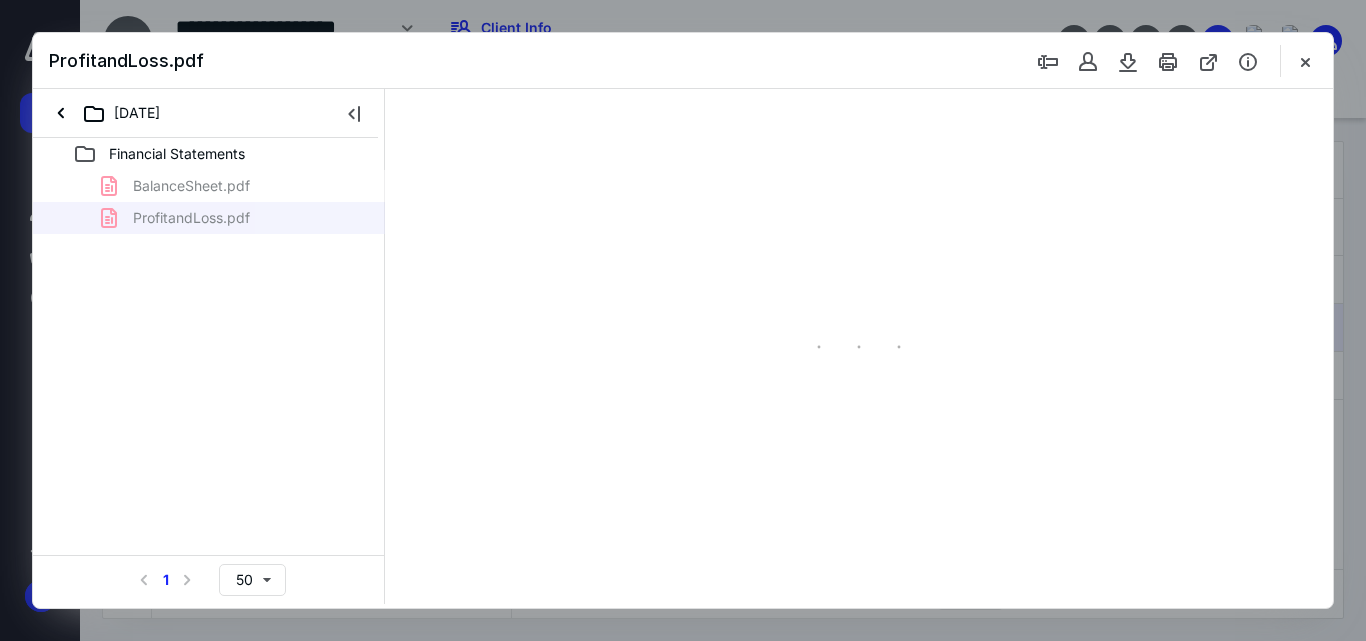 type on "60" 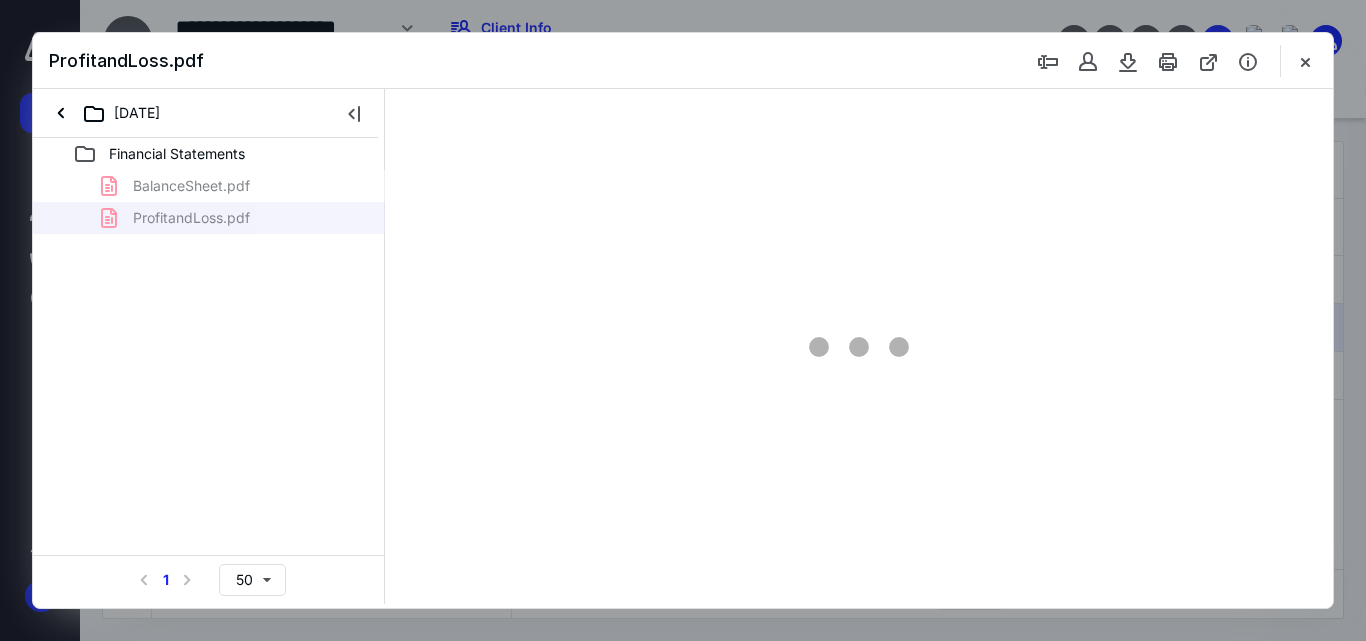 scroll, scrollTop: 38, scrollLeft: 0, axis: vertical 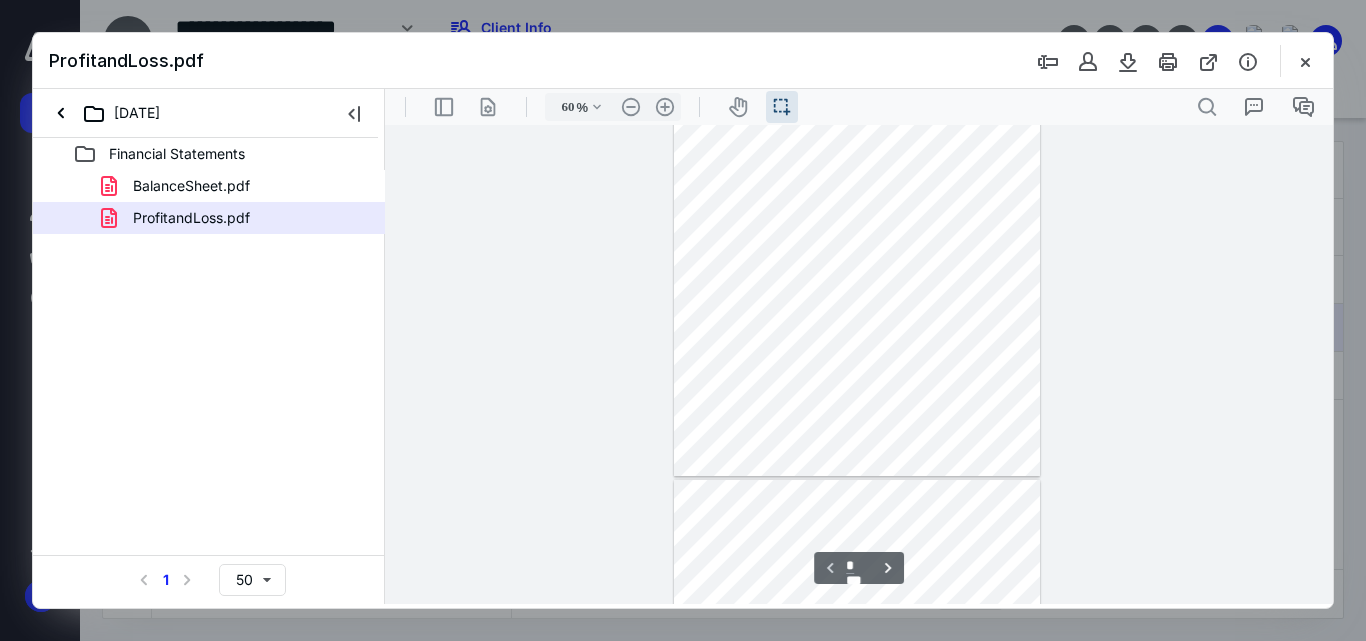 type on "*" 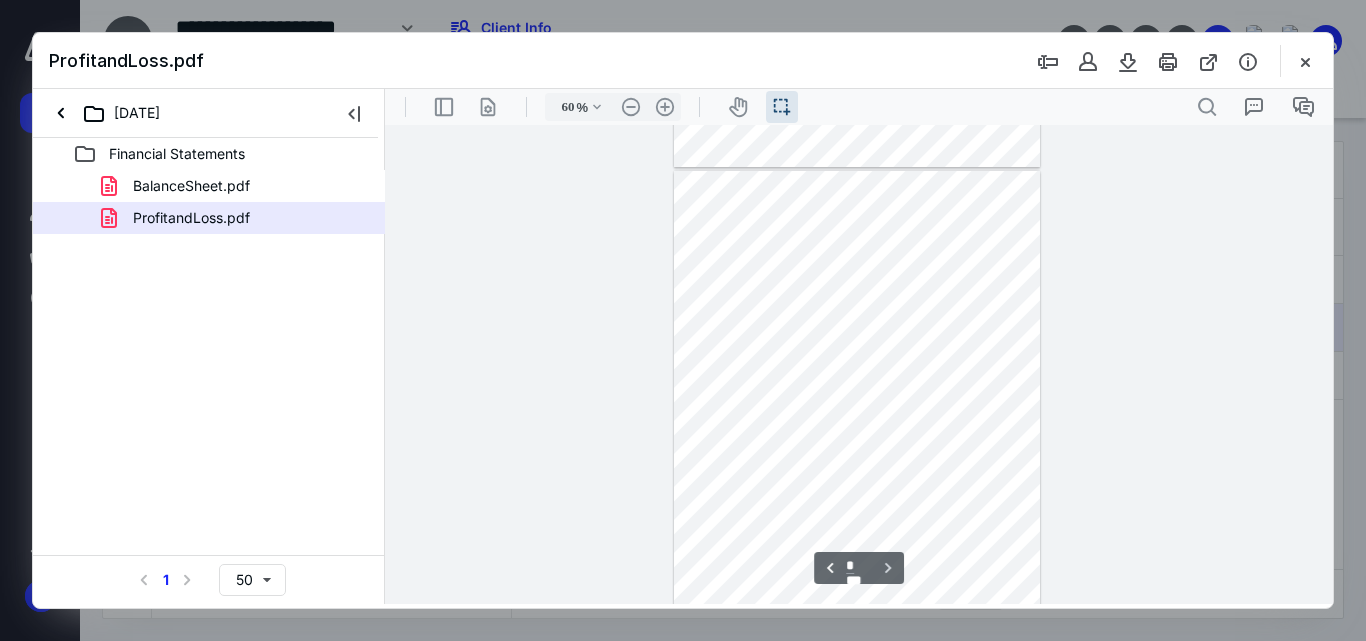 scroll, scrollTop: 477, scrollLeft: 0, axis: vertical 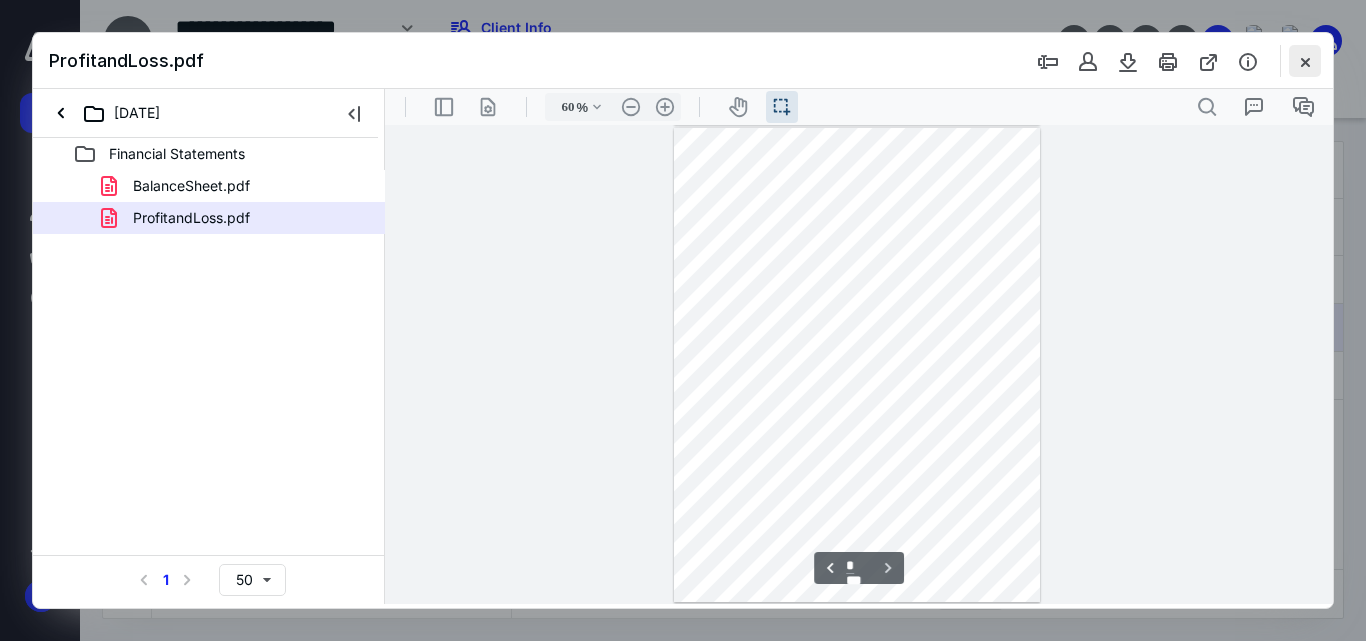 click at bounding box center (1305, 61) 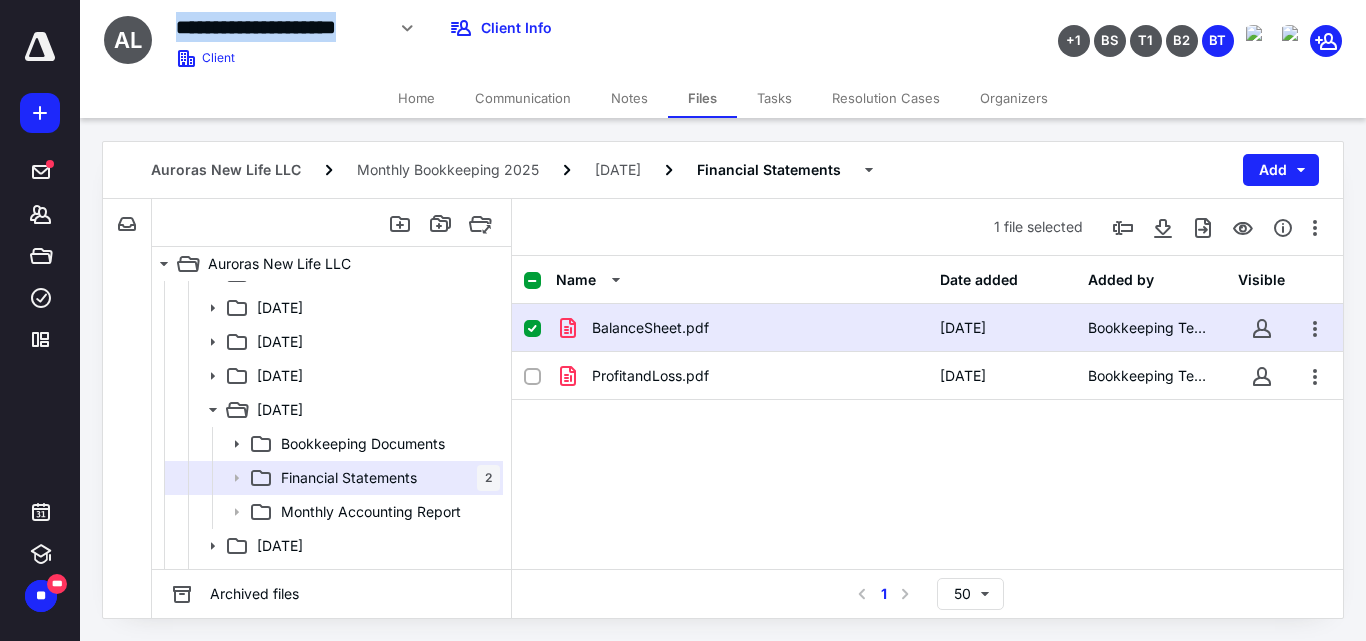 drag, startPoint x: 182, startPoint y: 24, endPoint x: 378, endPoint y: 24, distance: 196 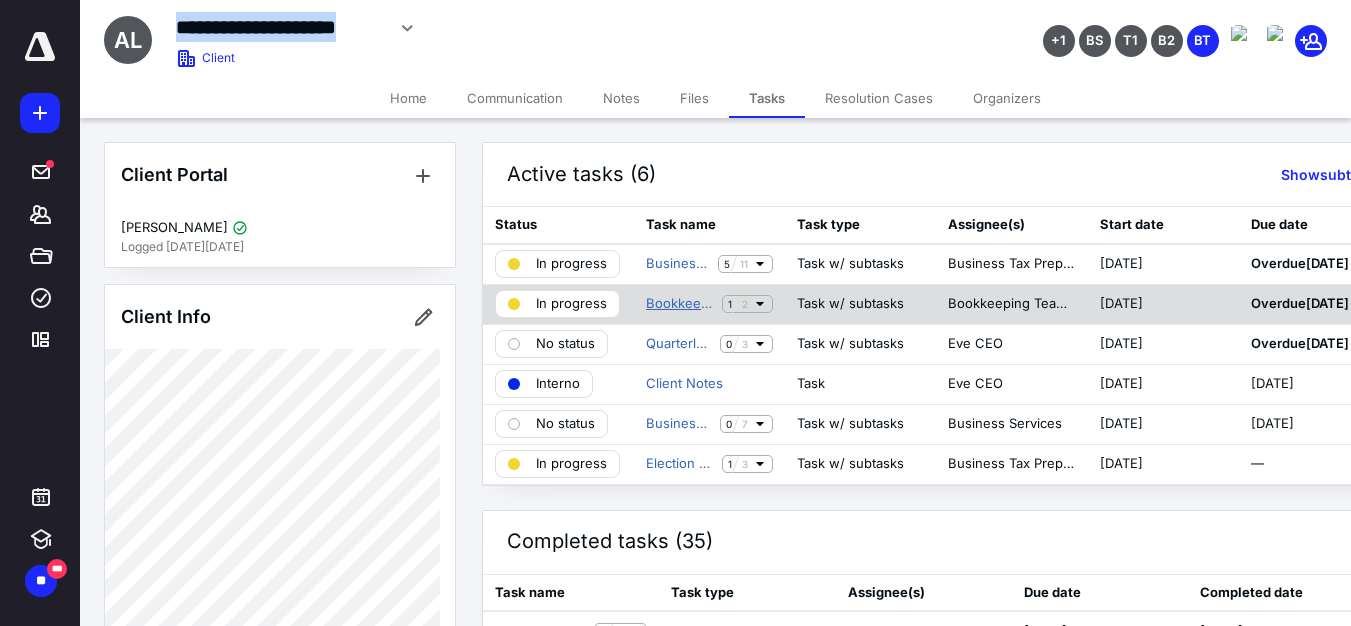 click on "Bookkeeping Monthly - Total Access" at bounding box center [680, 304] 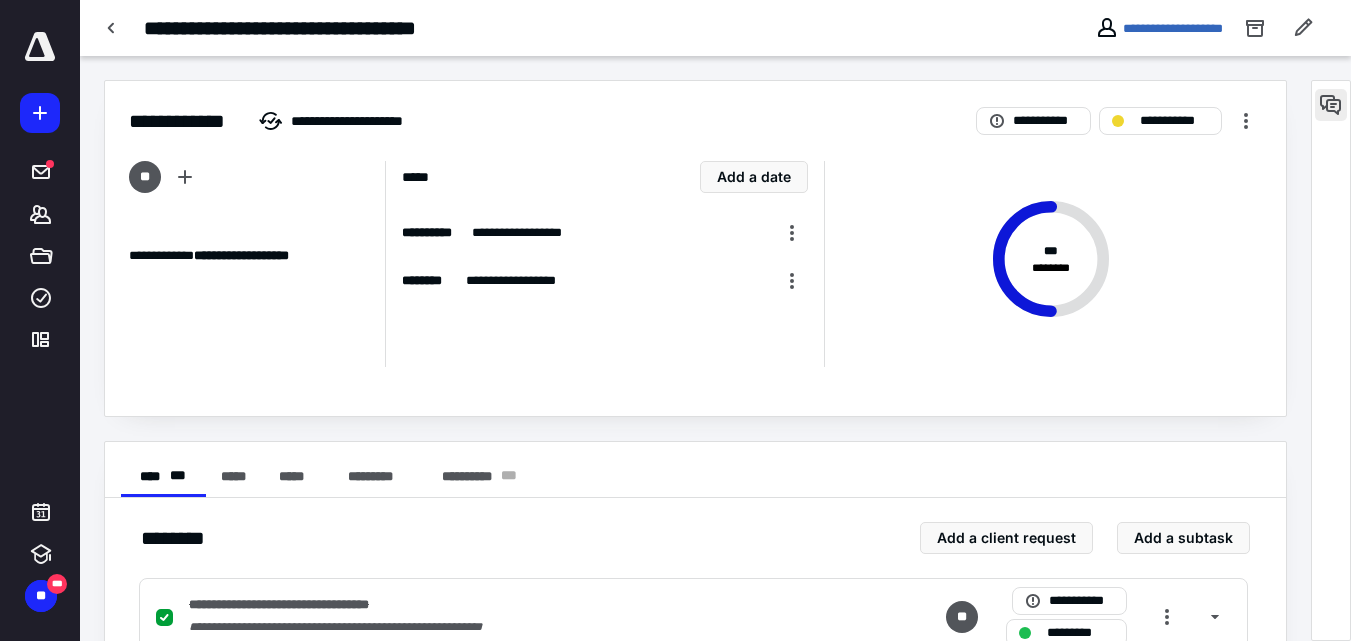 click at bounding box center [1331, 105] 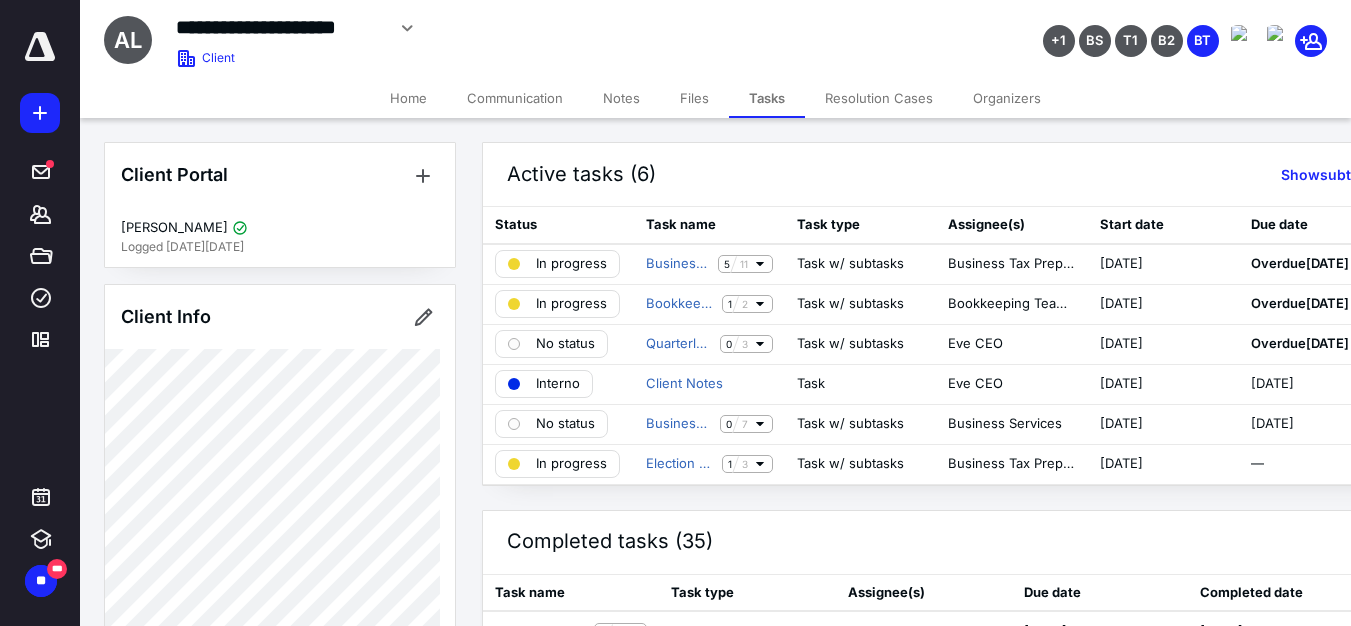 click on "Files" at bounding box center (694, 98) 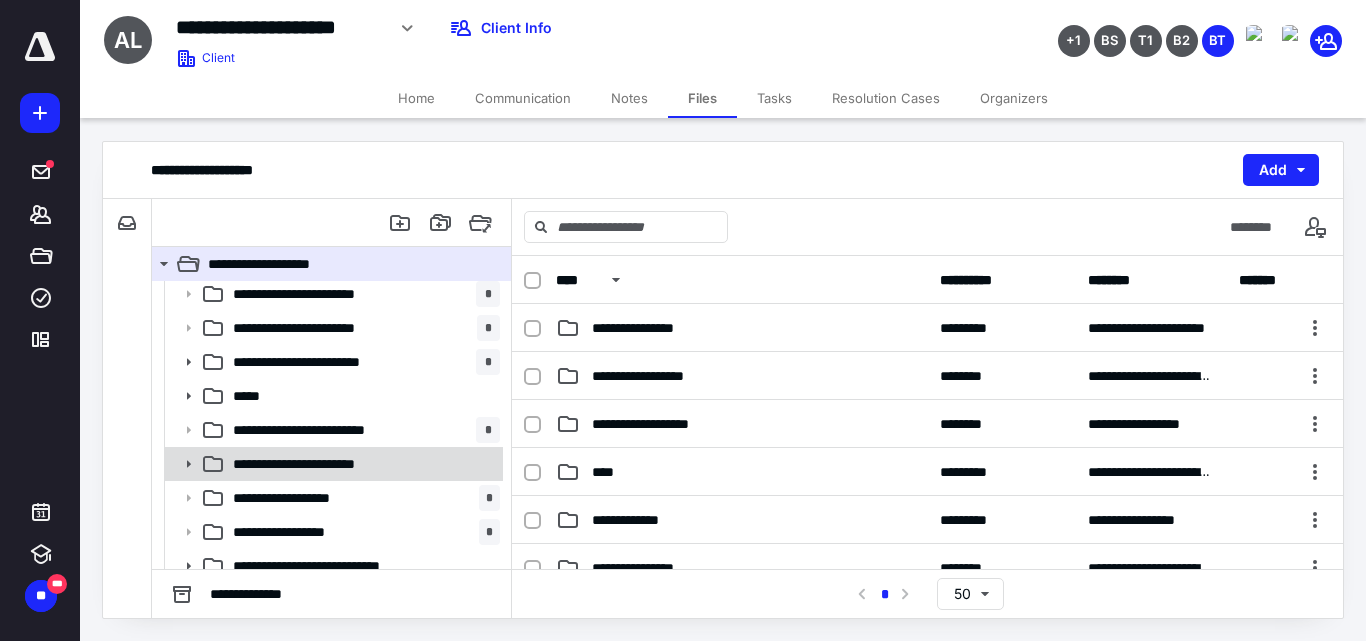 scroll, scrollTop: 256, scrollLeft: 0, axis: vertical 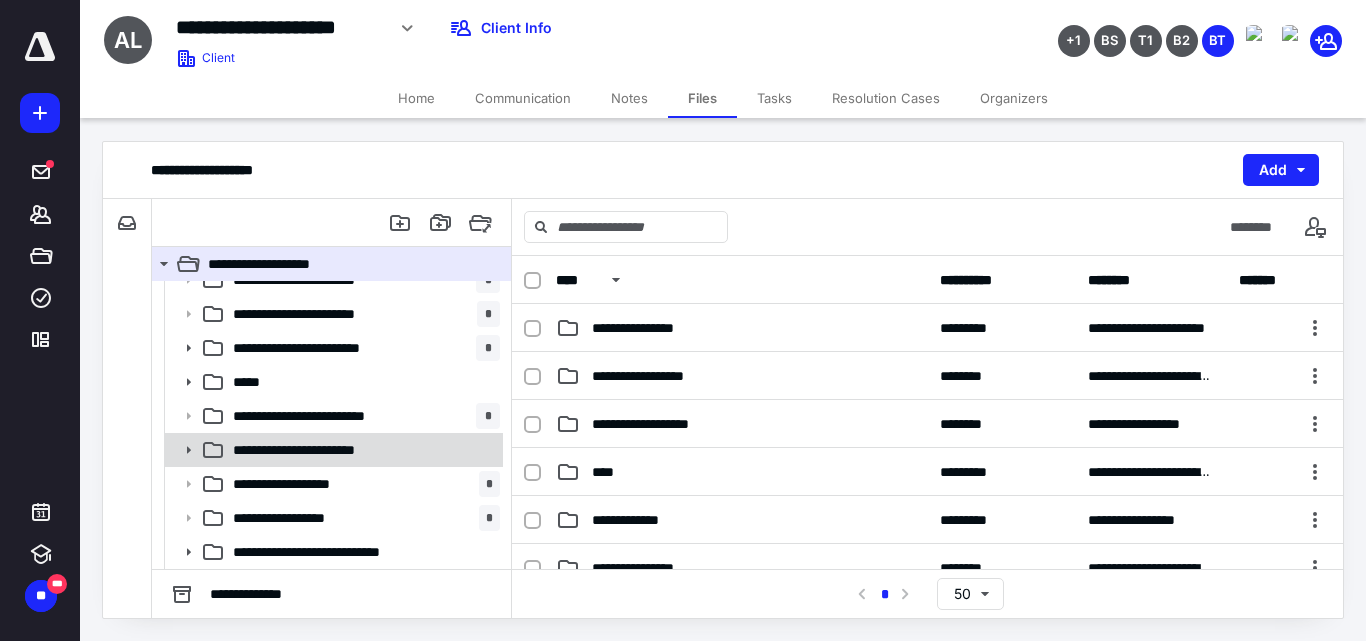 click 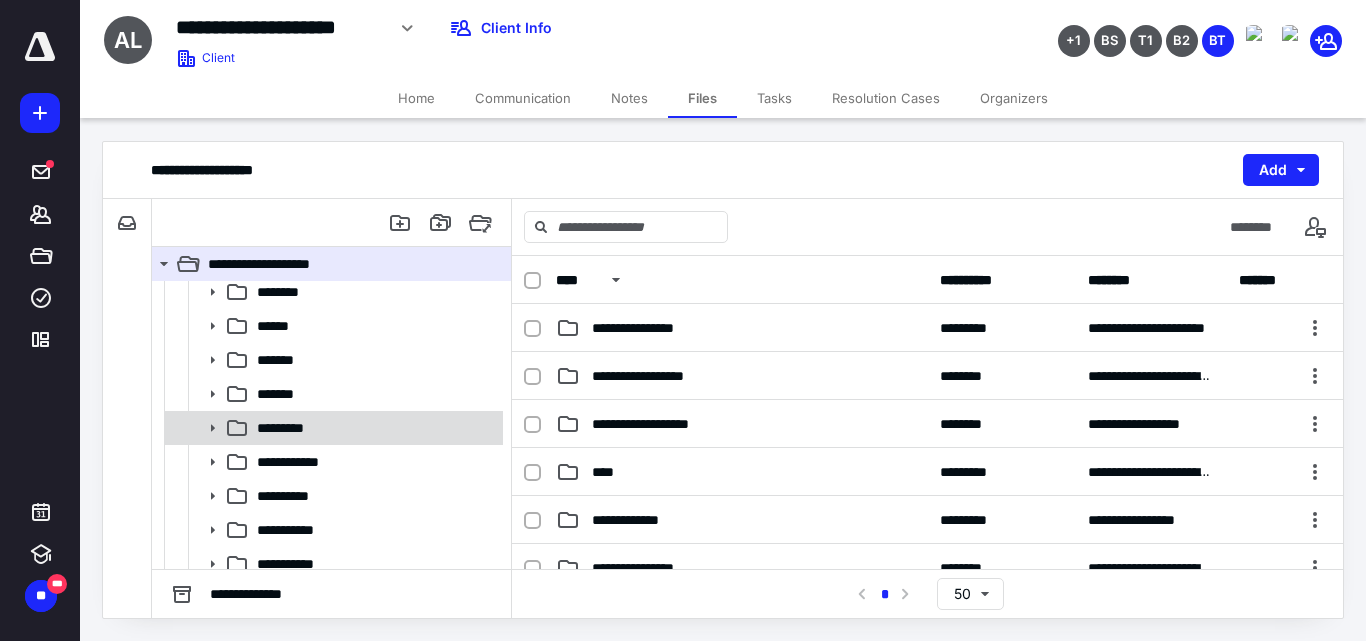 scroll, scrollTop: 556, scrollLeft: 0, axis: vertical 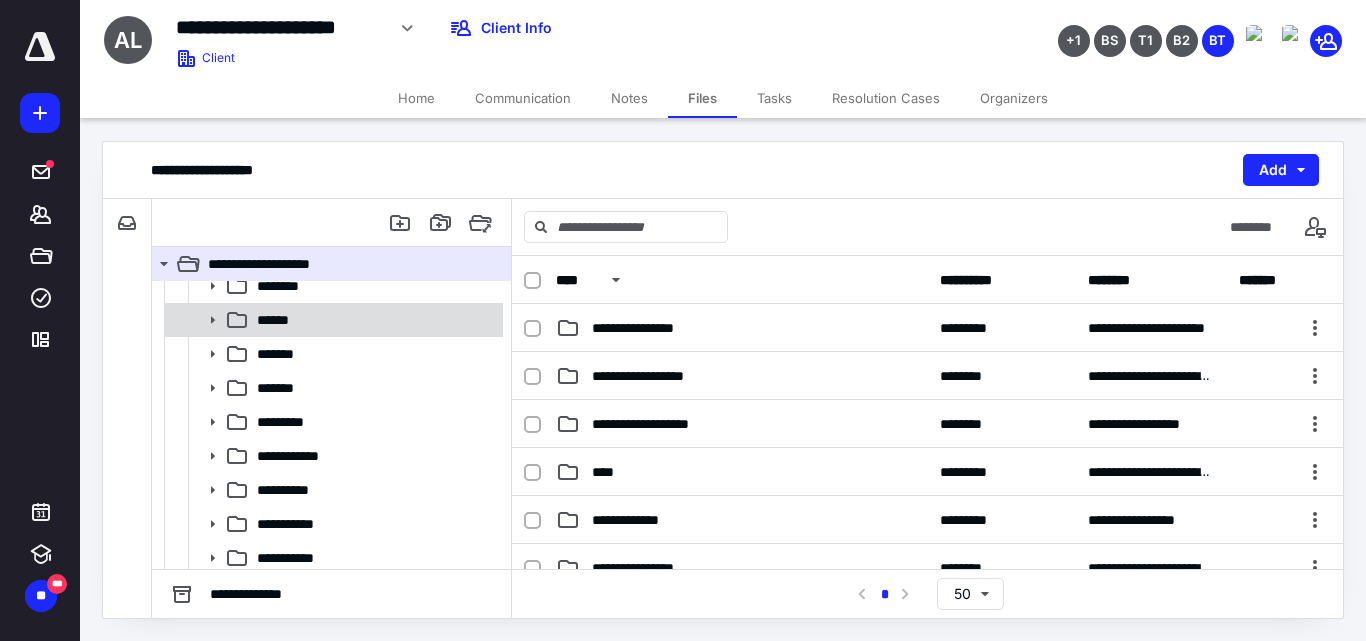 click 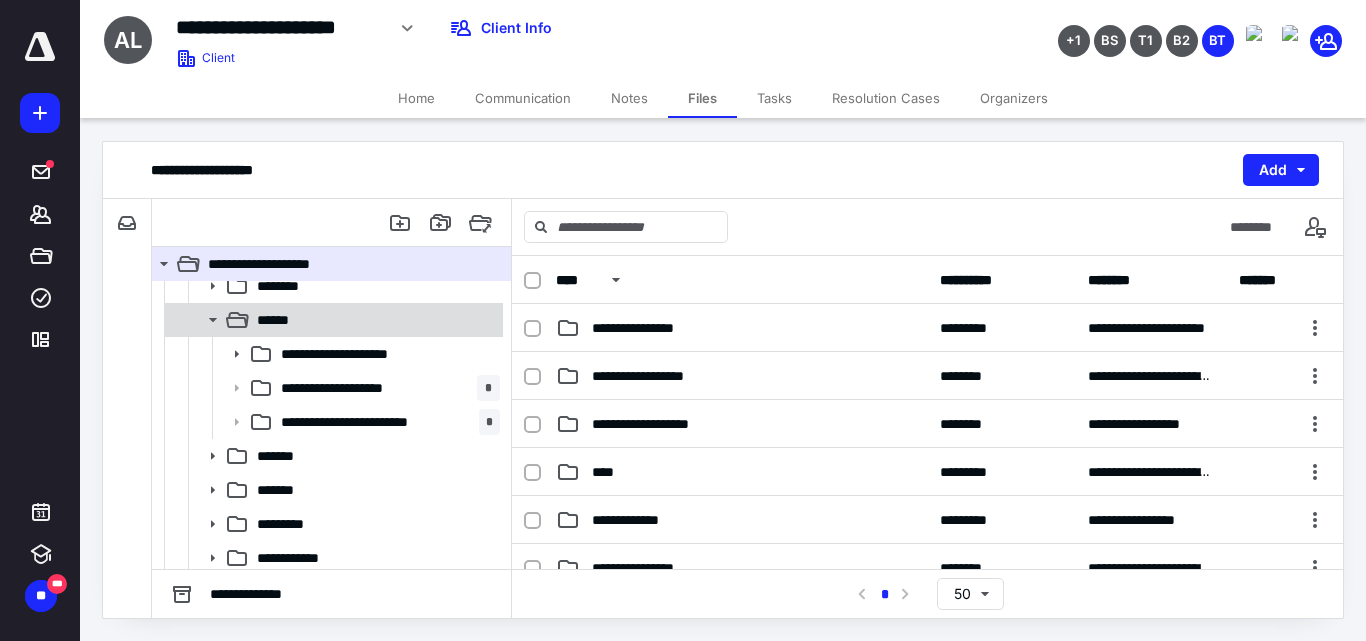 click 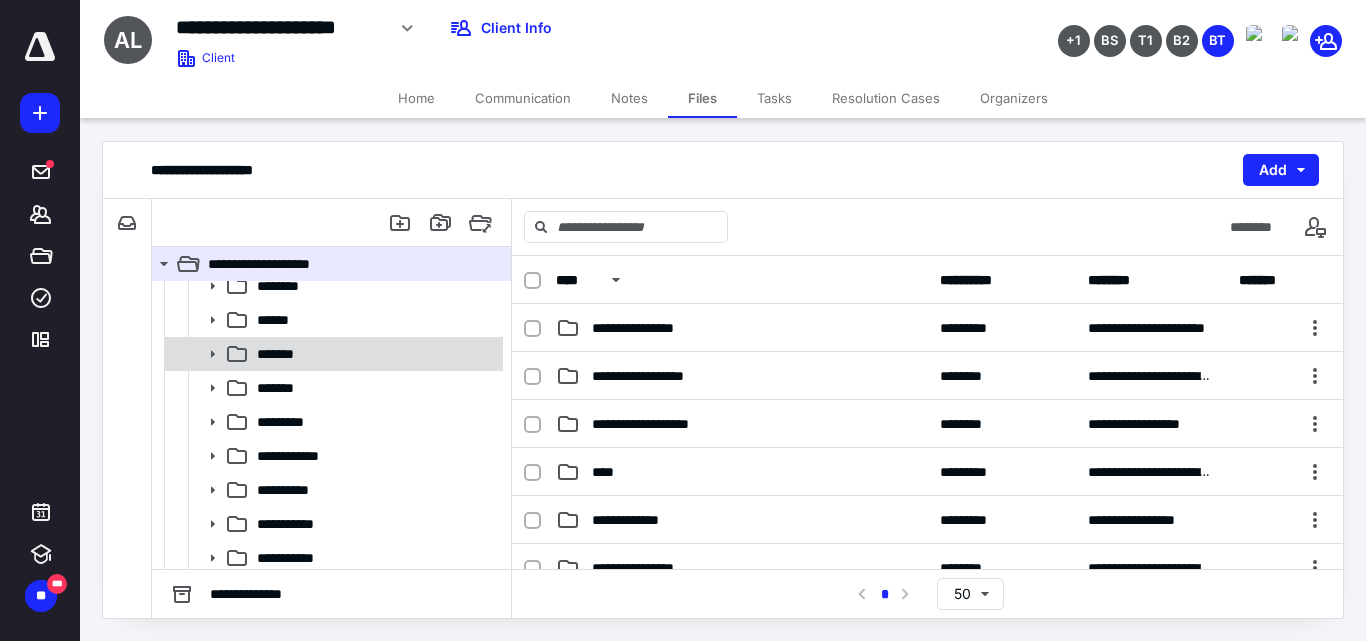 click 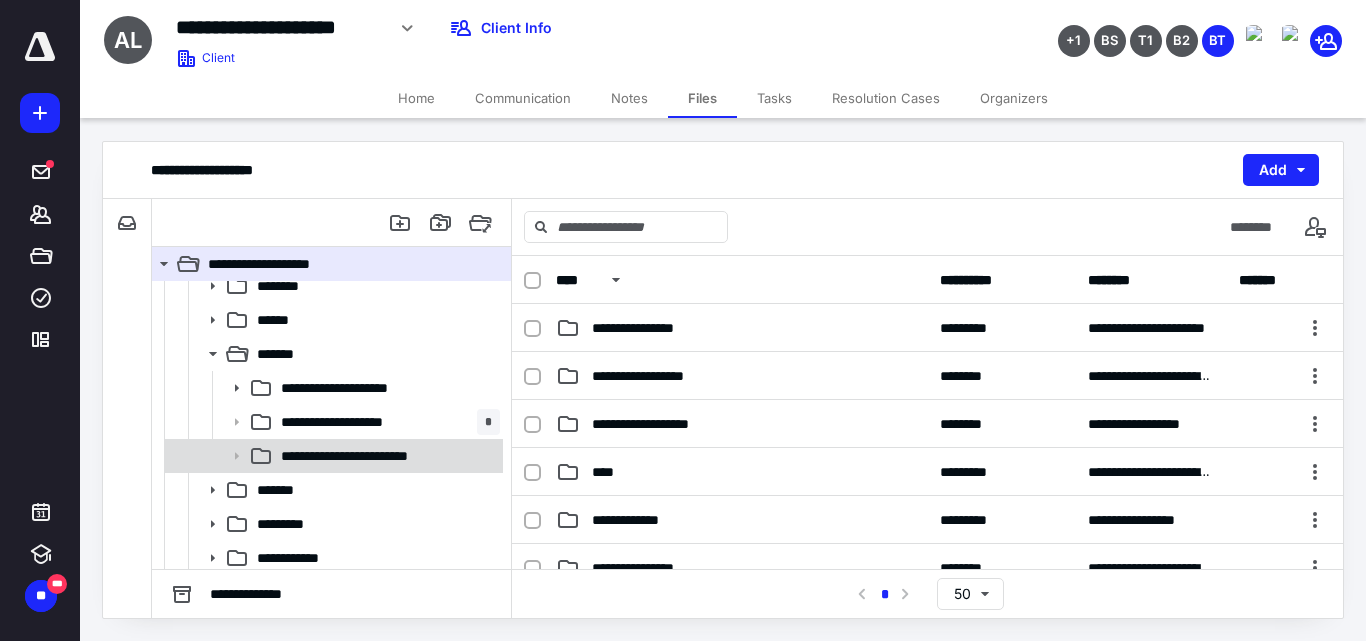 click on "**********" at bounding box center (371, 456) 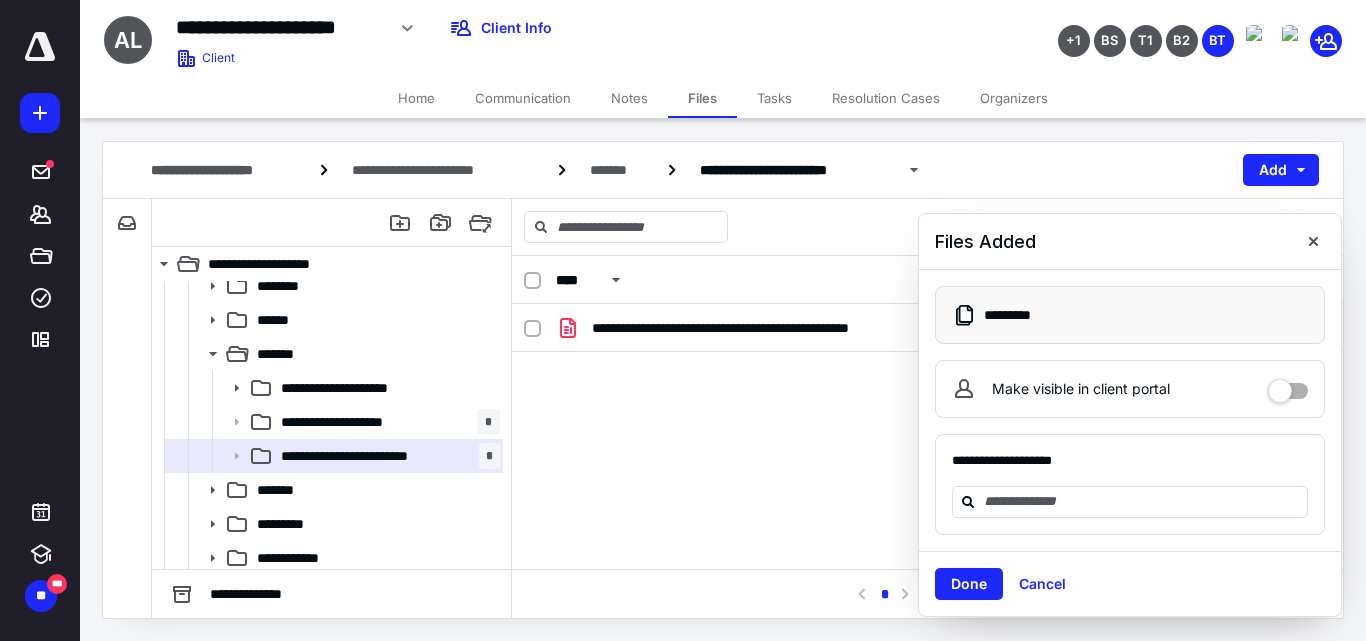 click at bounding box center (1288, 384) 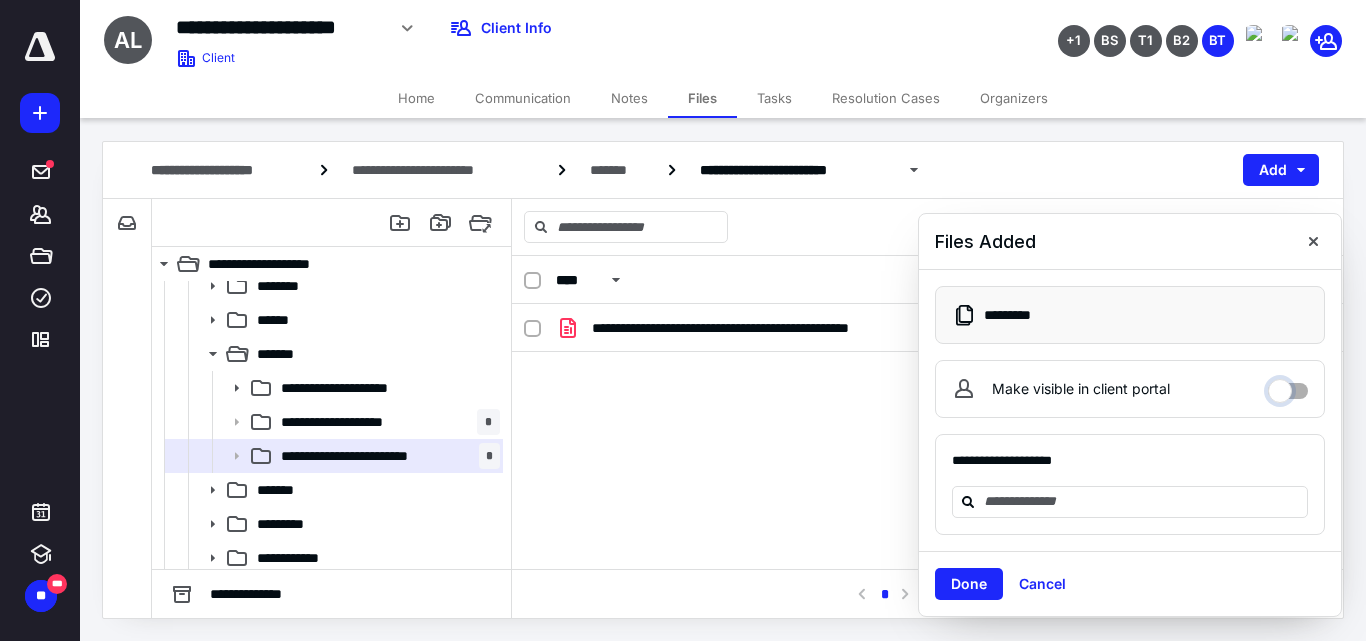click on "Make visible in client portal" at bounding box center [1288, 386] 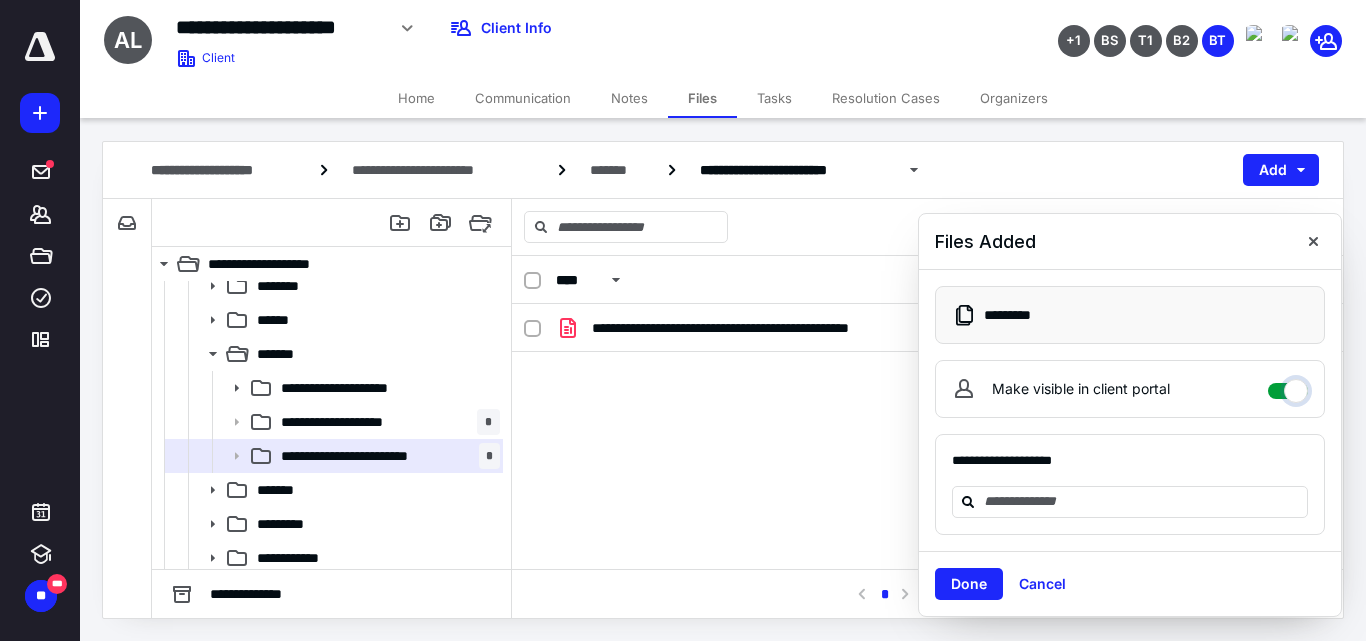 checkbox on "****" 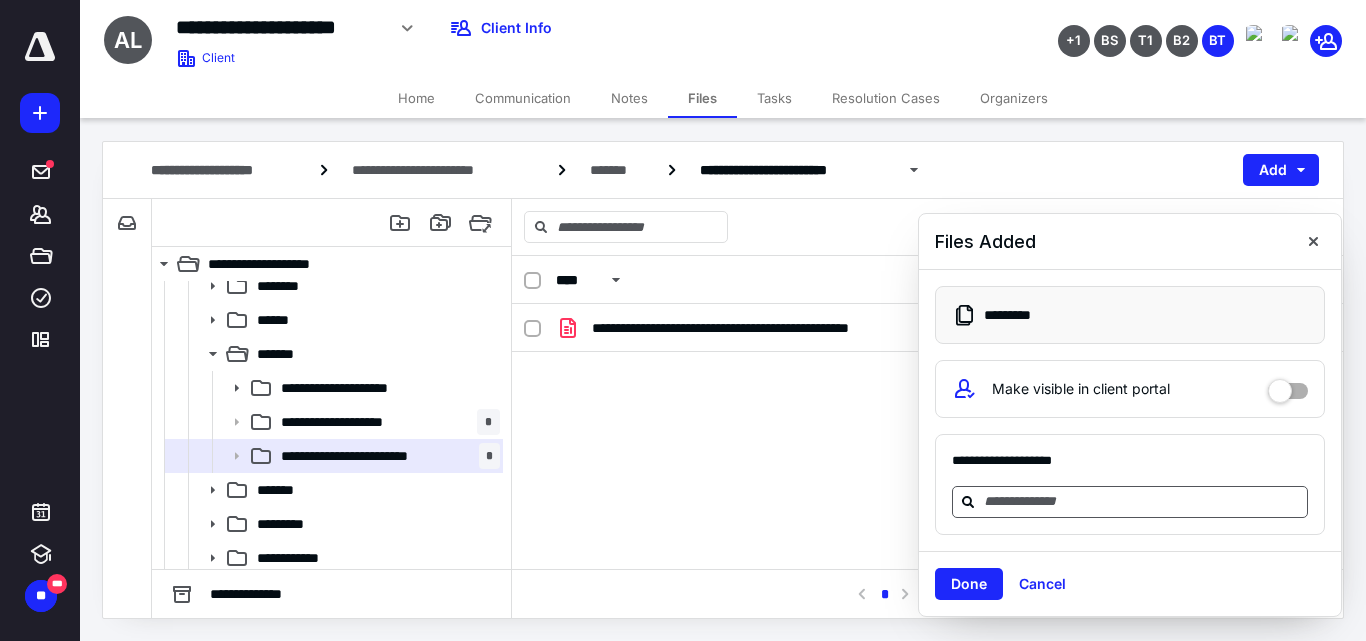 click at bounding box center [1142, 501] 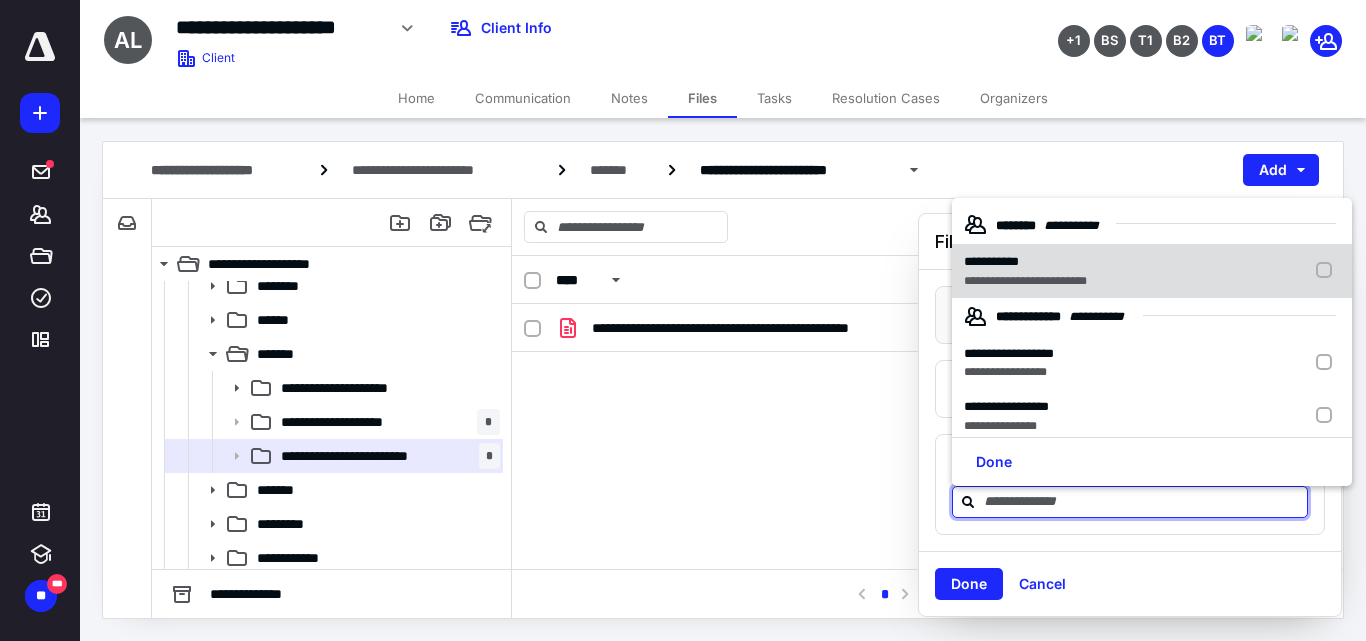 click on "**********" at bounding box center [1025, 281] 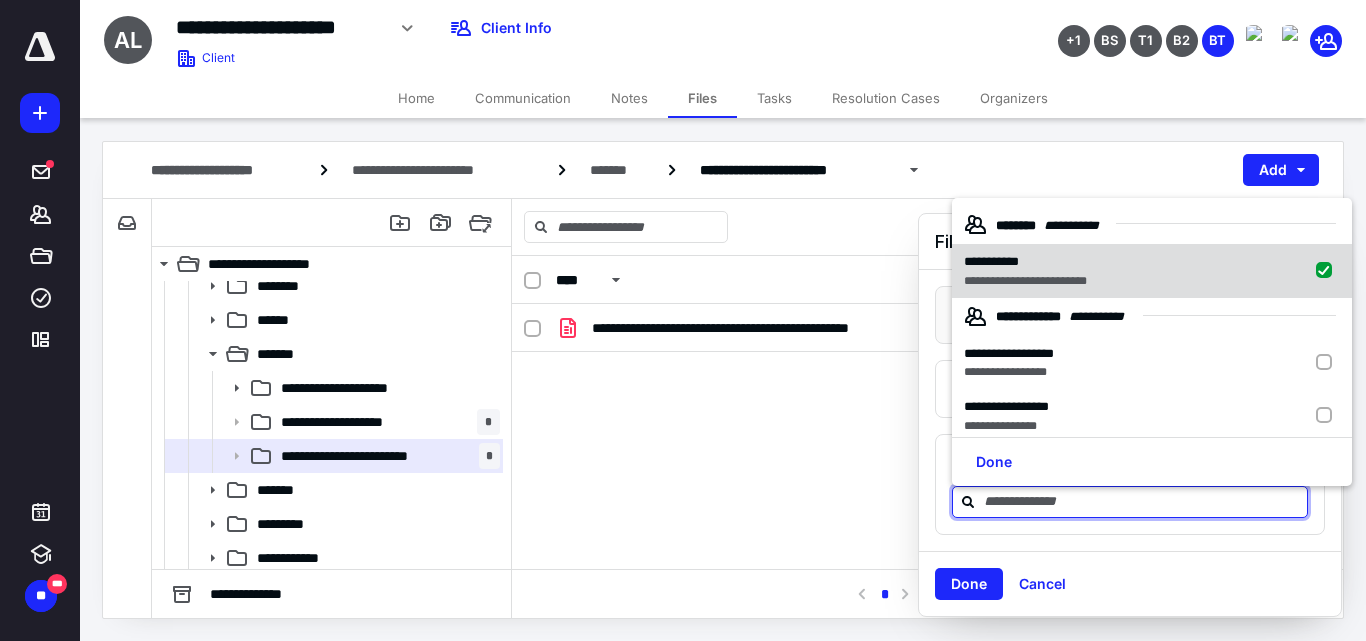 checkbox on "true" 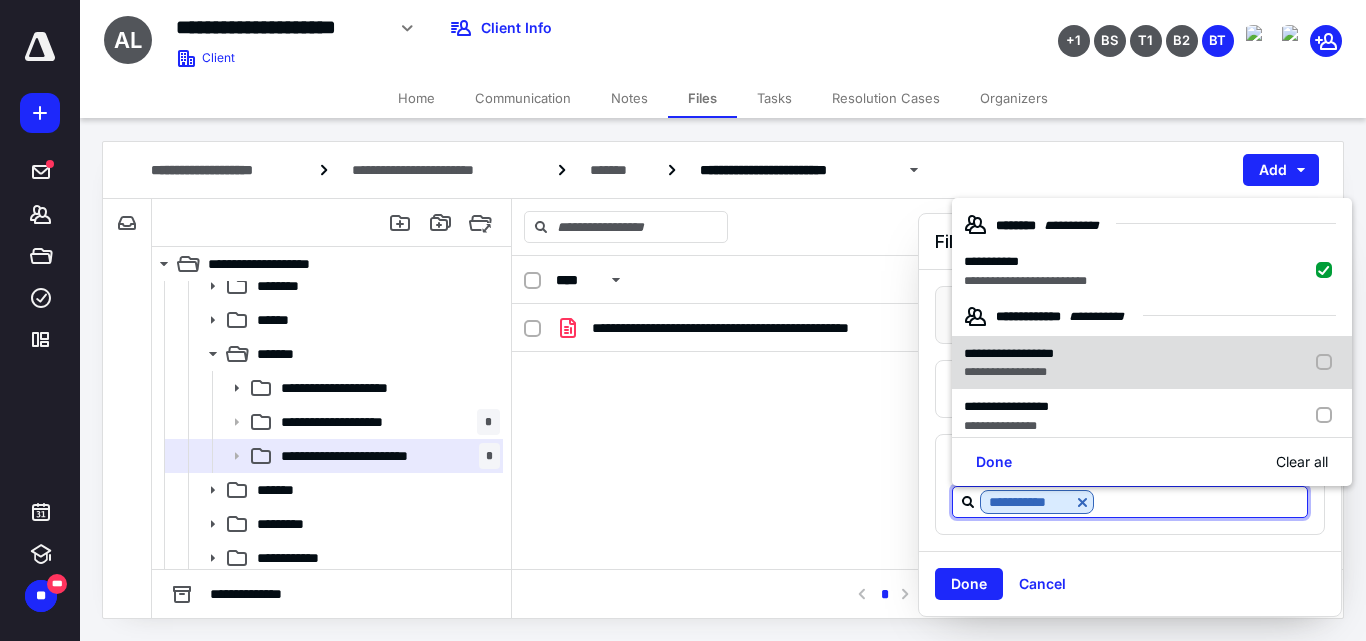 click on "**********" at bounding box center [1013, 363] 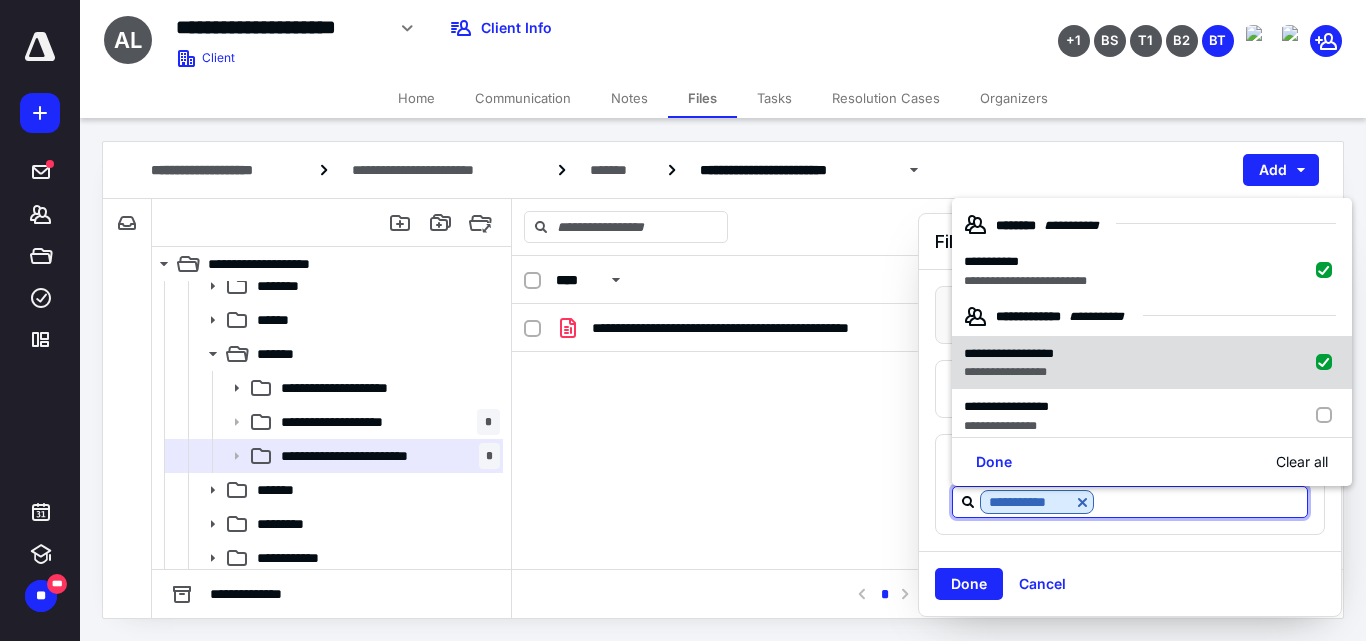 checkbox on "true" 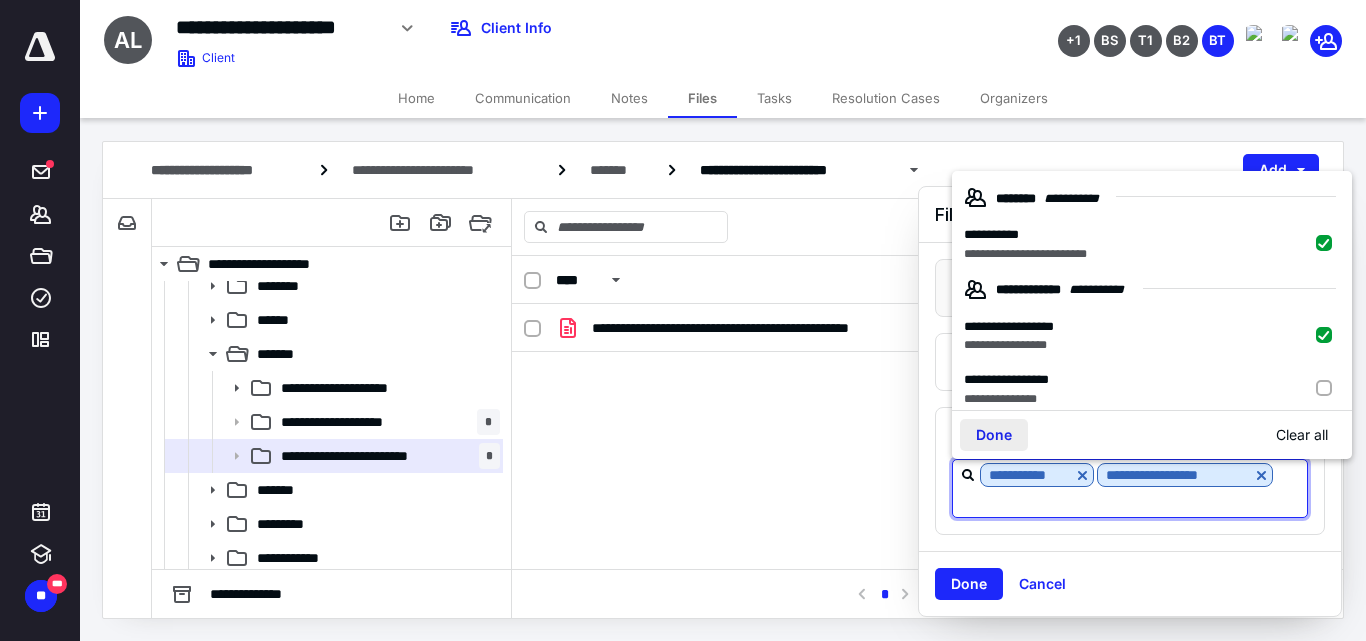 click on "Done" at bounding box center (994, 435) 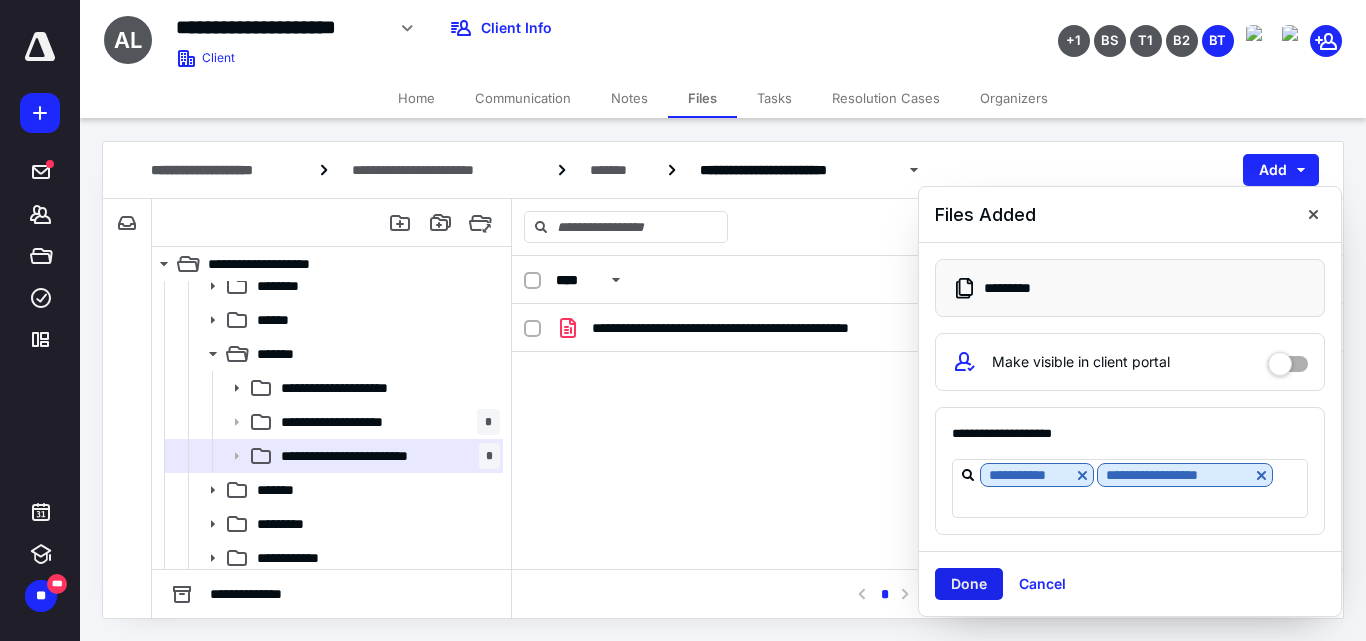 click on "Done" at bounding box center [969, 584] 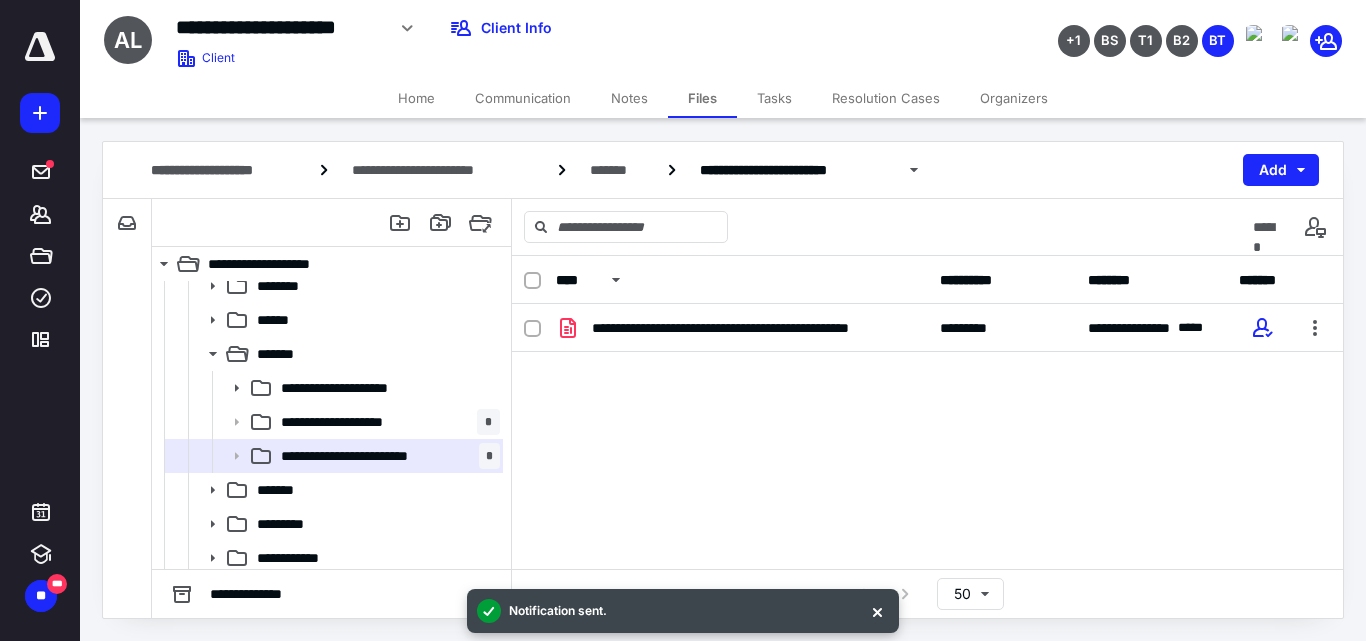 click on "Communication" at bounding box center [523, 98] 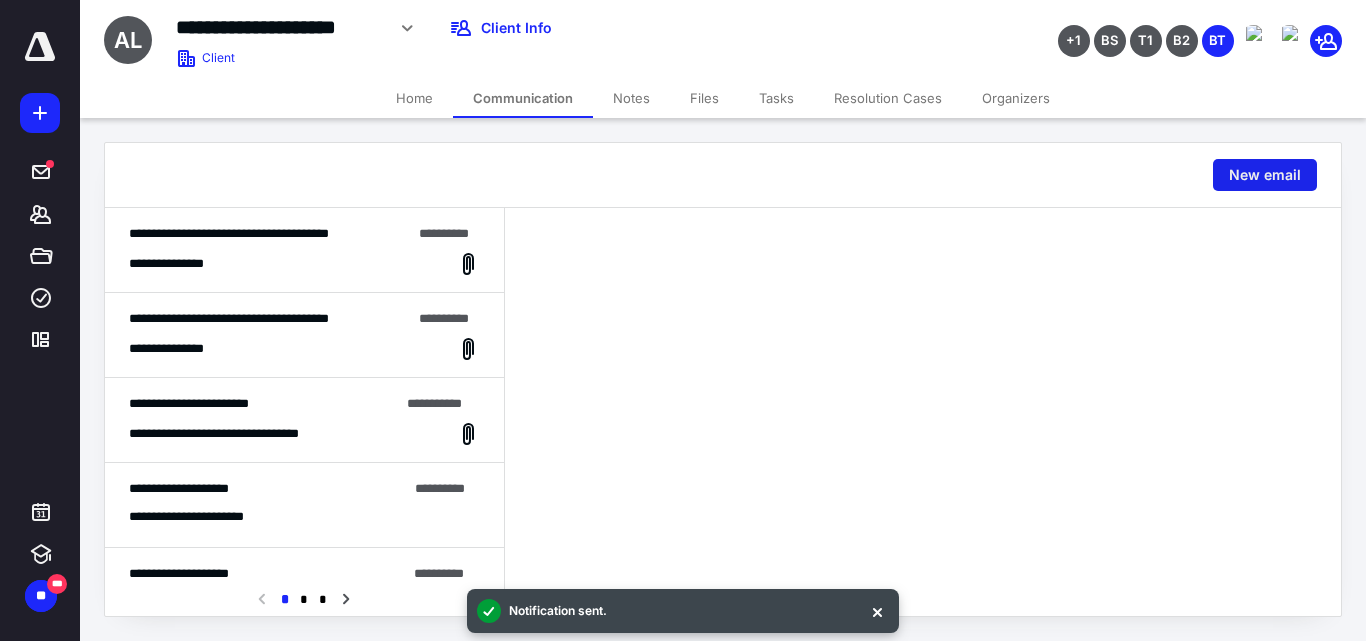 click on "New email" at bounding box center (1265, 175) 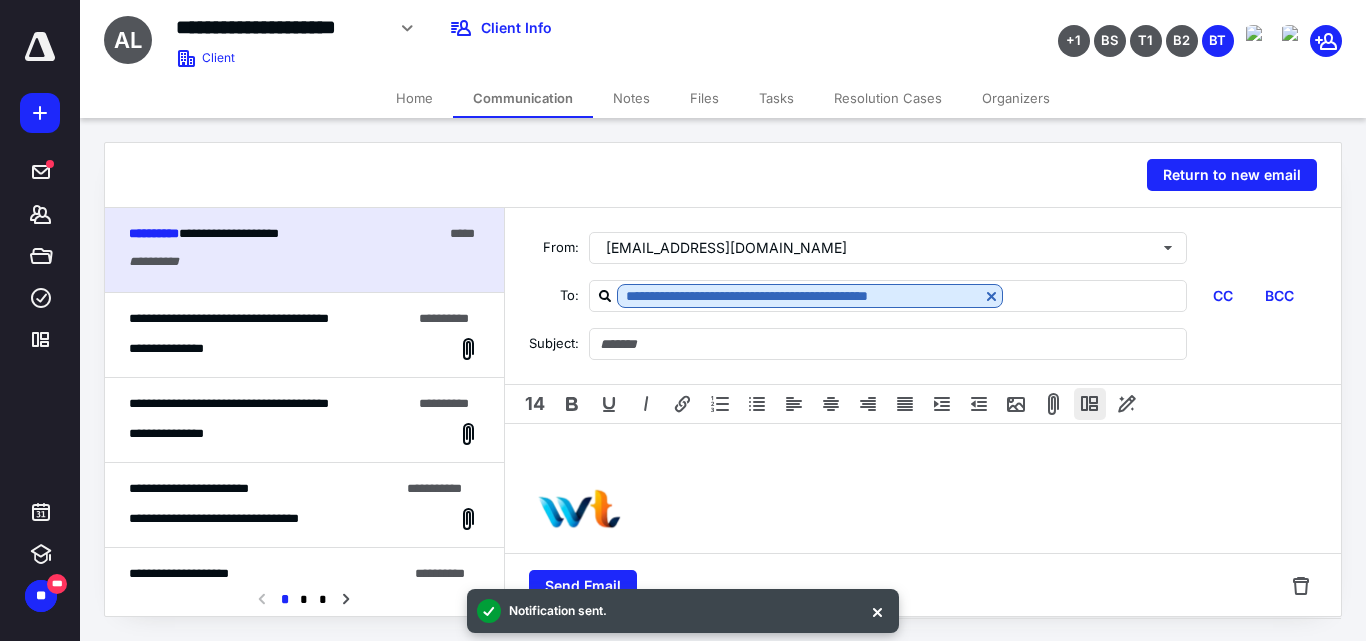 click at bounding box center [1090, 404] 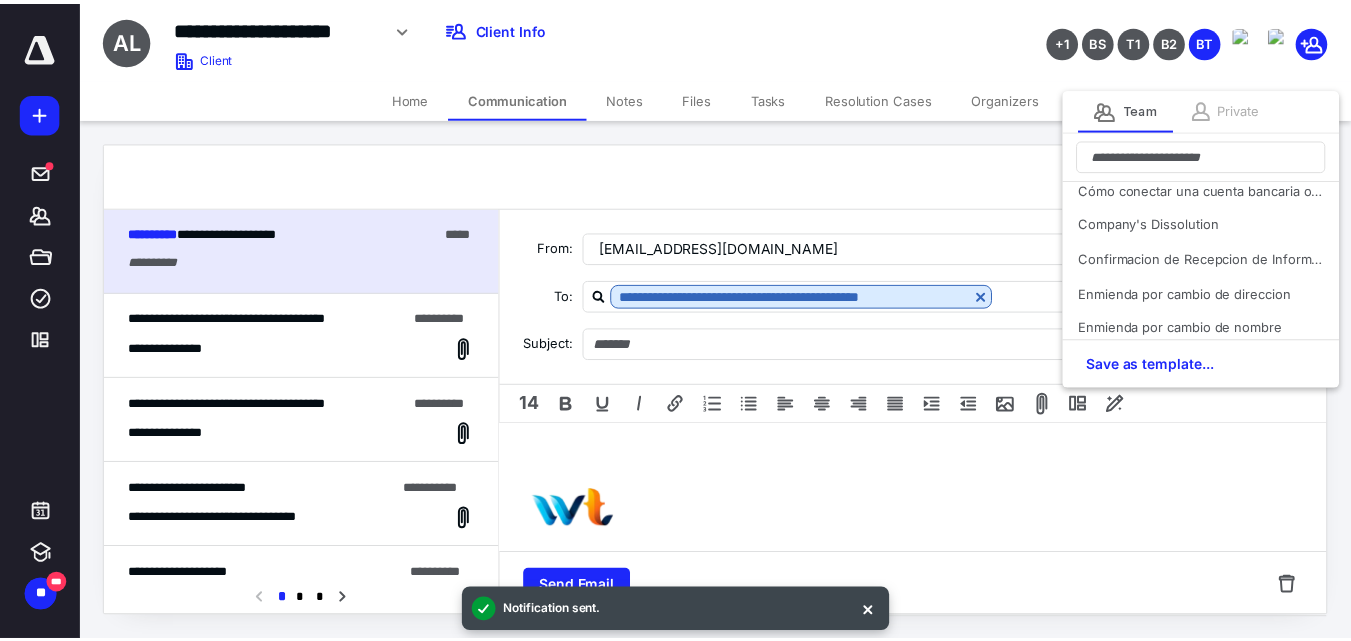 scroll, scrollTop: 300, scrollLeft: 0, axis: vertical 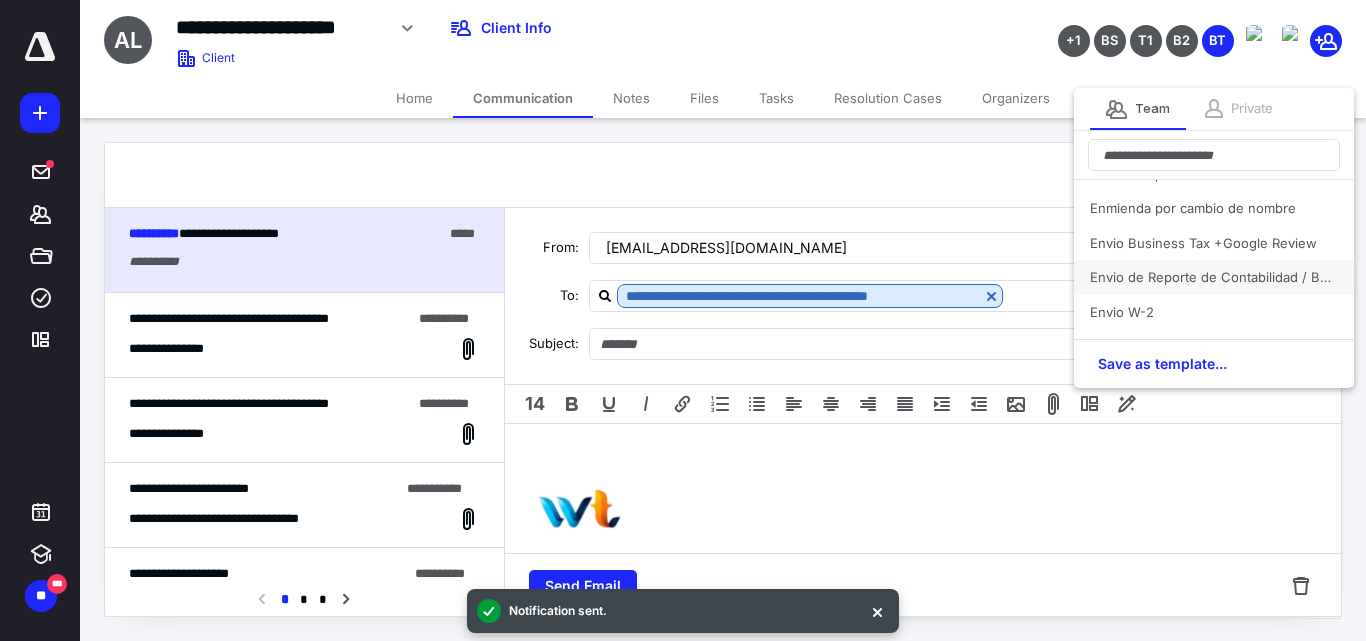click on "Envio de Reporte de Contabilidad / Bookkeeping Report" at bounding box center [1214, 277] 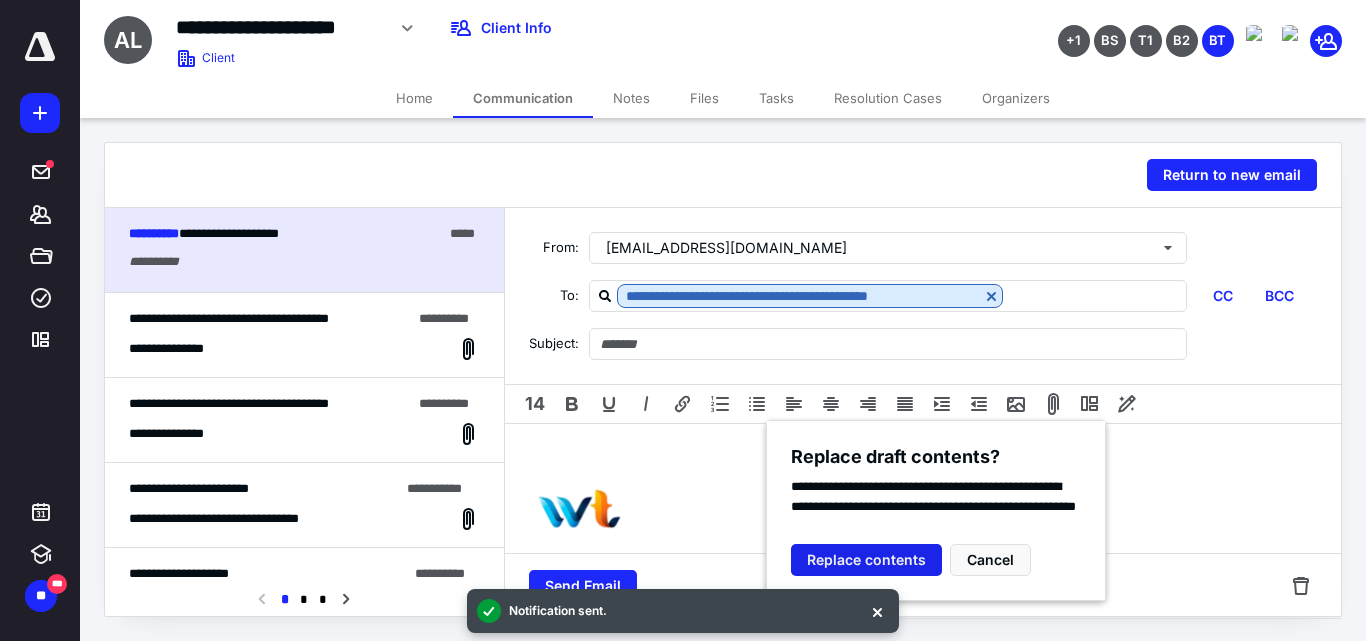 click on "Replace contents" at bounding box center (866, 560) 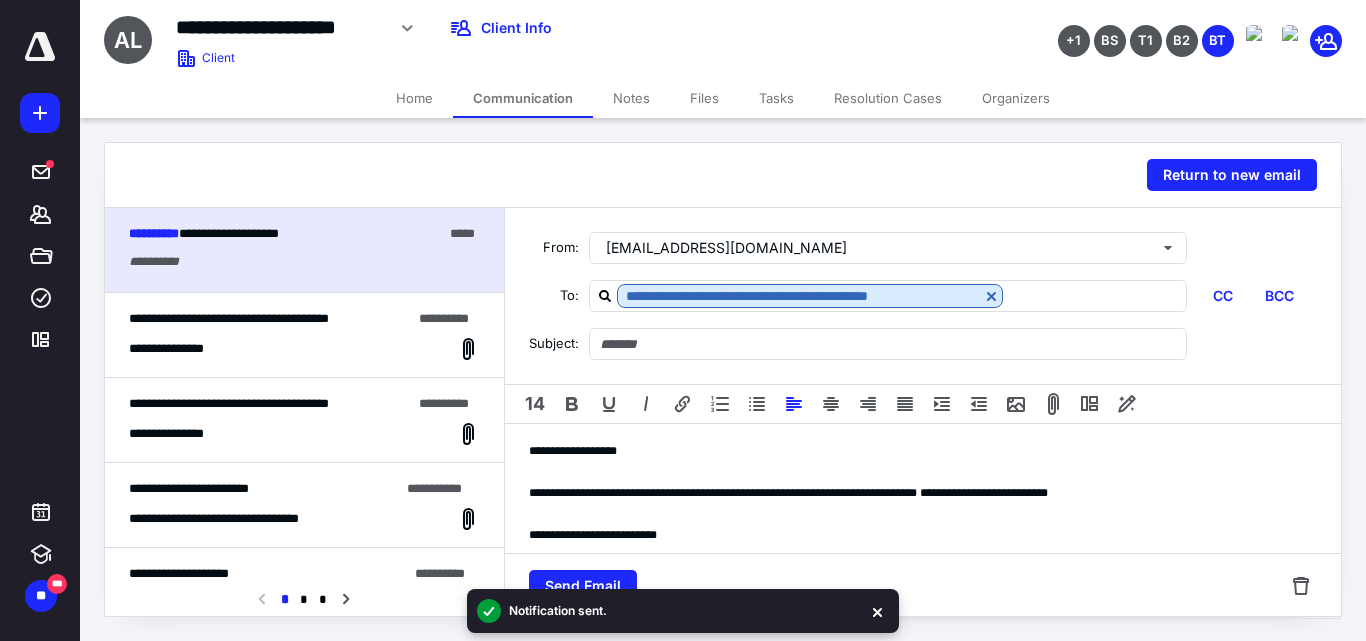 type on "**********" 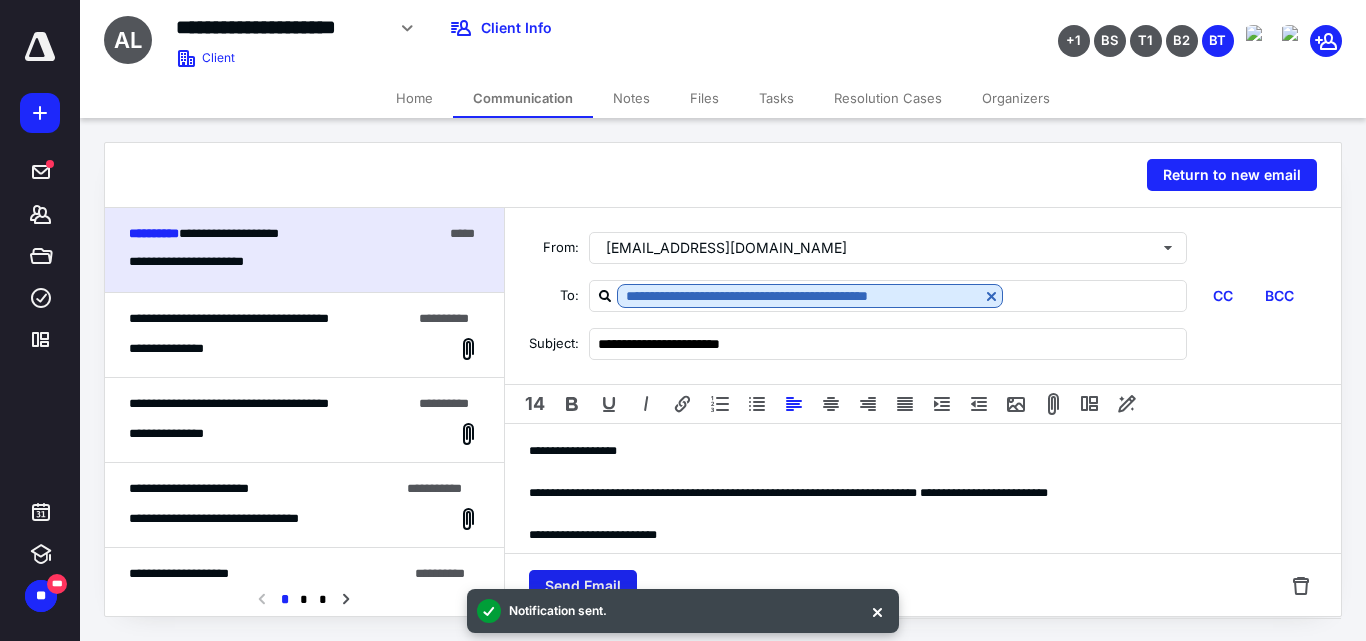 click on "Send Email" at bounding box center (583, 586) 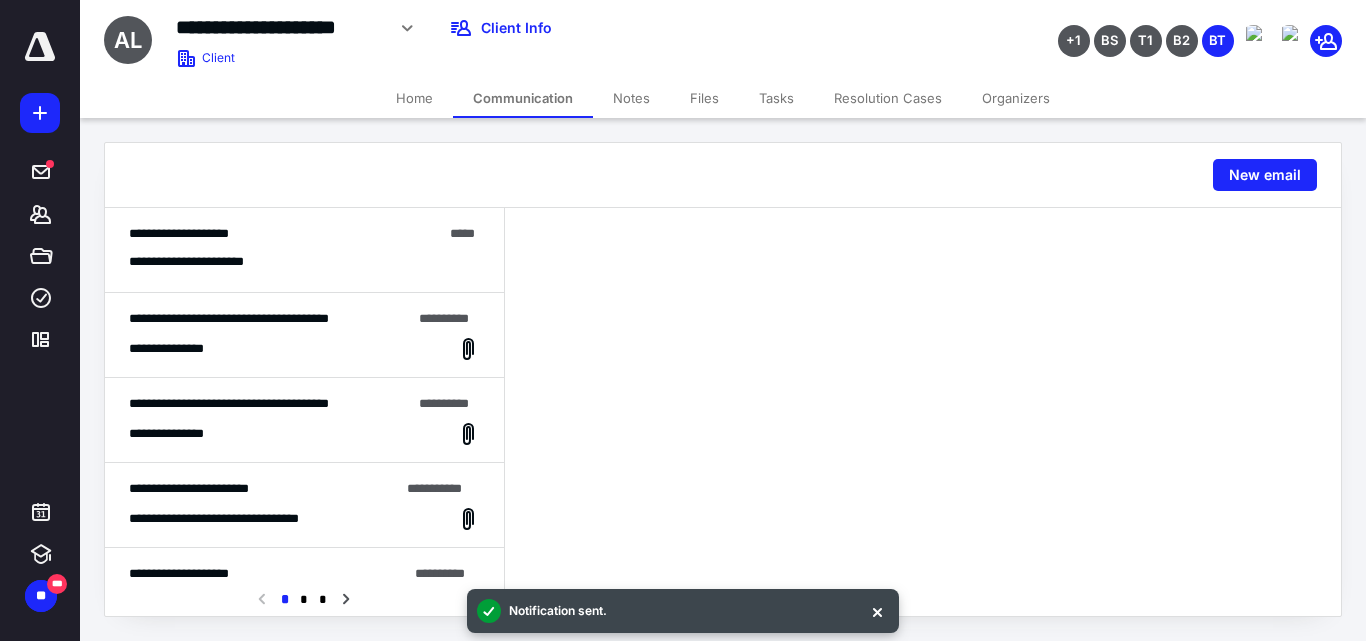 click on "Tasks" at bounding box center [776, 98] 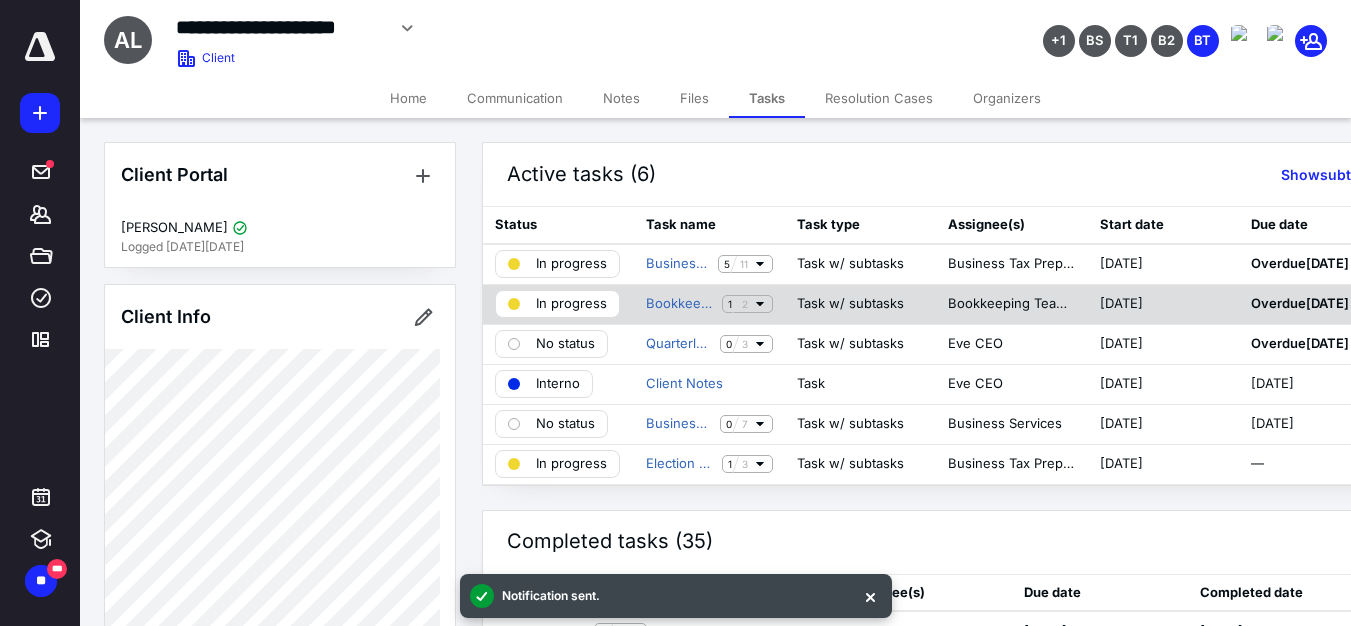 click 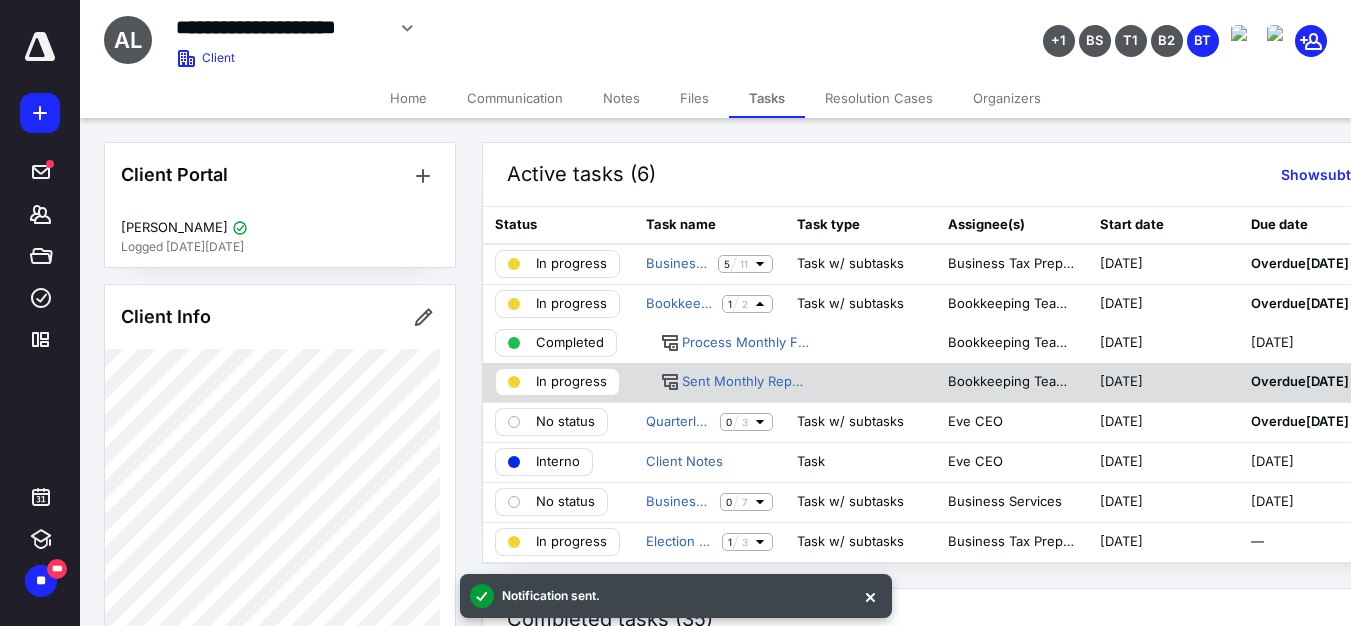 click on "In progress" at bounding box center [571, 382] 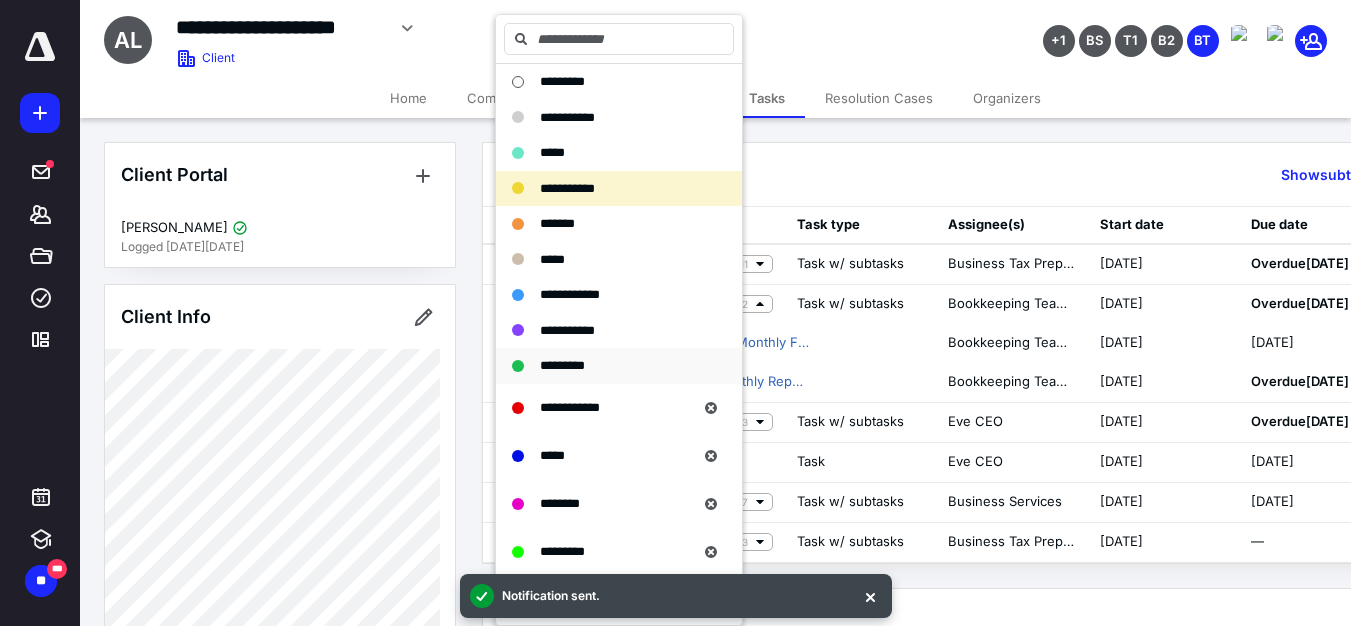 click on "*********" at bounding box center [562, 365] 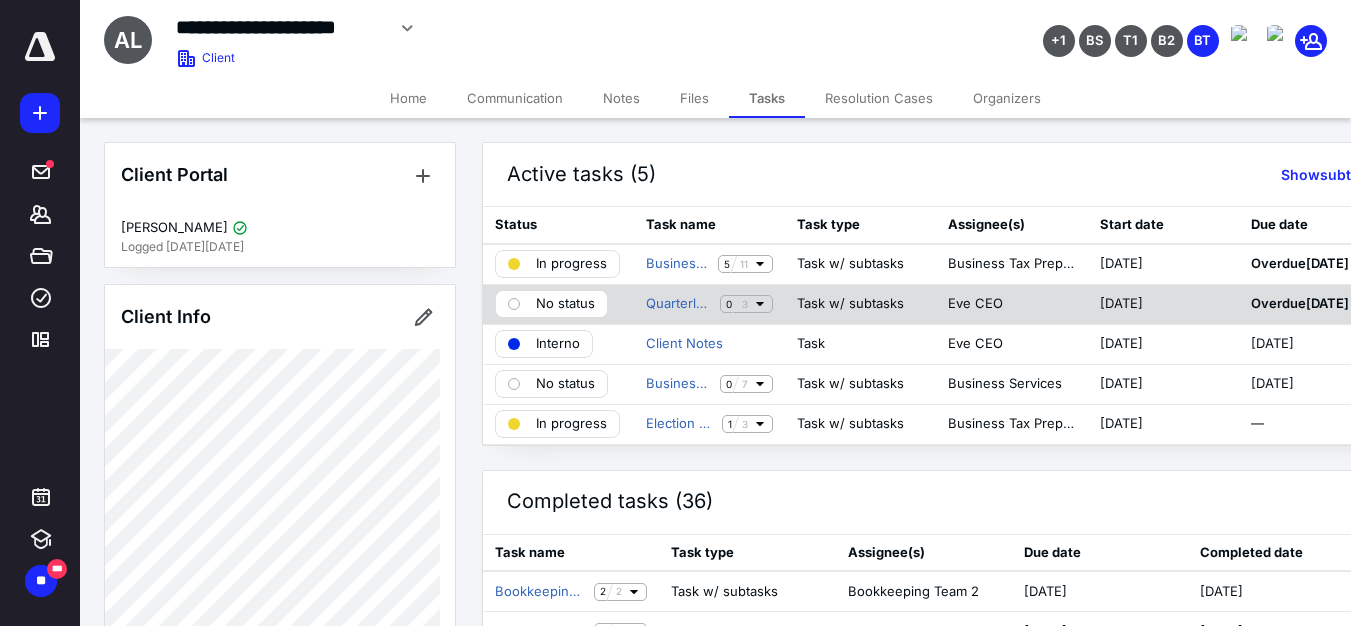 click 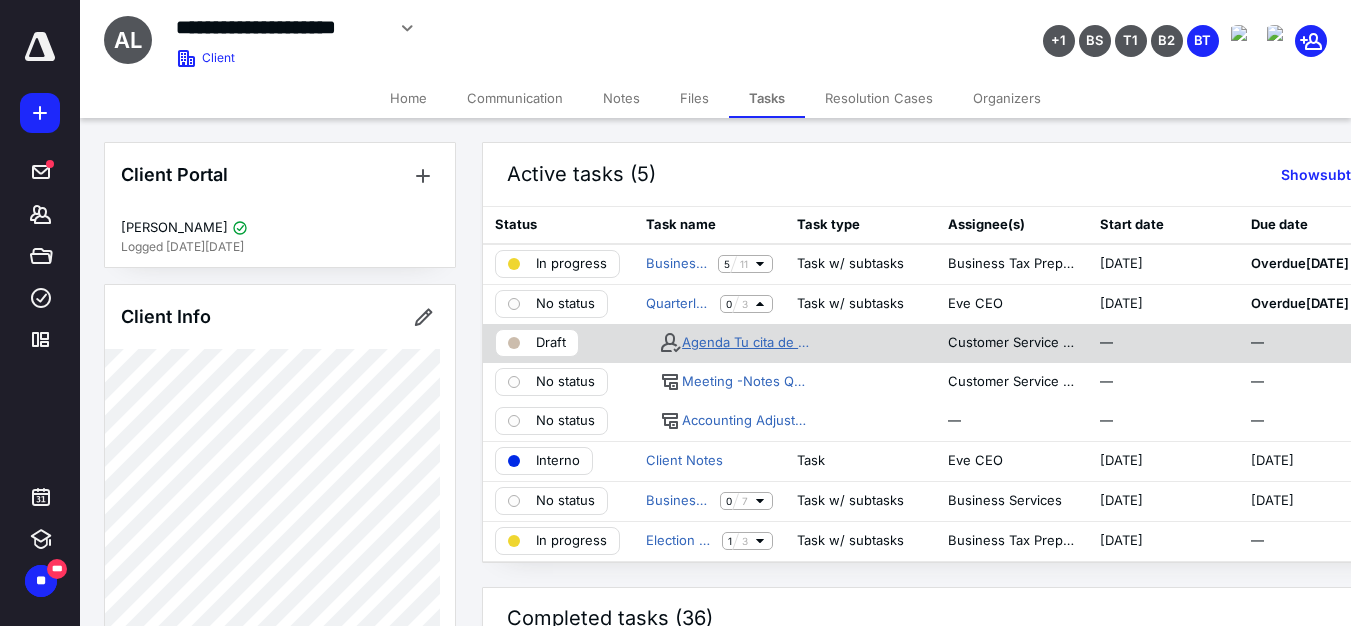 click on "Agenda Tu cita de  Actualizacion Financiera Trimestral/Schedule Your Quarterly Financial Update Appointment" at bounding box center [745, 343] 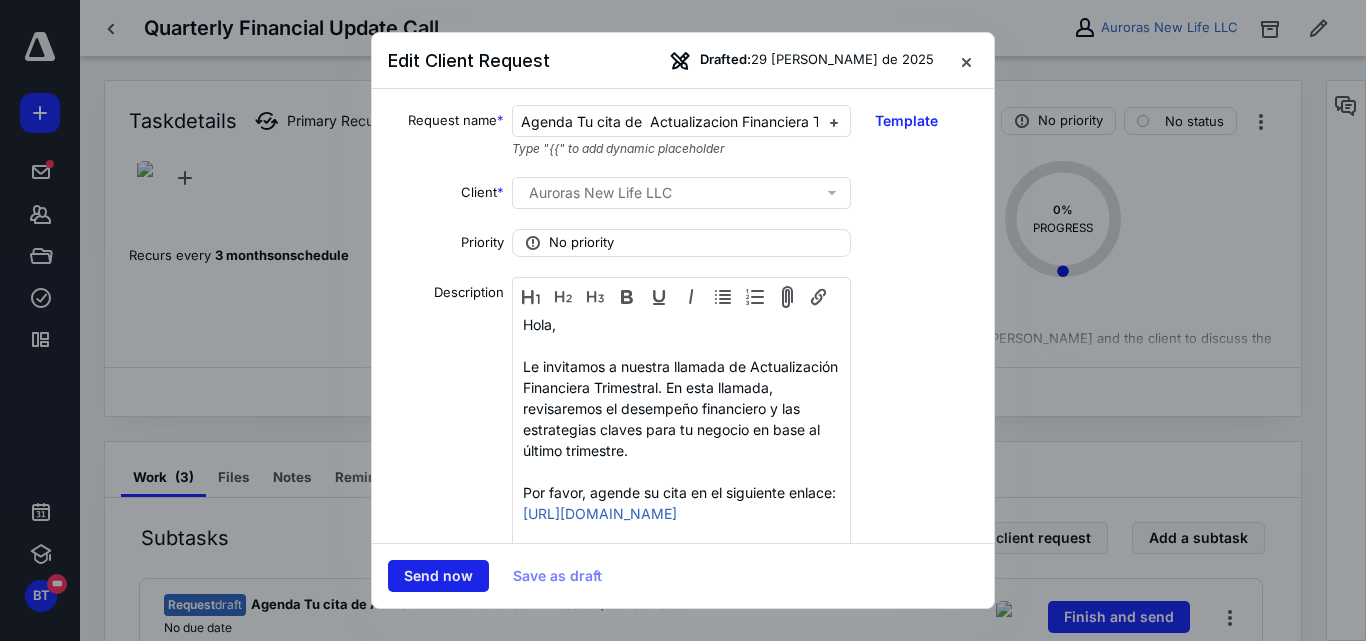 click on "Send now" at bounding box center (438, 576) 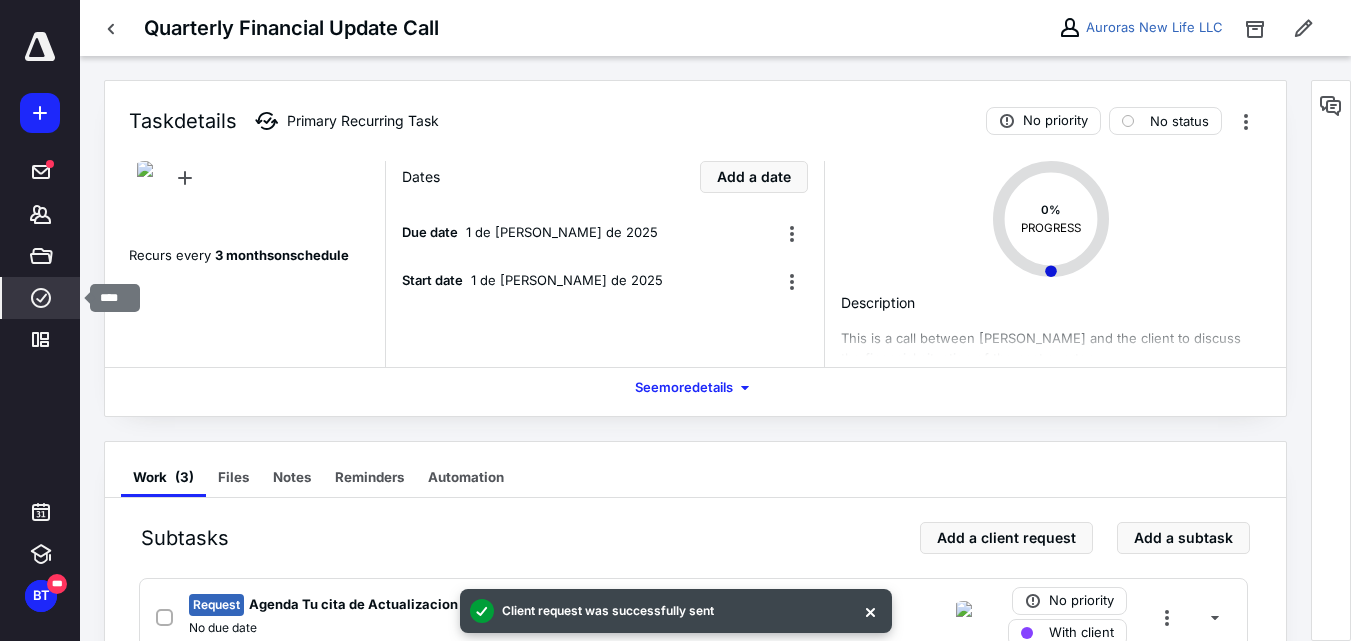 click 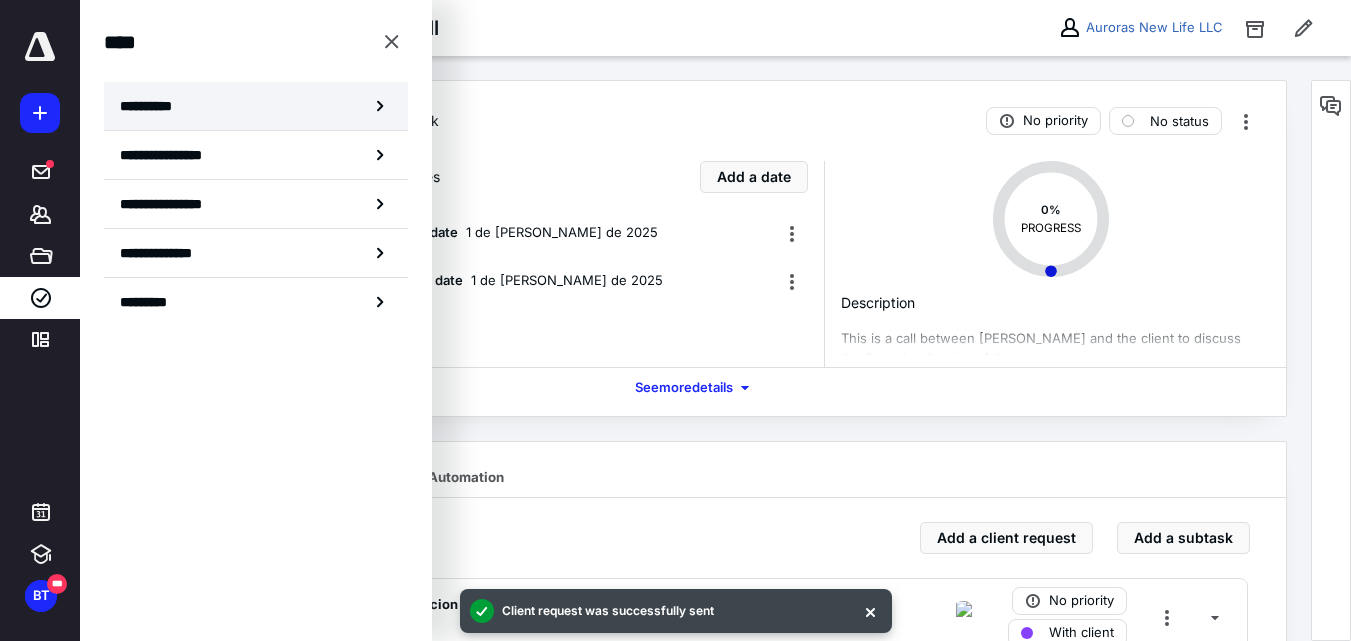 click on "**********" at bounding box center [153, 106] 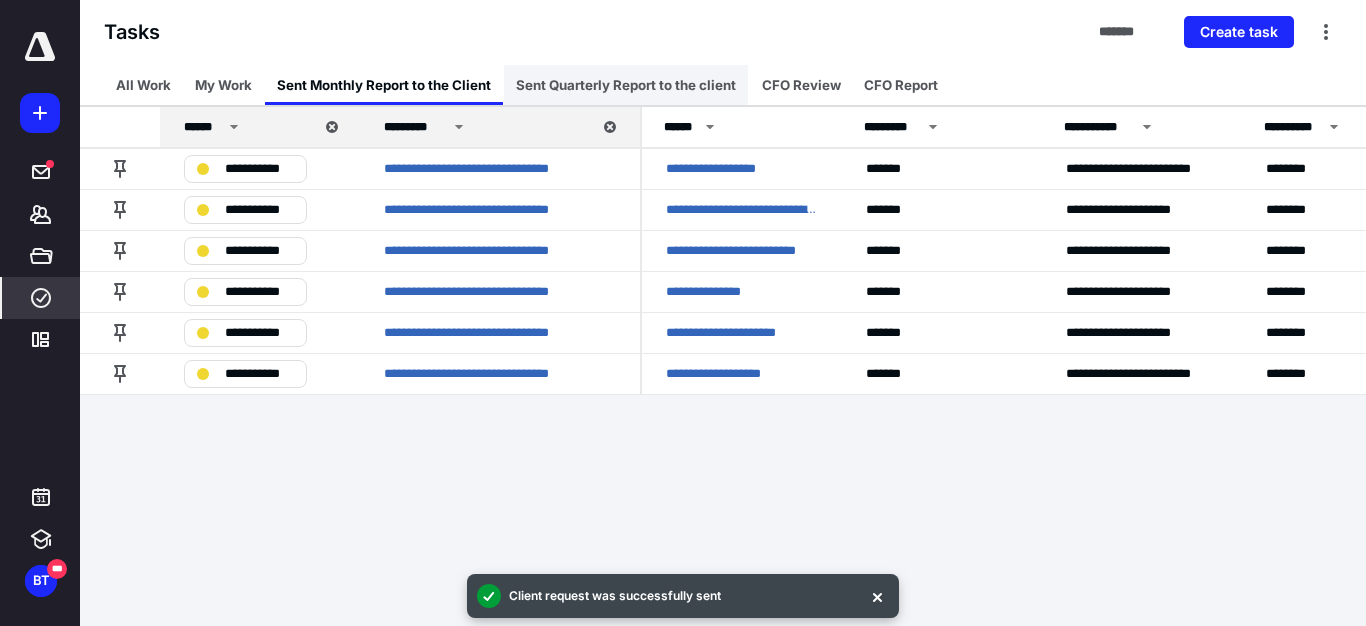 click on "Sent Quarterly Report to the client" at bounding box center (626, 85) 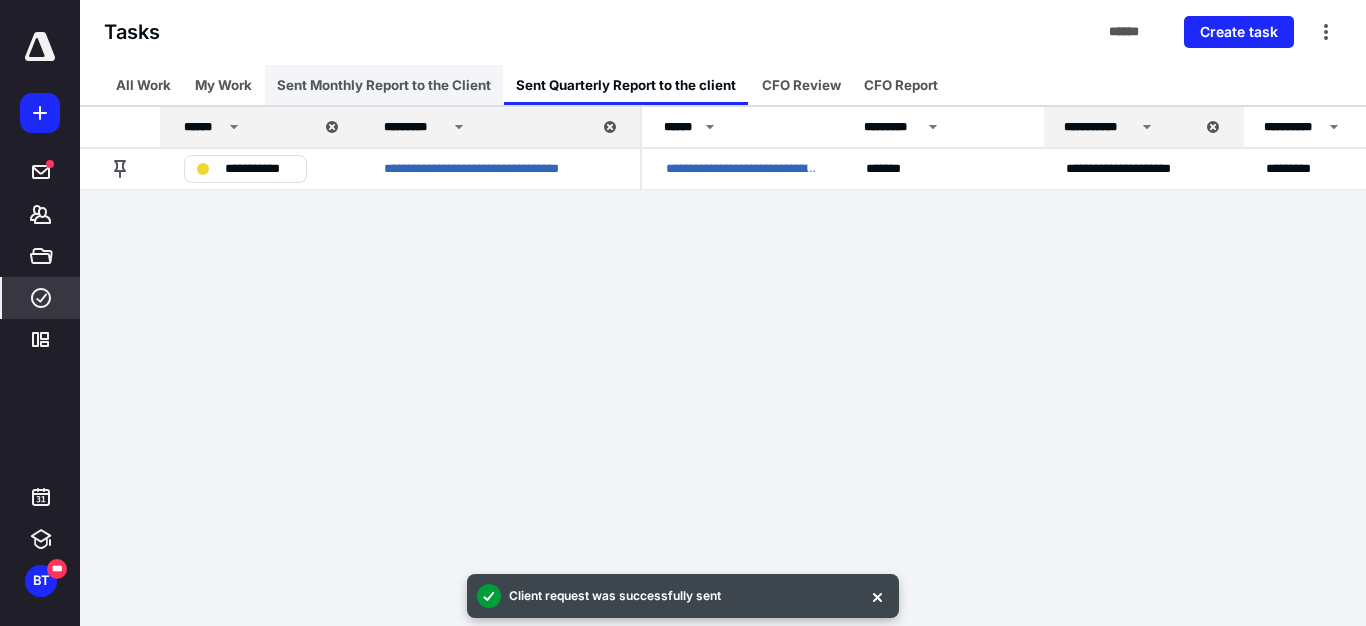 click on "Sent Monthly Report to the Client" at bounding box center (384, 85) 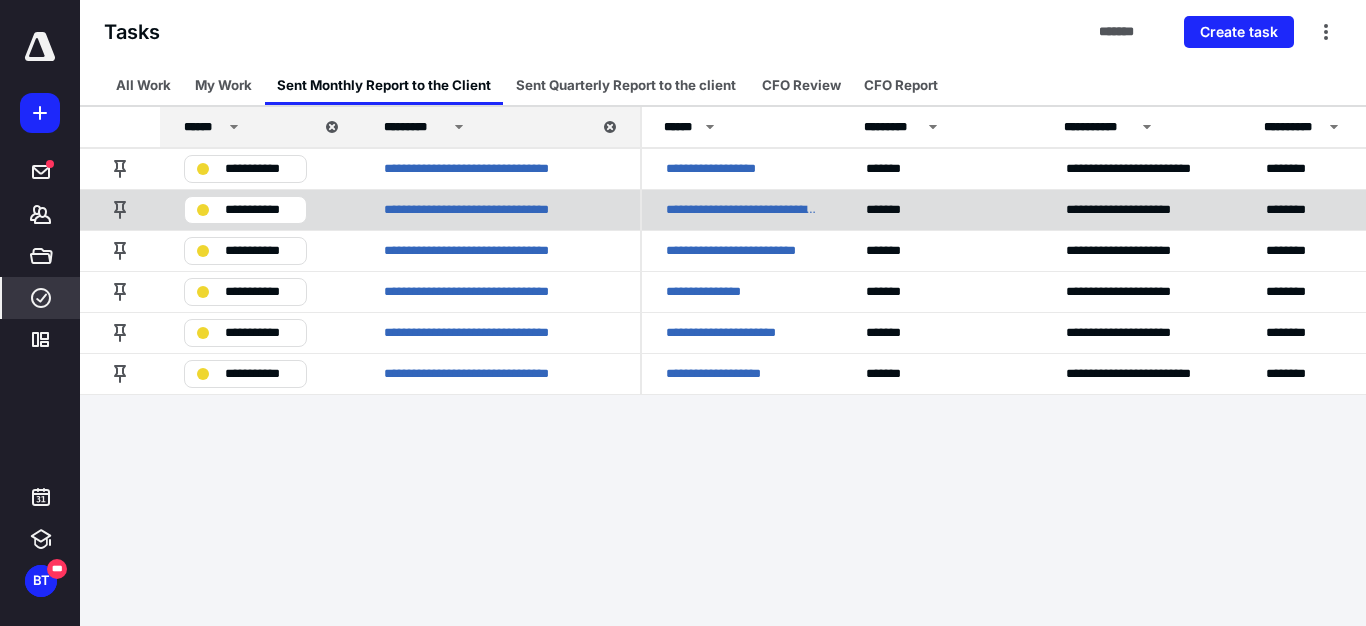 click on "**********" at bounding box center (742, 210) 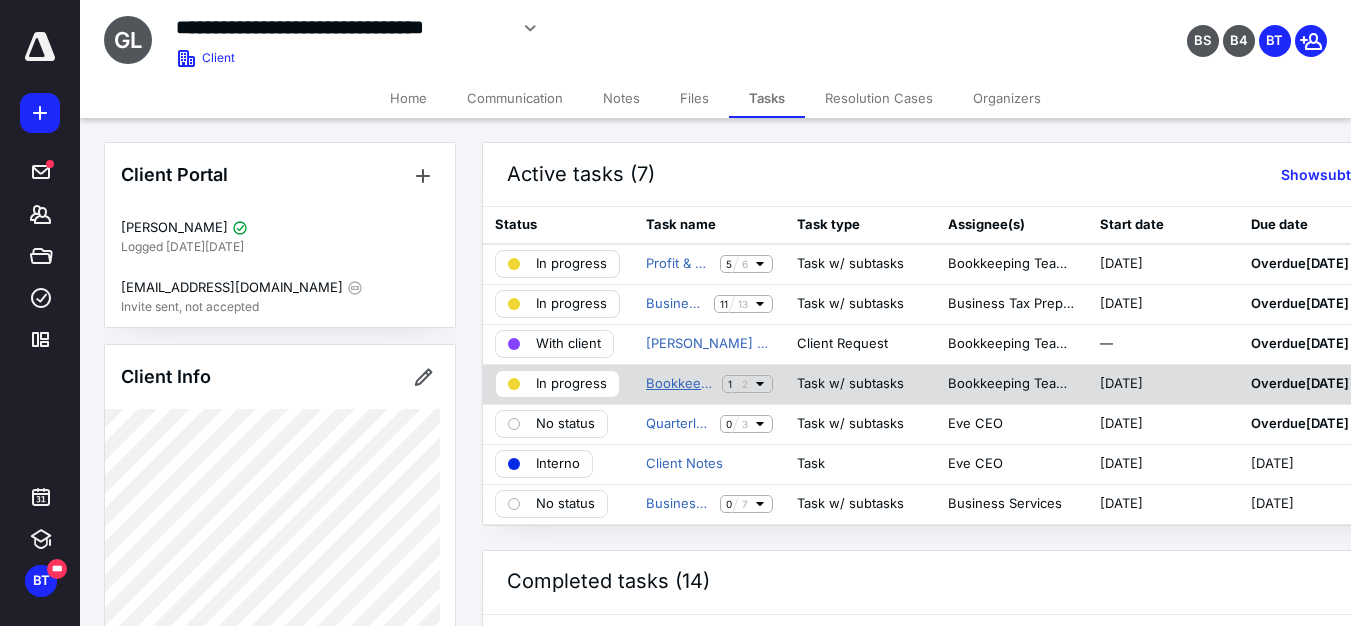 click on "Bookkeeping Monthly - Total Access" at bounding box center [680, 384] 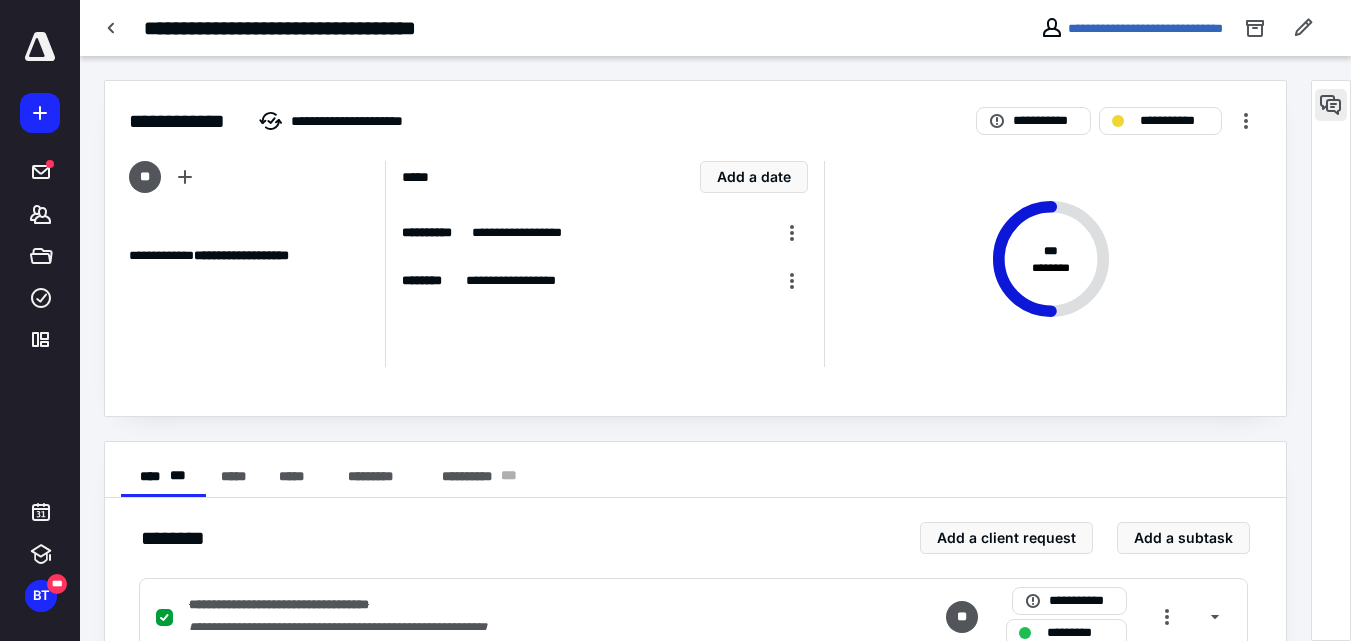 click at bounding box center (1331, 105) 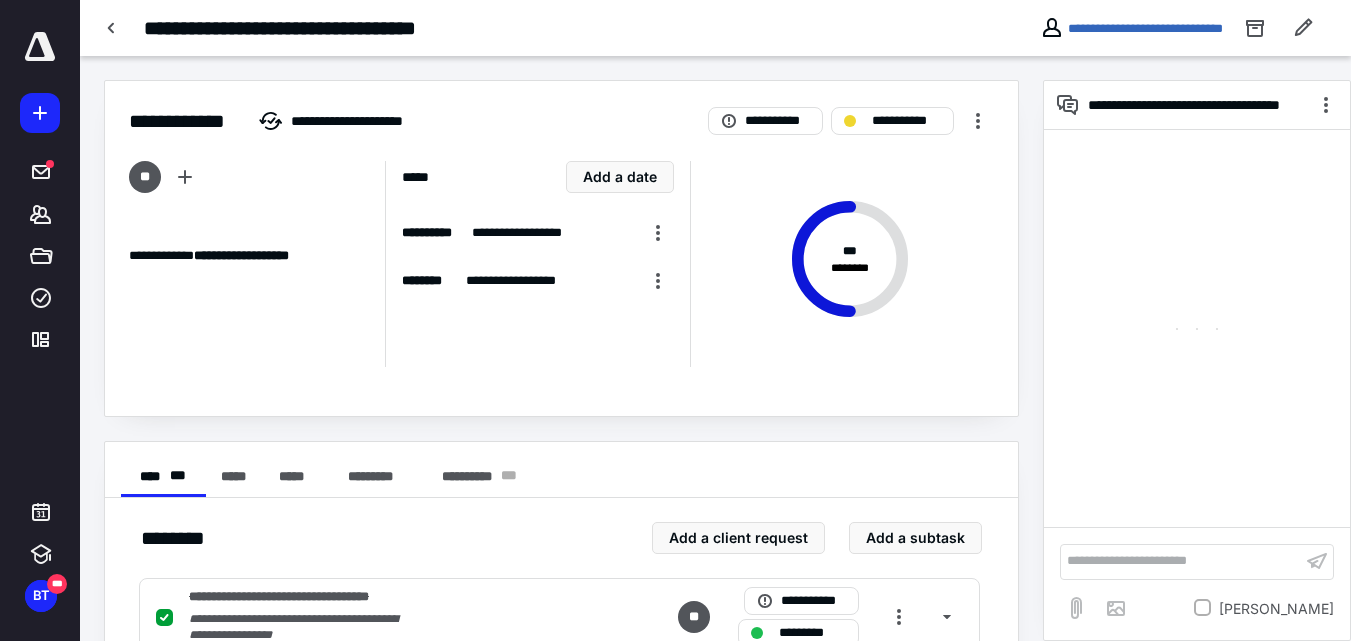 scroll, scrollTop: 158, scrollLeft: 0, axis: vertical 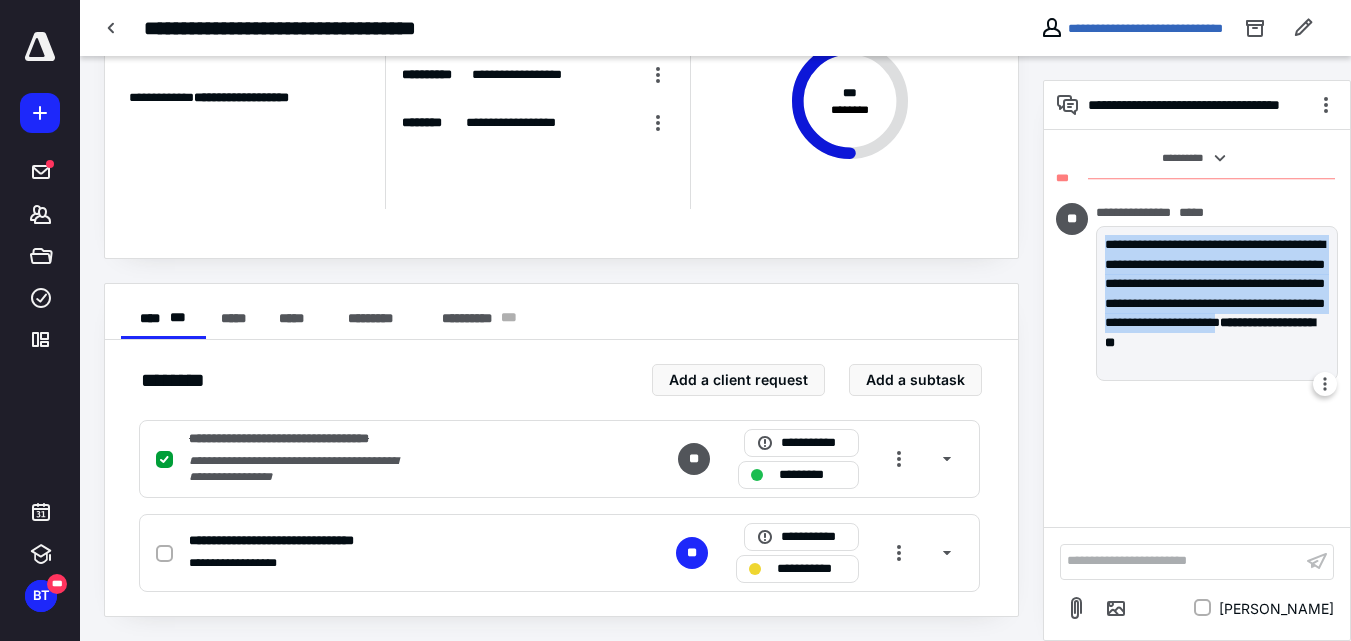drag, startPoint x: 1108, startPoint y: 248, endPoint x: 1169, endPoint y: 361, distance: 128.41339 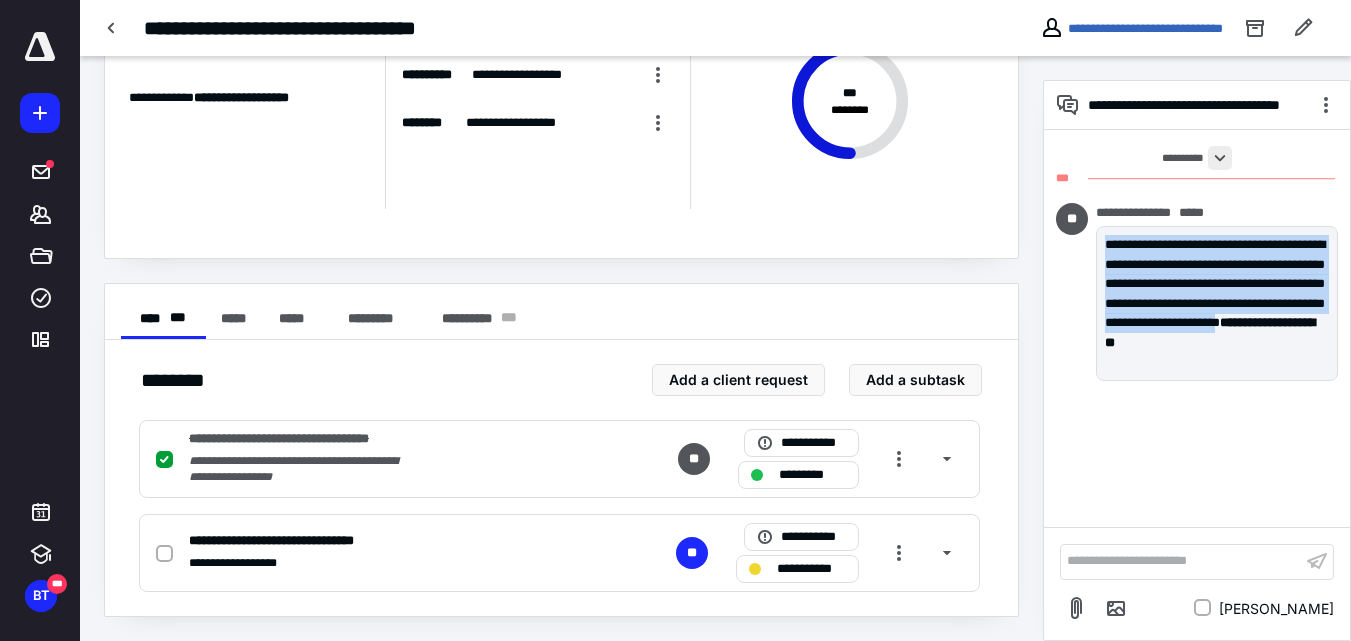 copy on "**********" 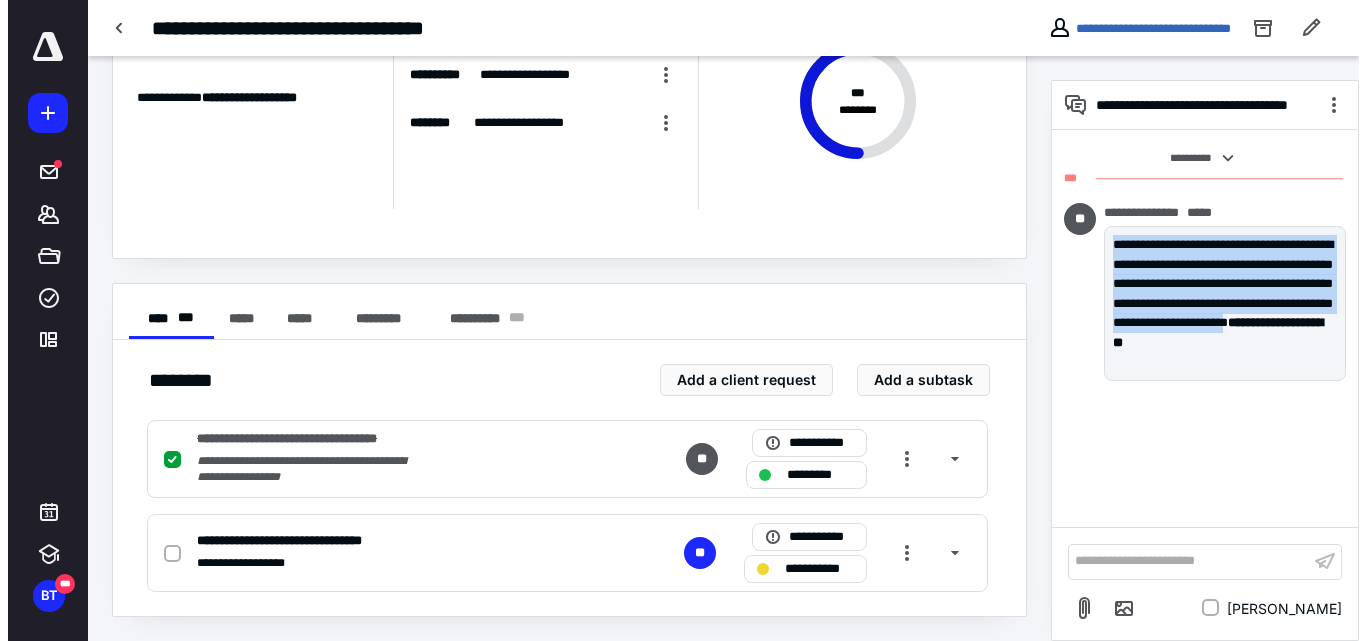 scroll, scrollTop: 0, scrollLeft: 0, axis: both 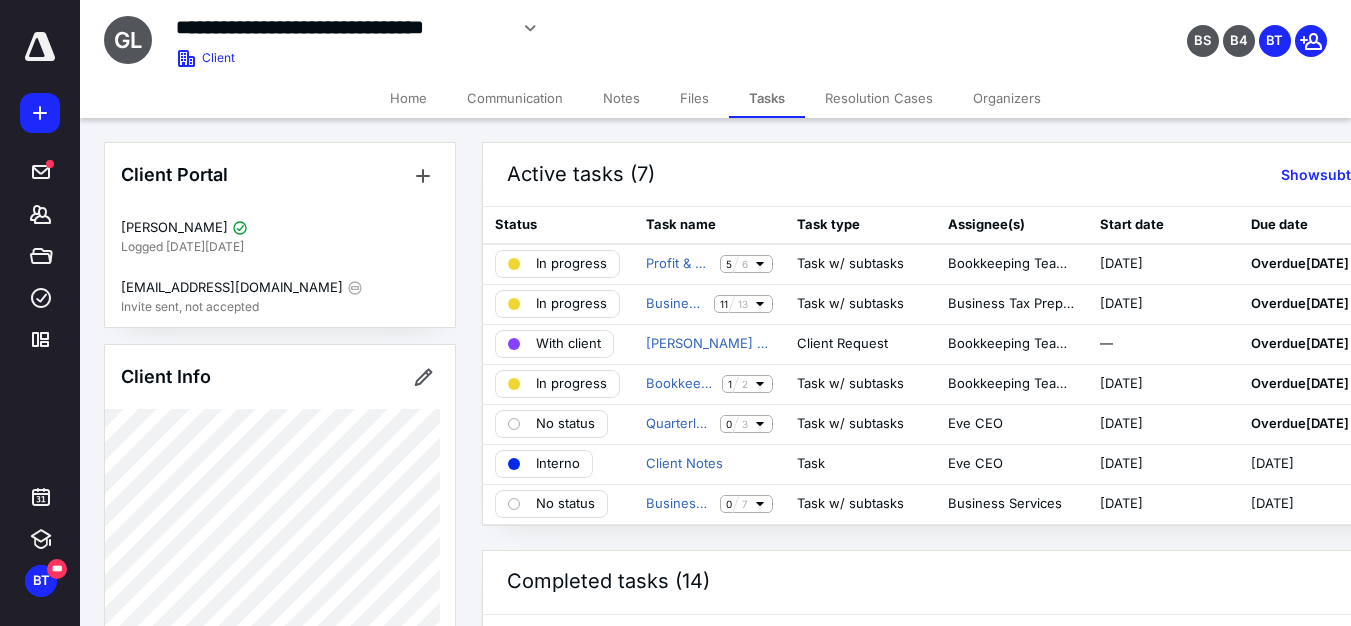 click on "Files" at bounding box center [694, 98] 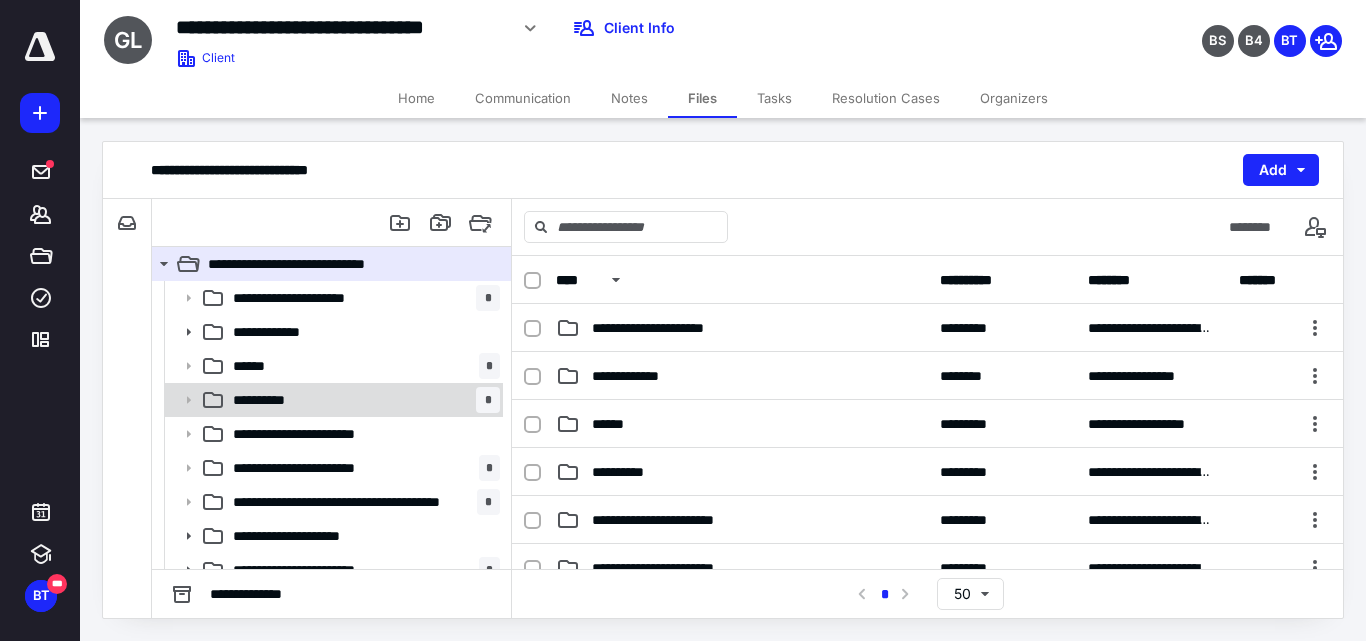 scroll, scrollTop: 52, scrollLeft: 0, axis: vertical 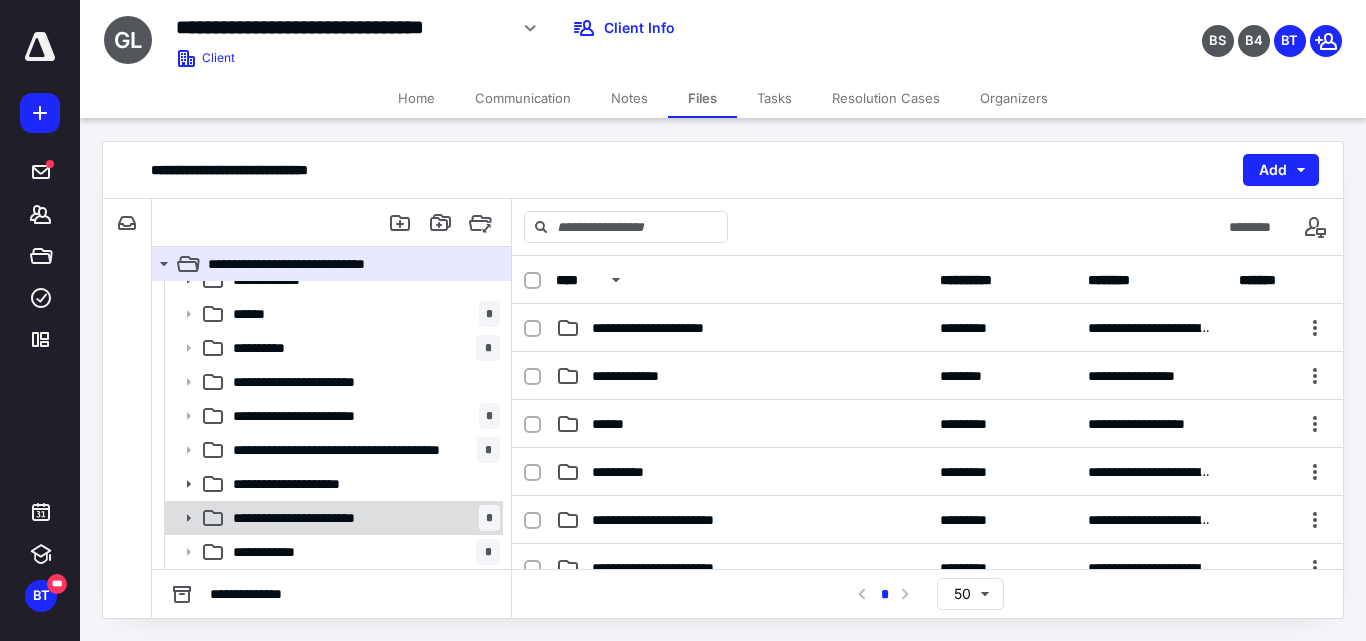 click 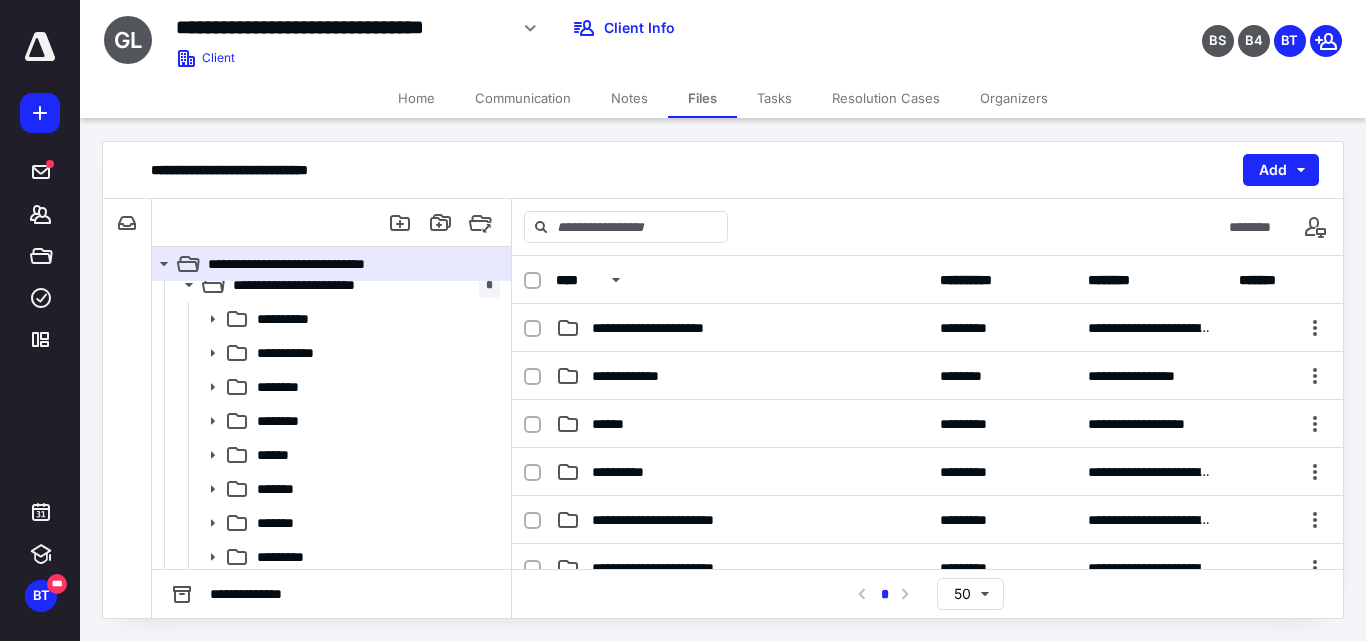 scroll, scrollTop: 352, scrollLeft: 0, axis: vertical 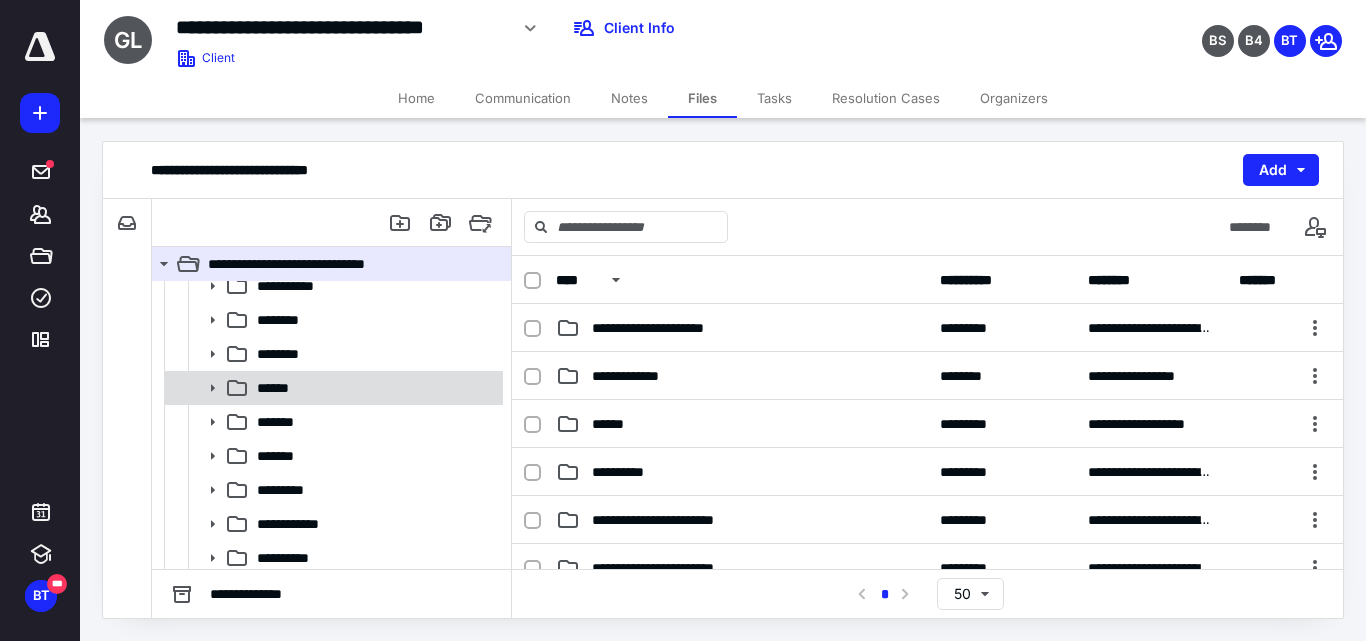 click 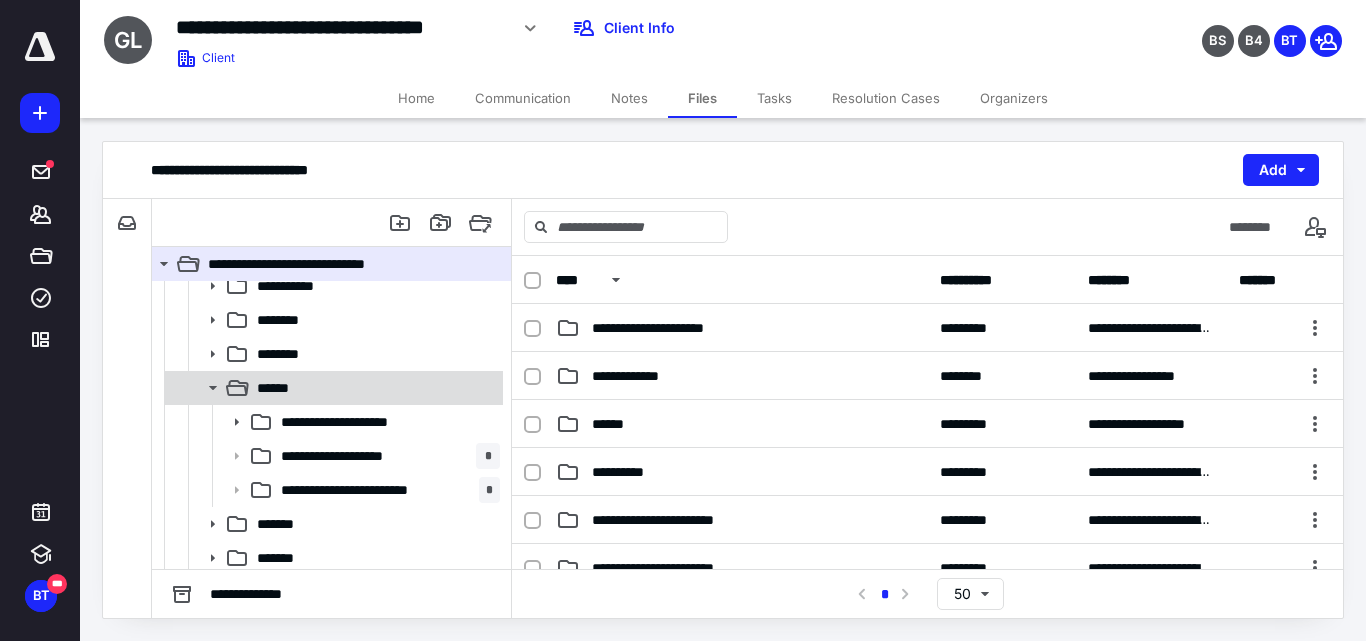 click 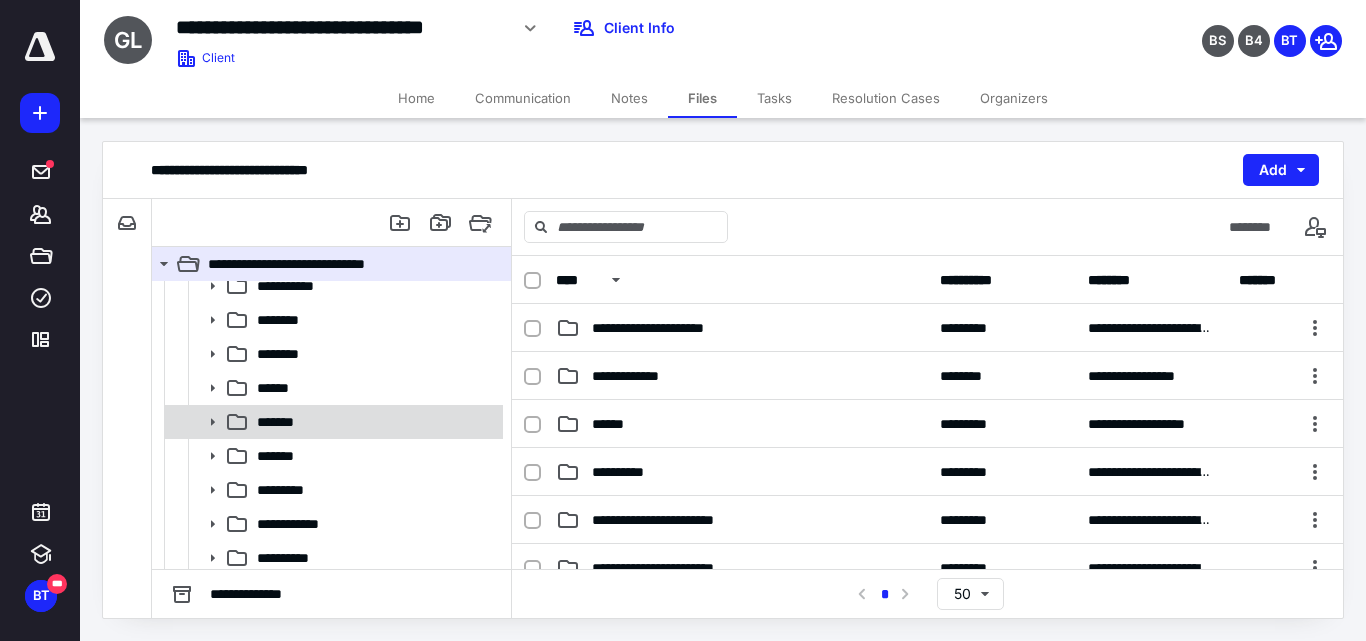 click 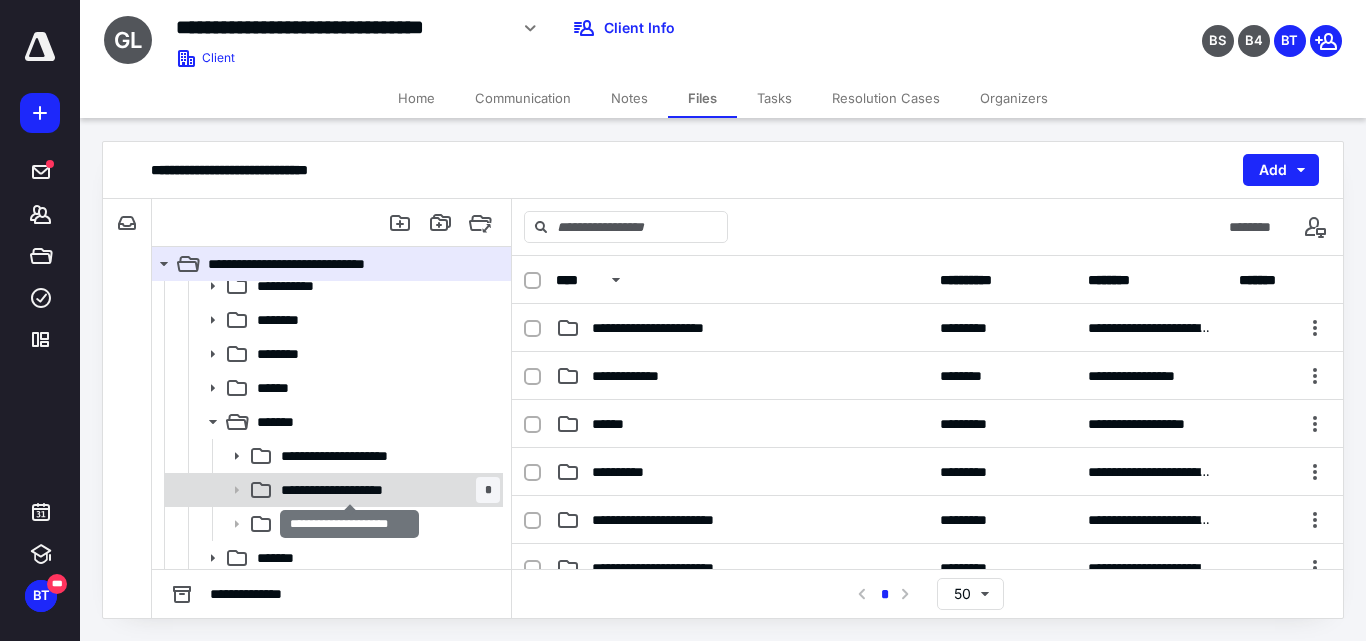 click on "**********" at bounding box center [349, 490] 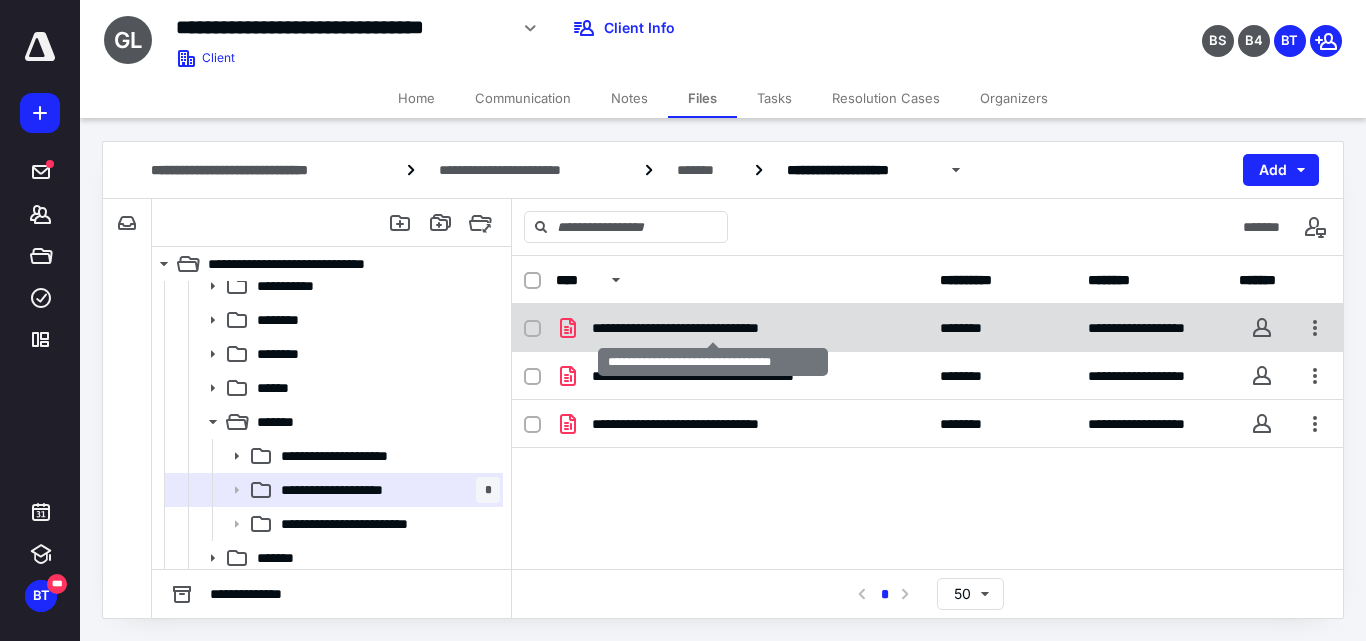 click on "**********" at bounding box center [713, 328] 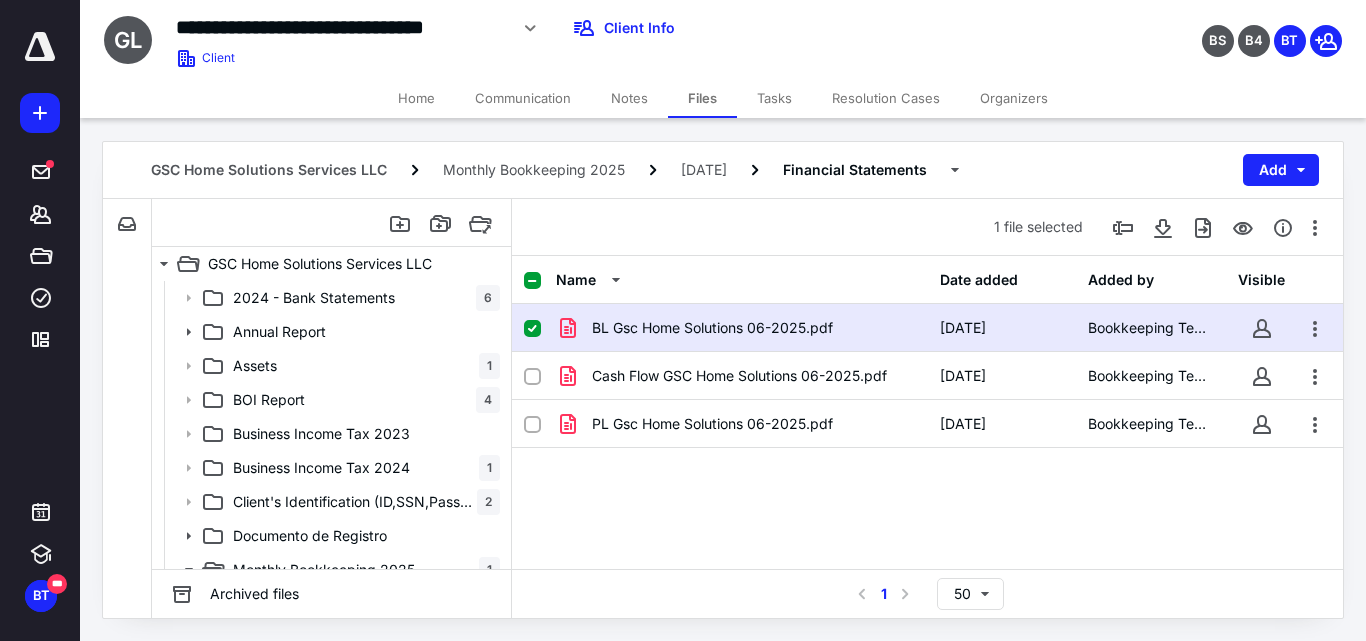 scroll, scrollTop: 352, scrollLeft: 0, axis: vertical 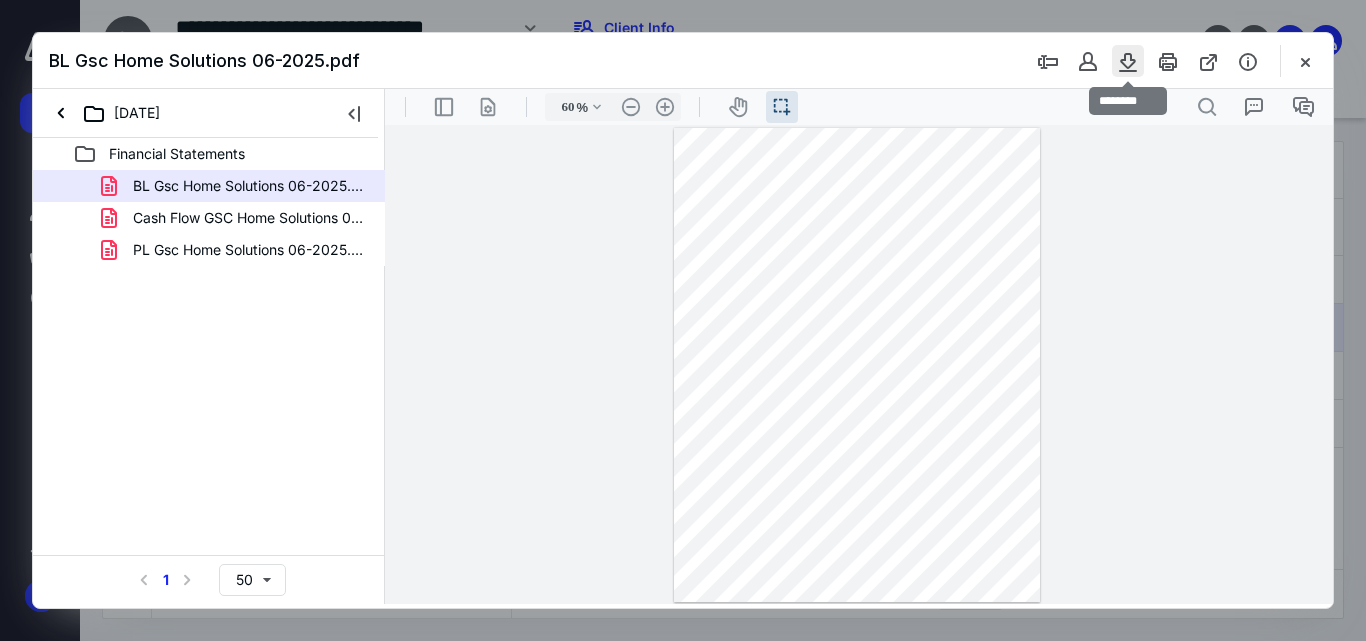 click at bounding box center [1128, 61] 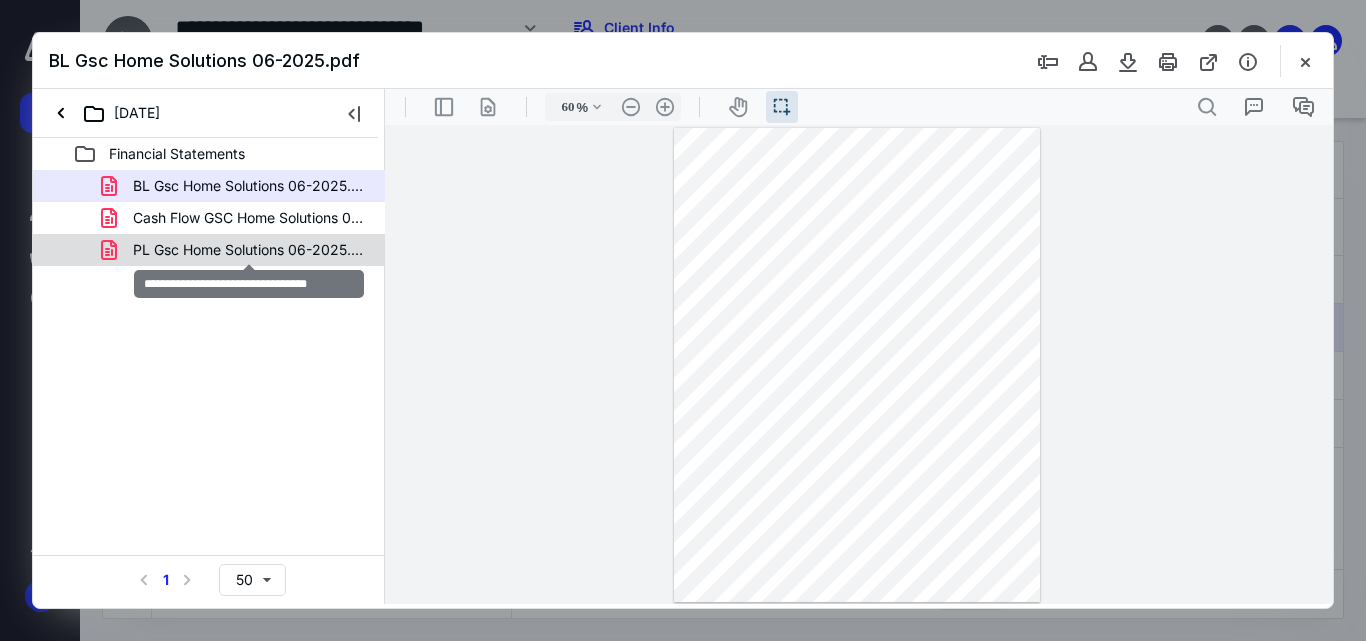 click on "PL Gsc Home Solutions 06-2025.pdf" at bounding box center [249, 250] 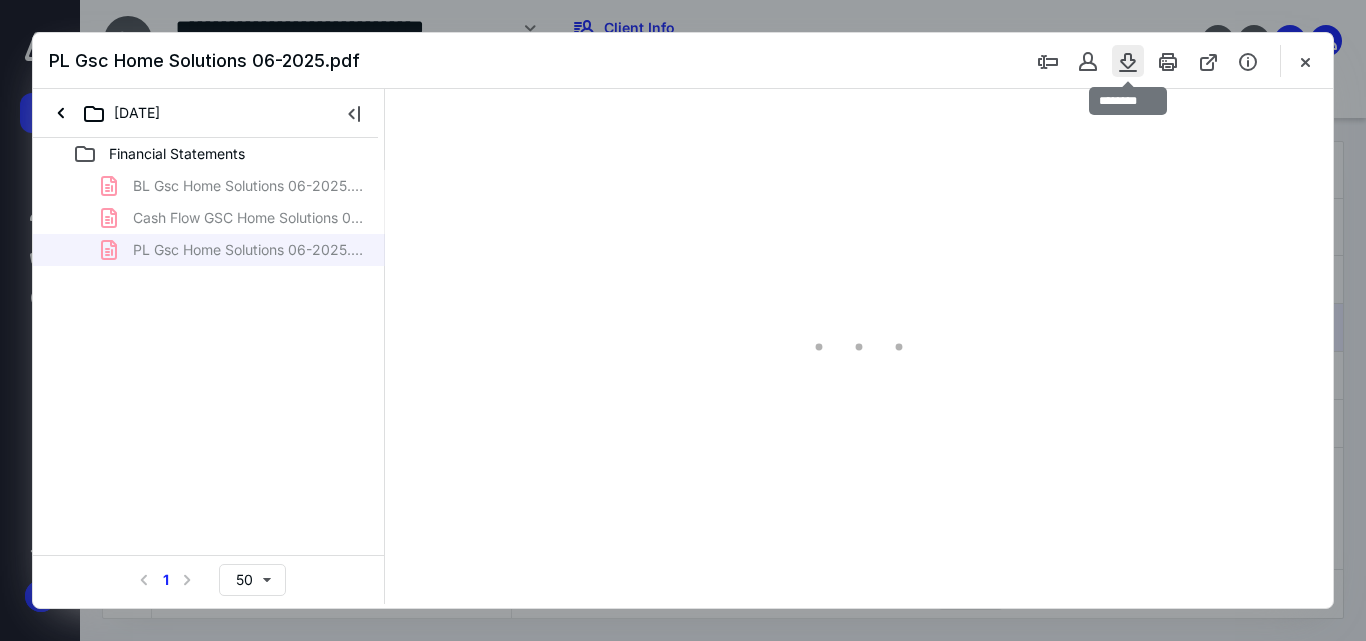 type on "60" 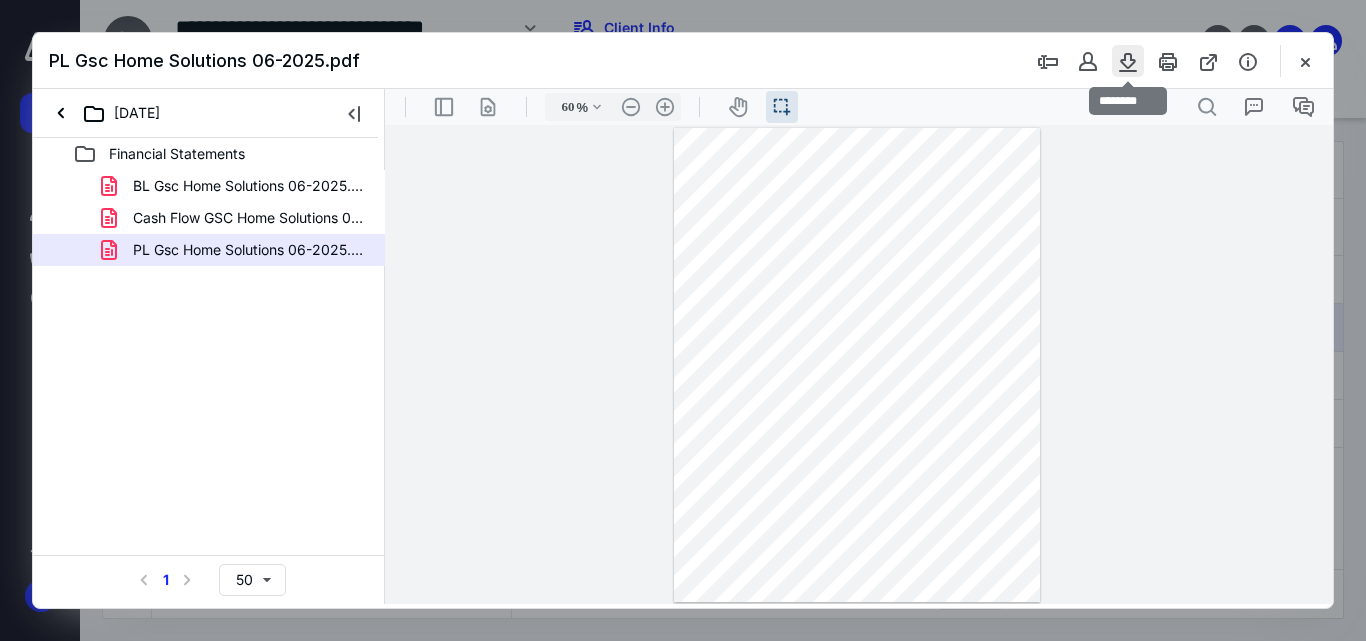 click at bounding box center (1128, 61) 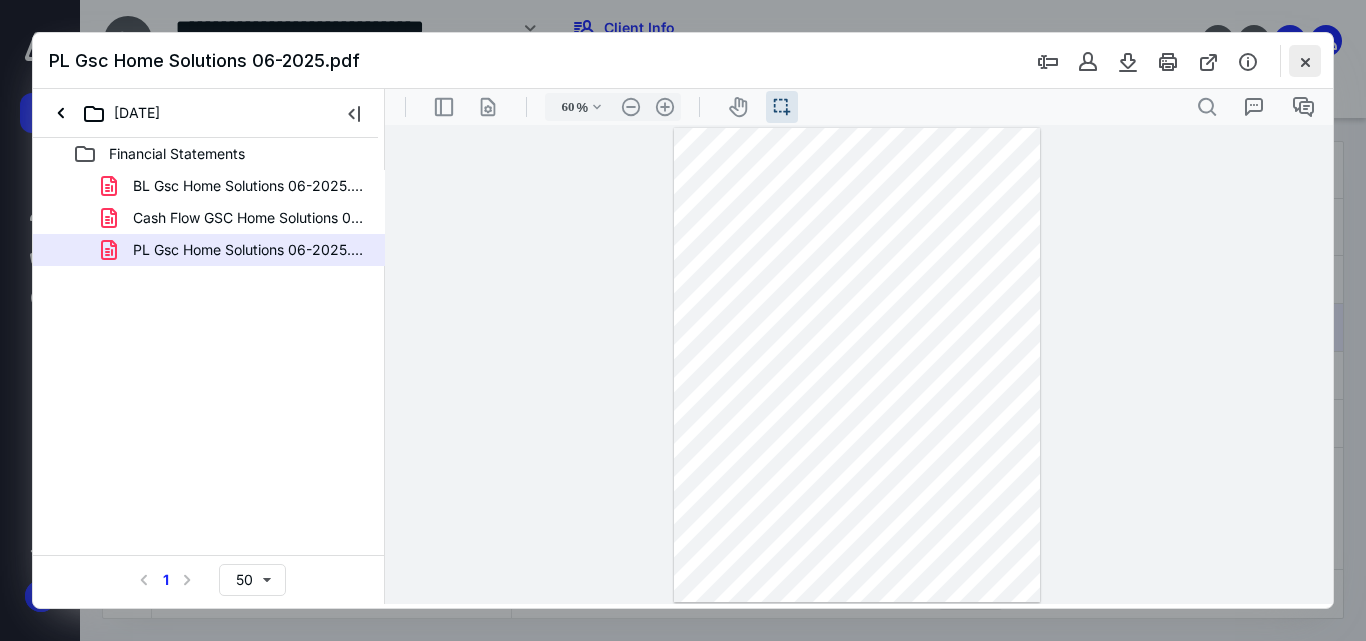 click at bounding box center [1305, 61] 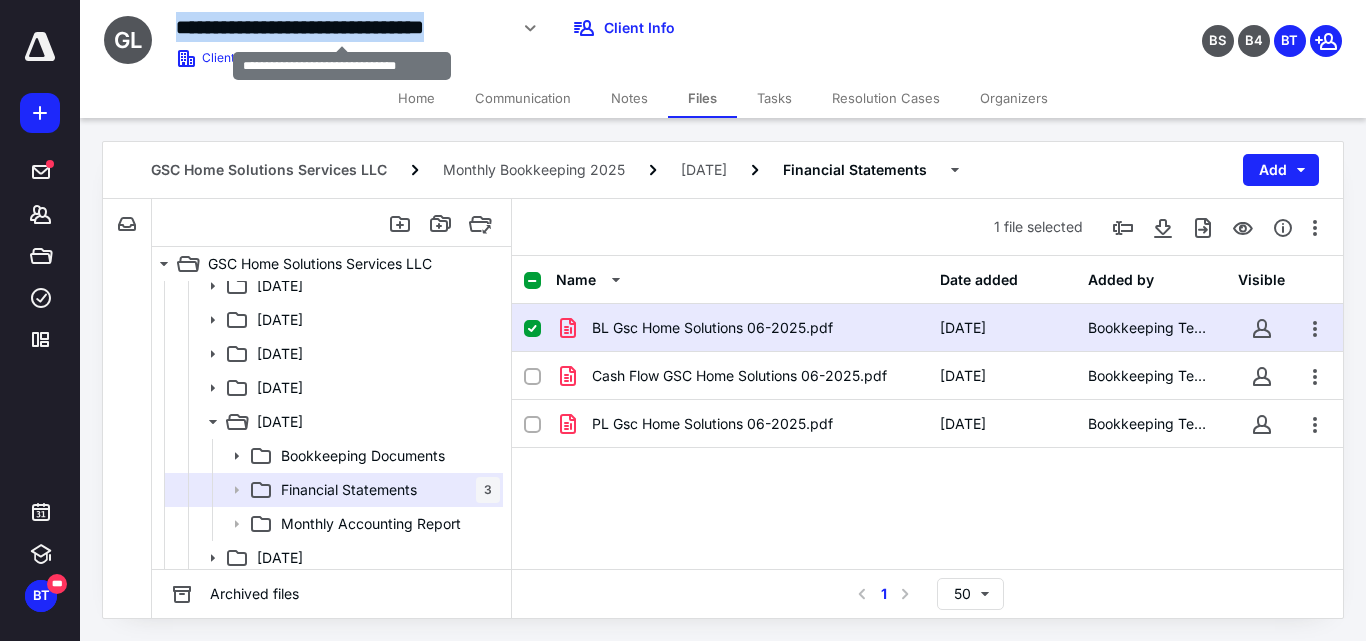 drag, startPoint x: 178, startPoint y: 27, endPoint x: 502, endPoint y: 26, distance: 324.00156 